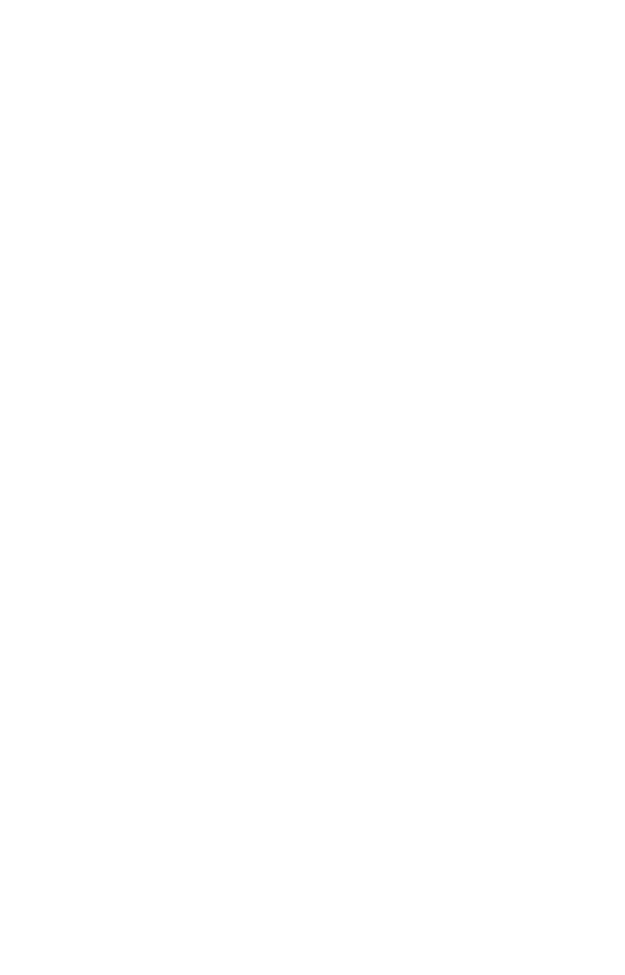 scroll, scrollTop: 0, scrollLeft: 0, axis: both 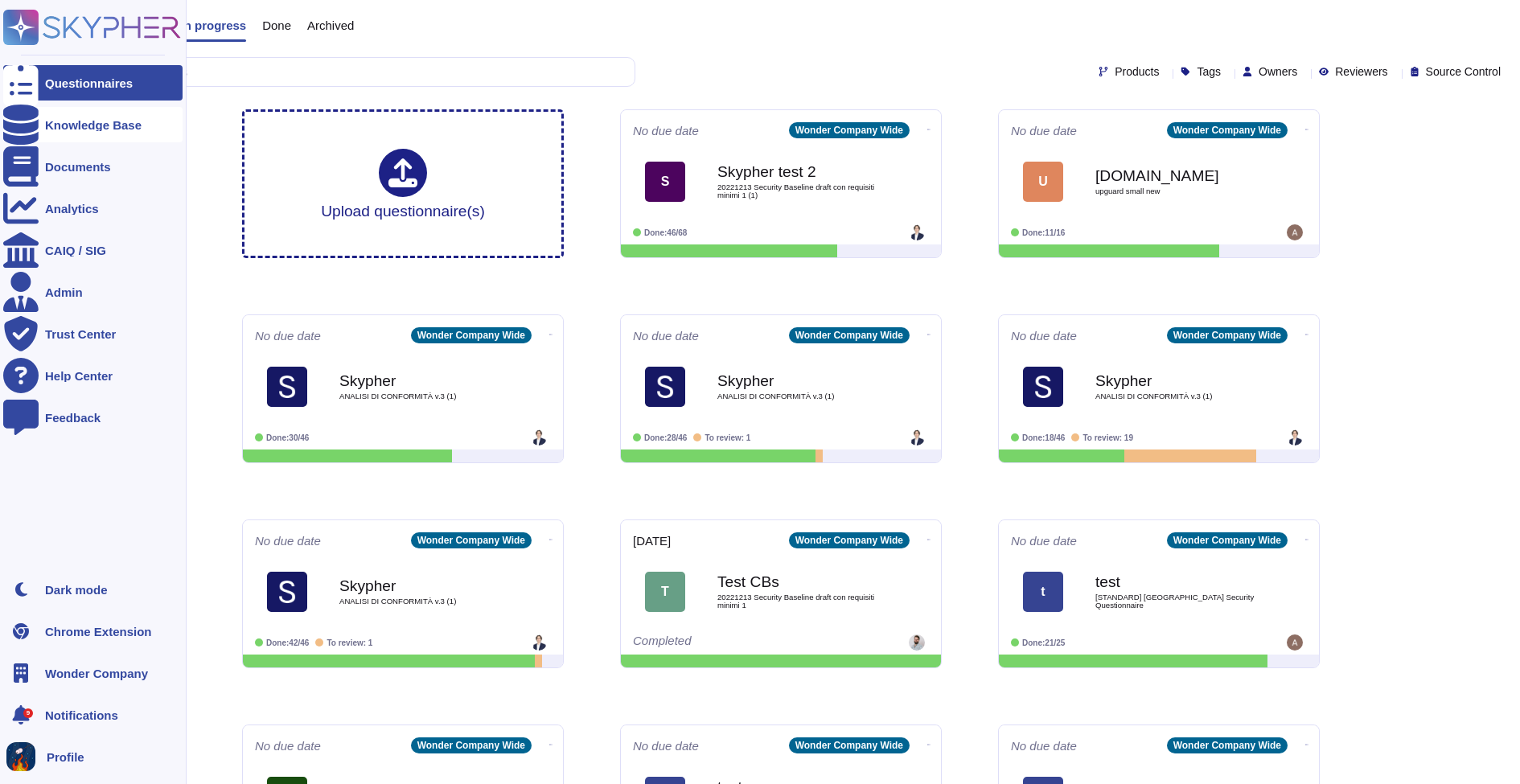 click at bounding box center (21, 125) 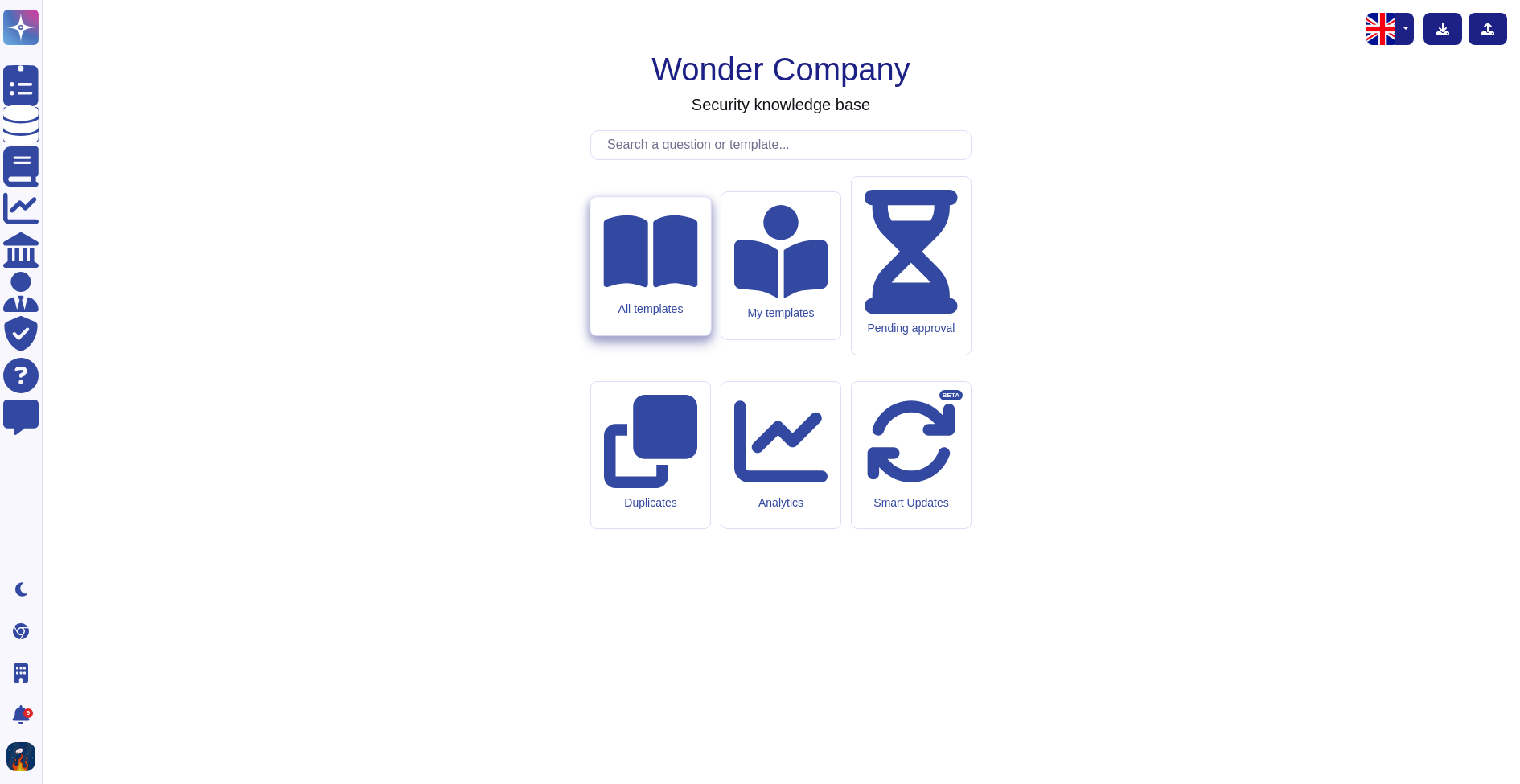 click 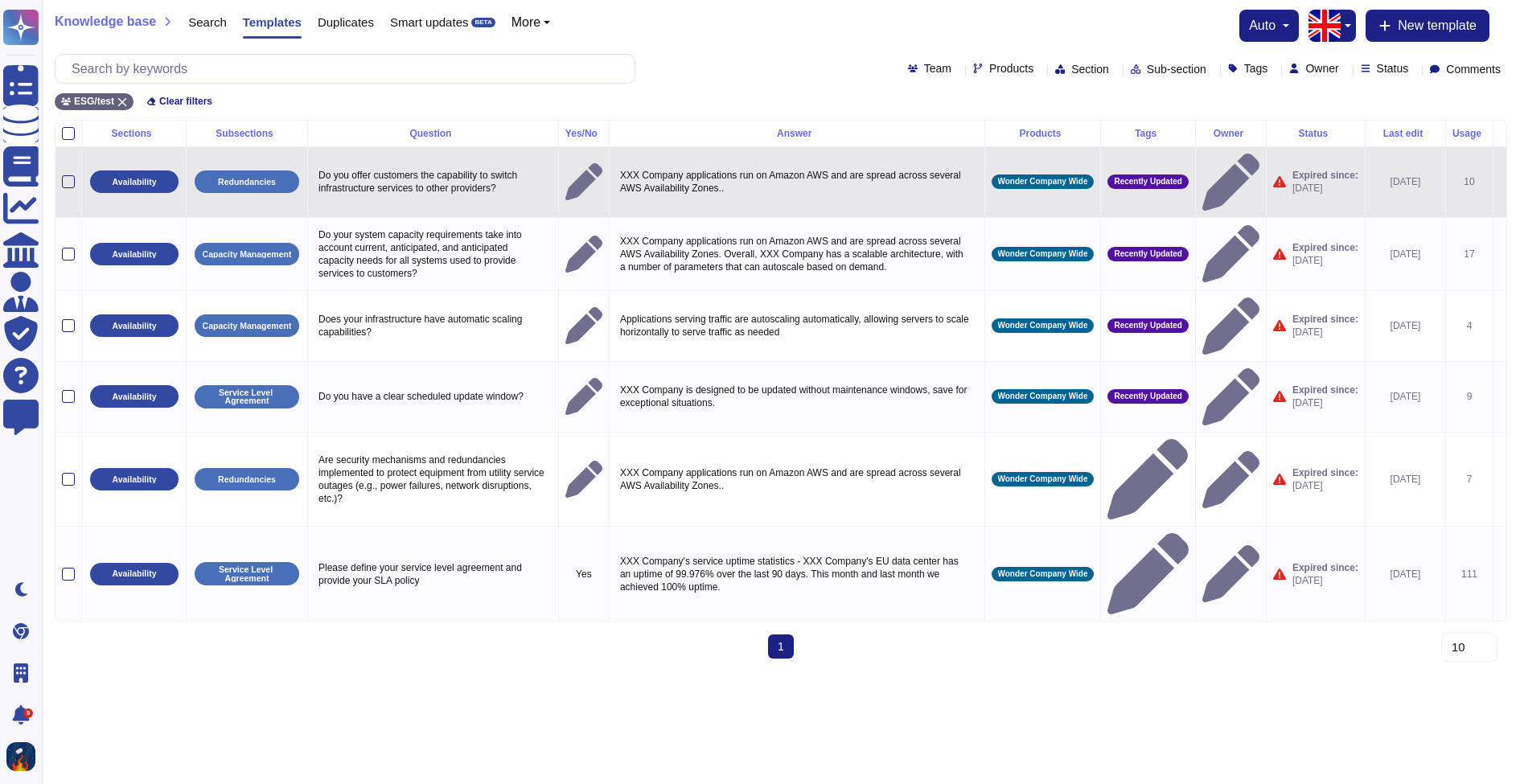click 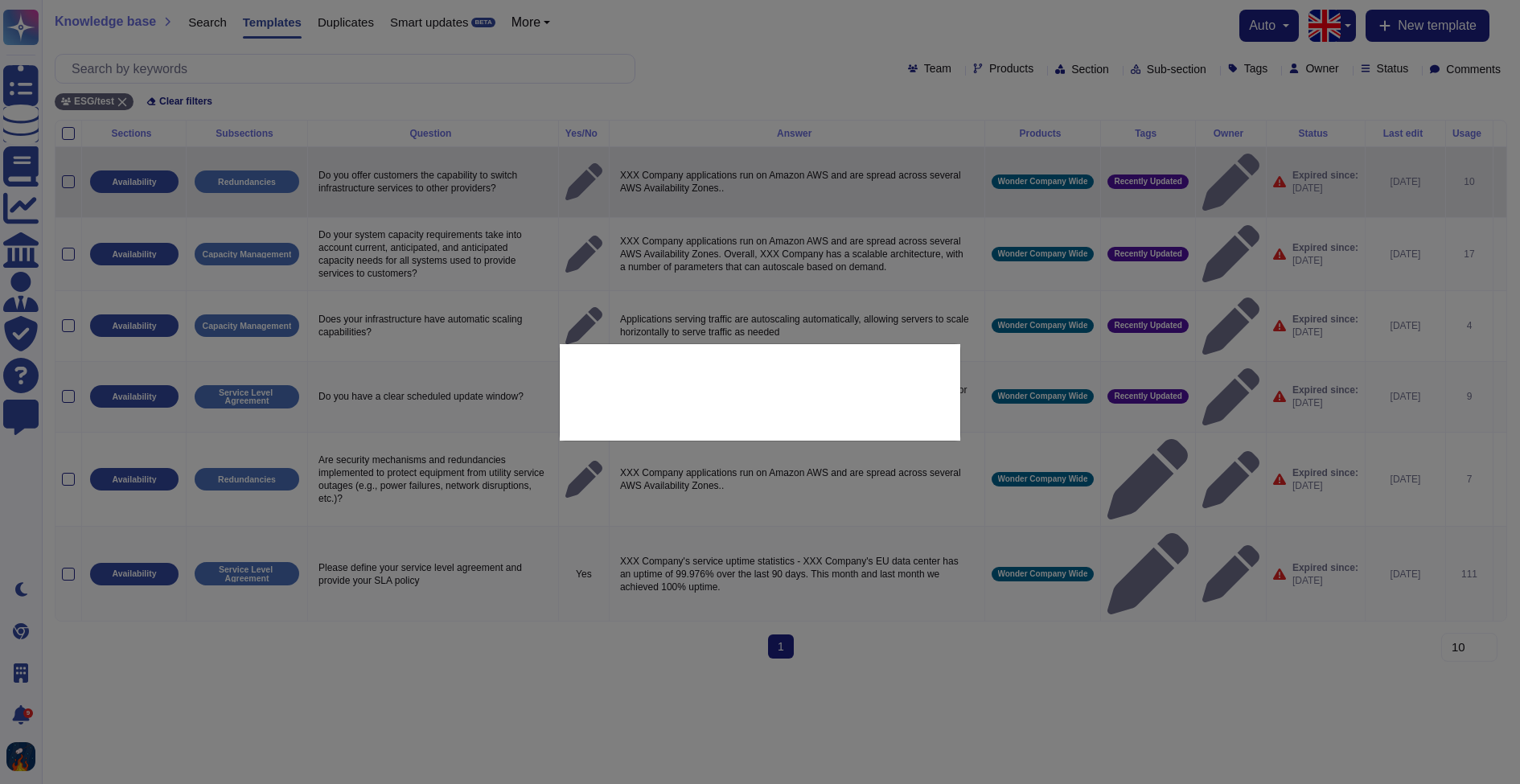 type on "Do you offer customers the capability to switch infrastructure services to other providers?" 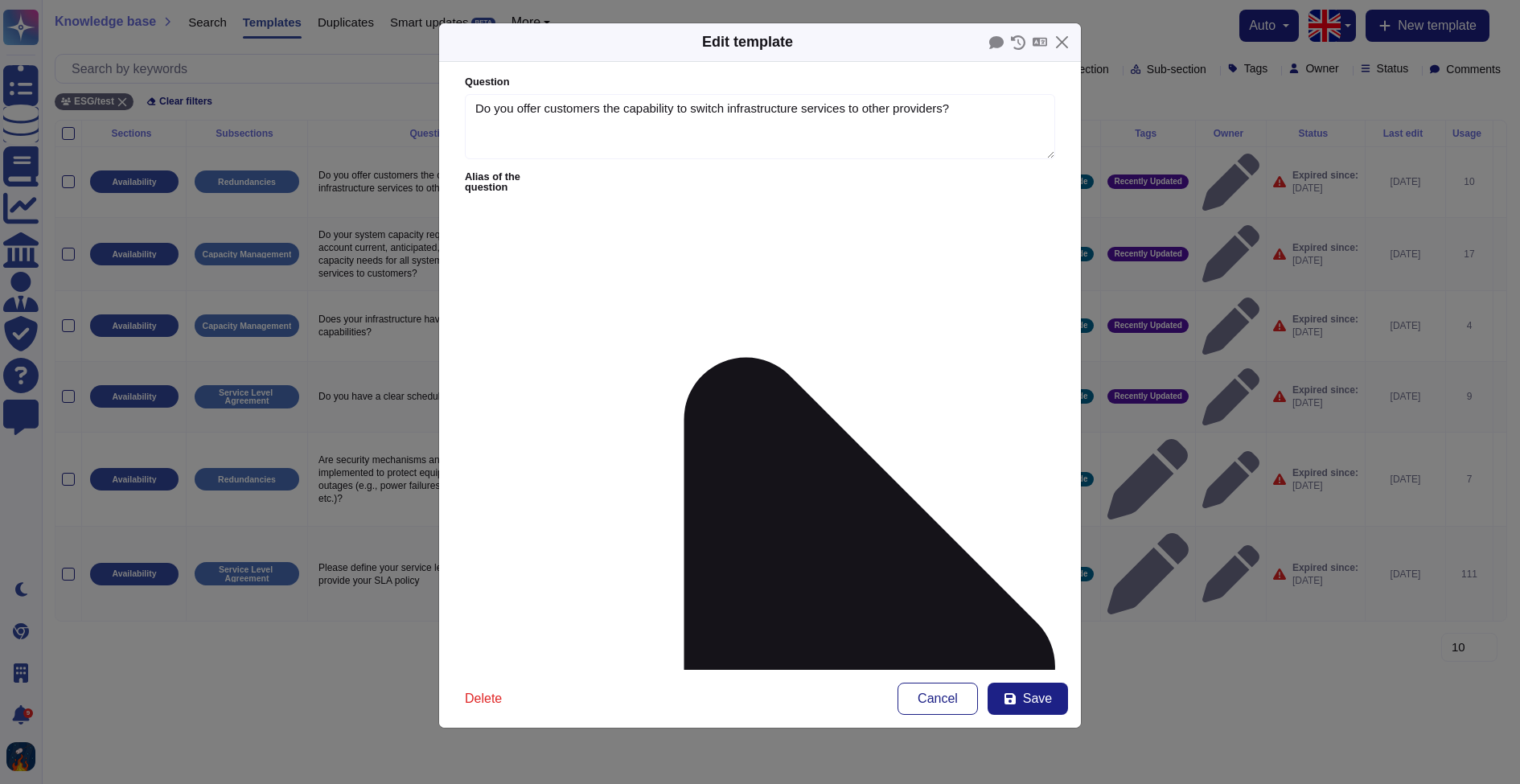 type on "Do you offer customers the capability to switch infrastructure services to other providers?" 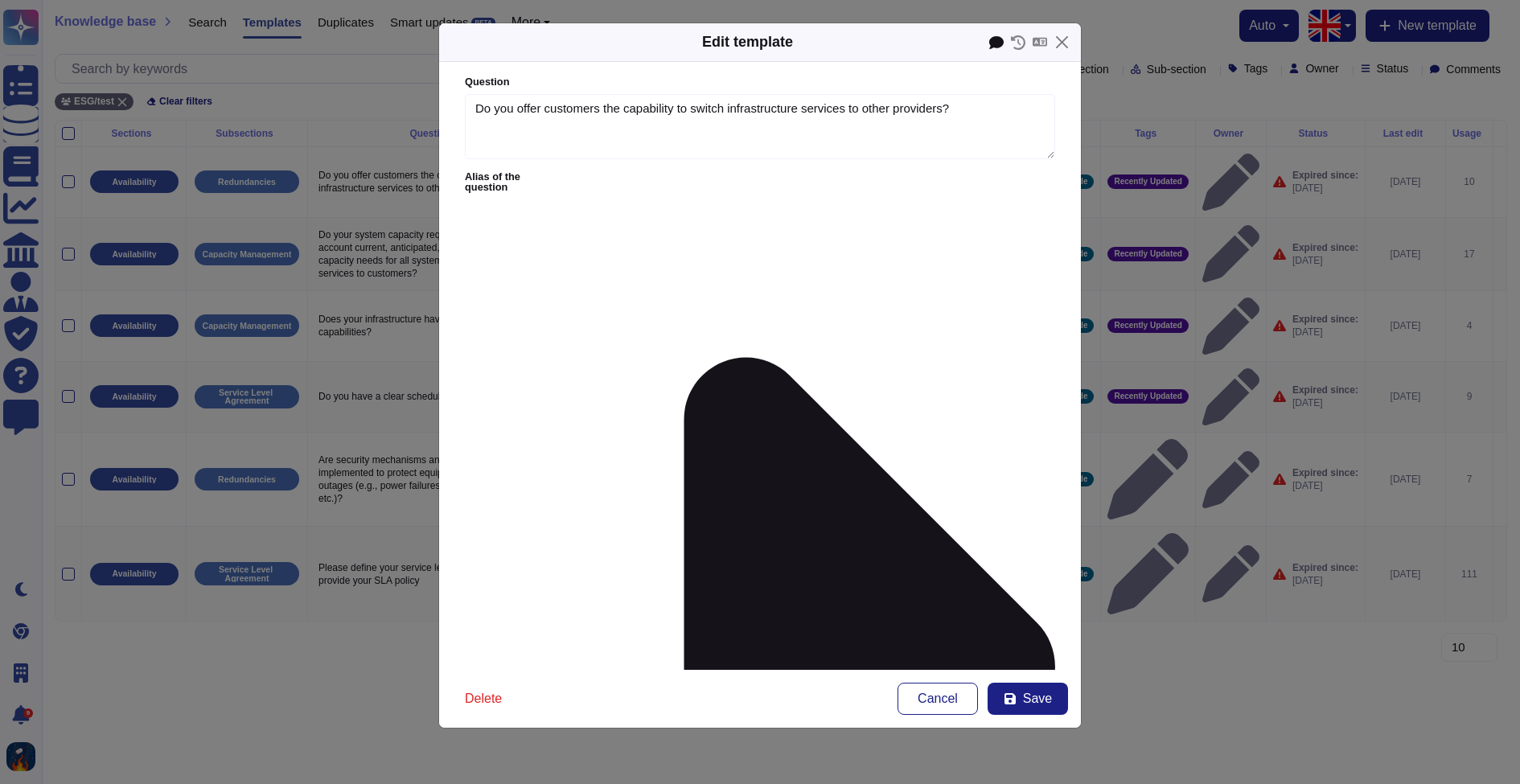 click 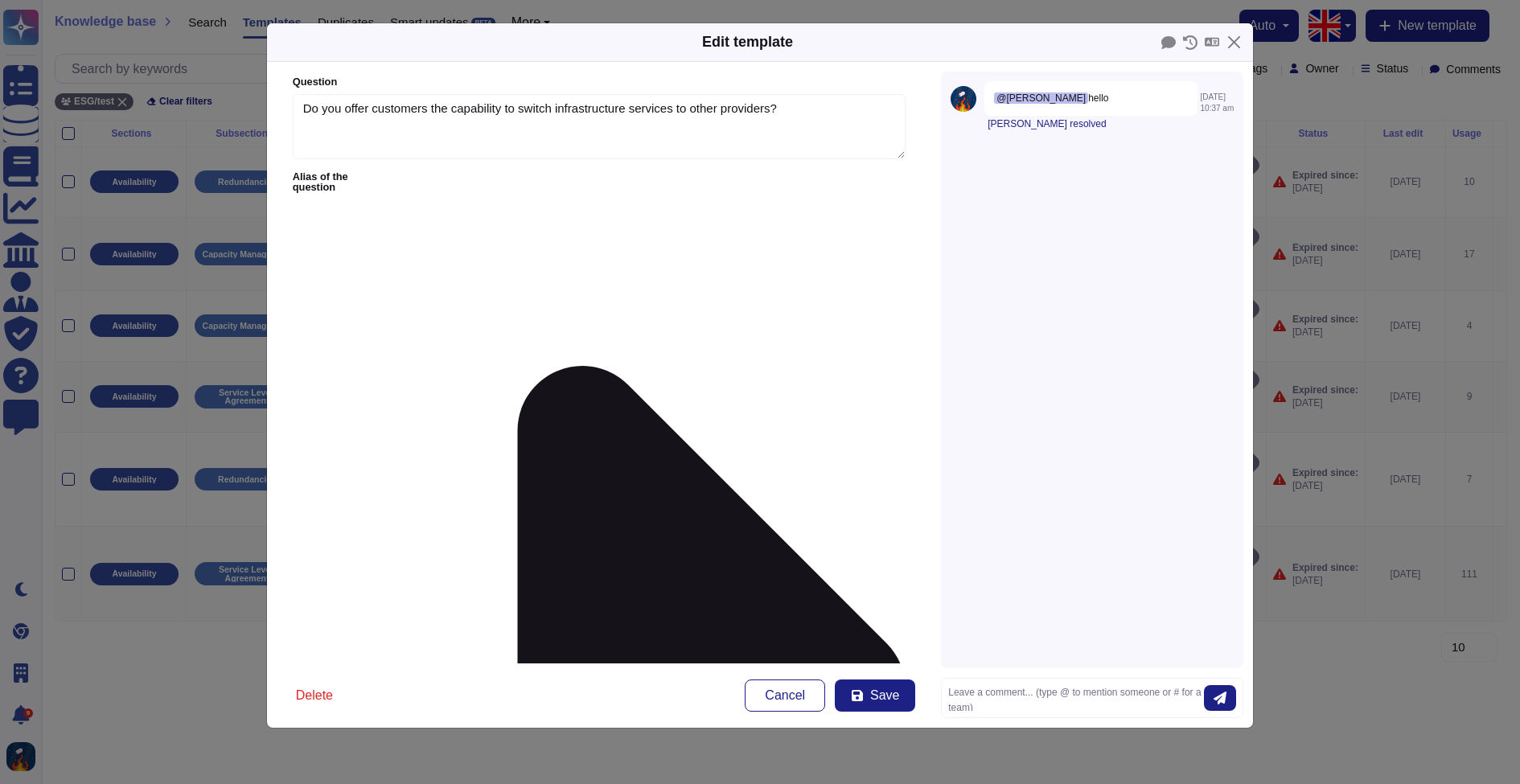 click on "Edit template Question Do you offer customers the capability to switch infrastructure services to other providers? Alias of the question Answer XXX Company applications run on Amazon AWS and are spread across several AWS Availability Zones.. Yes/No Yes No N/A More Yes/No options Properties Recently Updated Owner Wonder Company Wide Availability Redundancies Review Cycle Every year From custom date [DATE] Next expiration date: [DATE] Translation Auto translate this template Linked documents skypher-banner-2.png, Slogo.png Attach document Delete Cancel Save @[PERSON_NAME]  hello [DATE] 10:37 am Mark resolved" at bounding box center [760, 392] 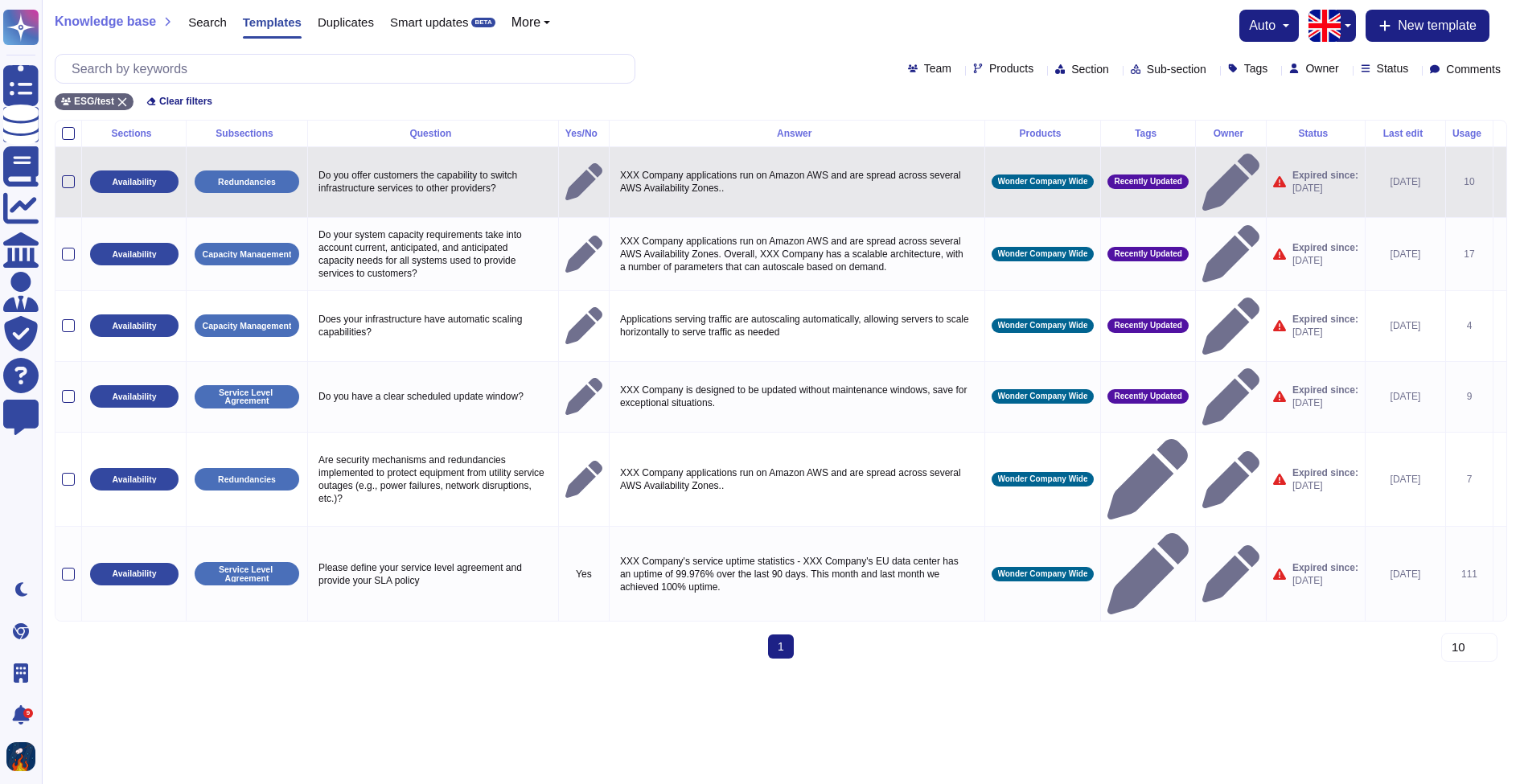 click 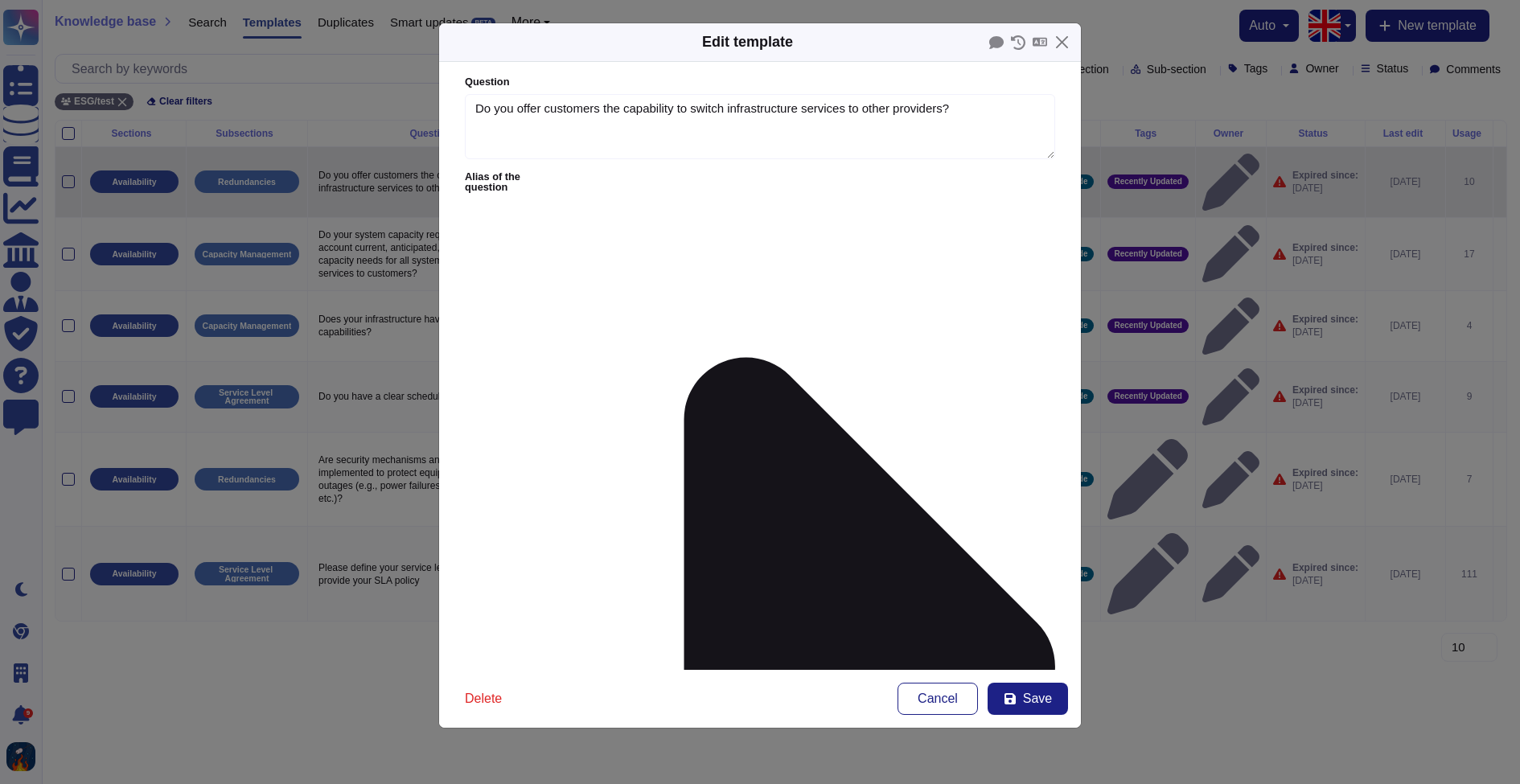 type on "Do you offer customers the capability to switch infrastructure services to other providers?" 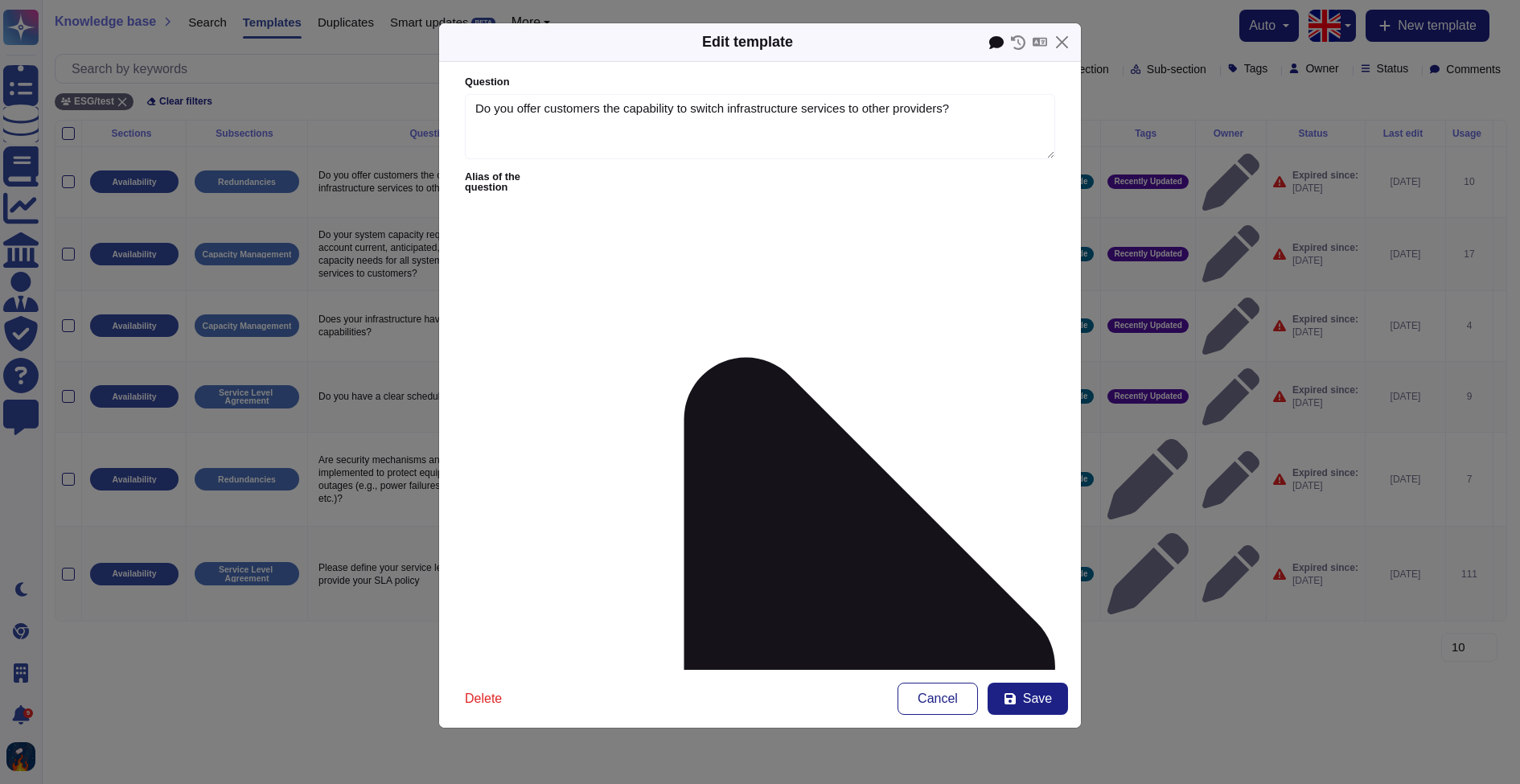 click 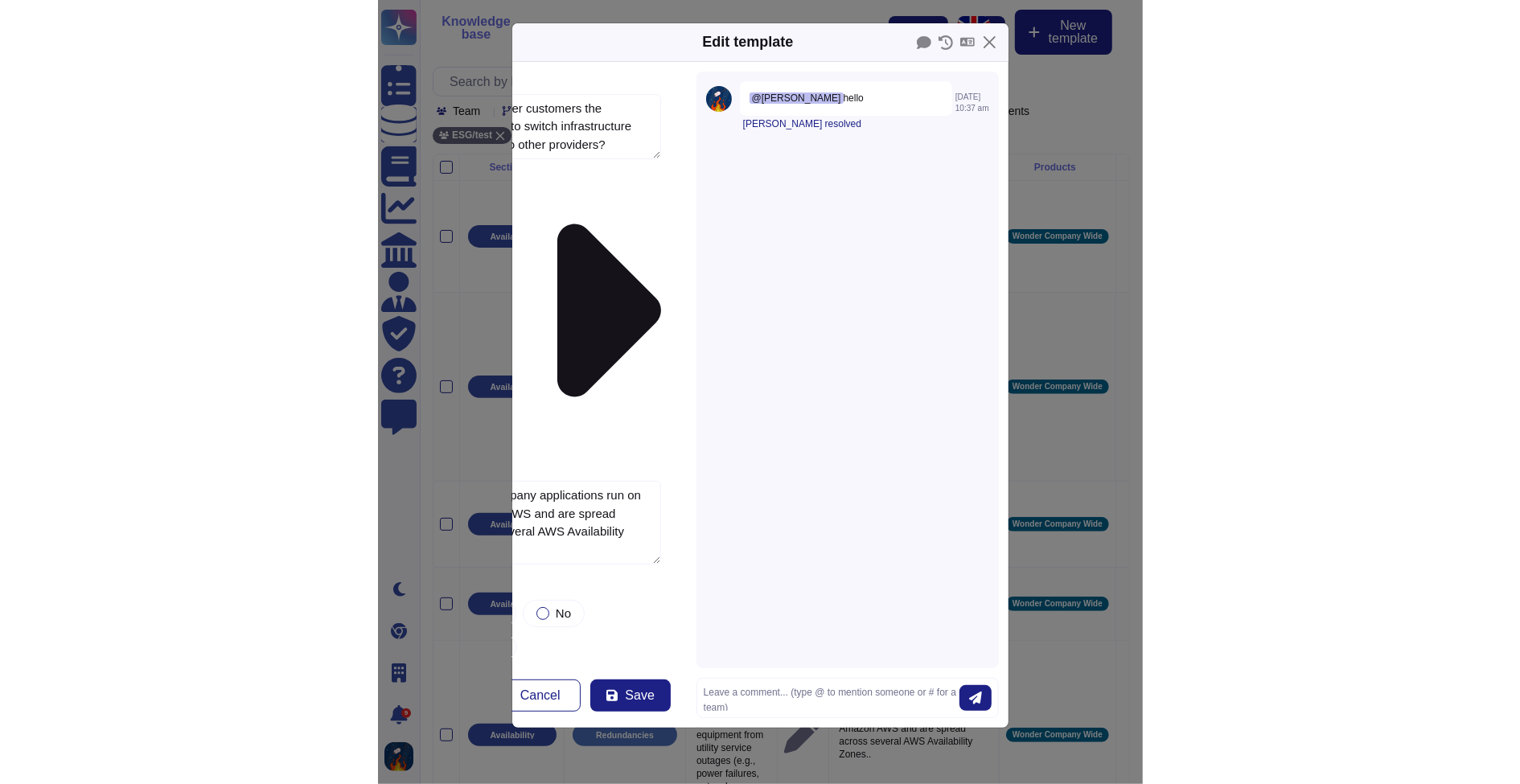 scroll, scrollTop: 0, scrollLeft: 0, axis: both 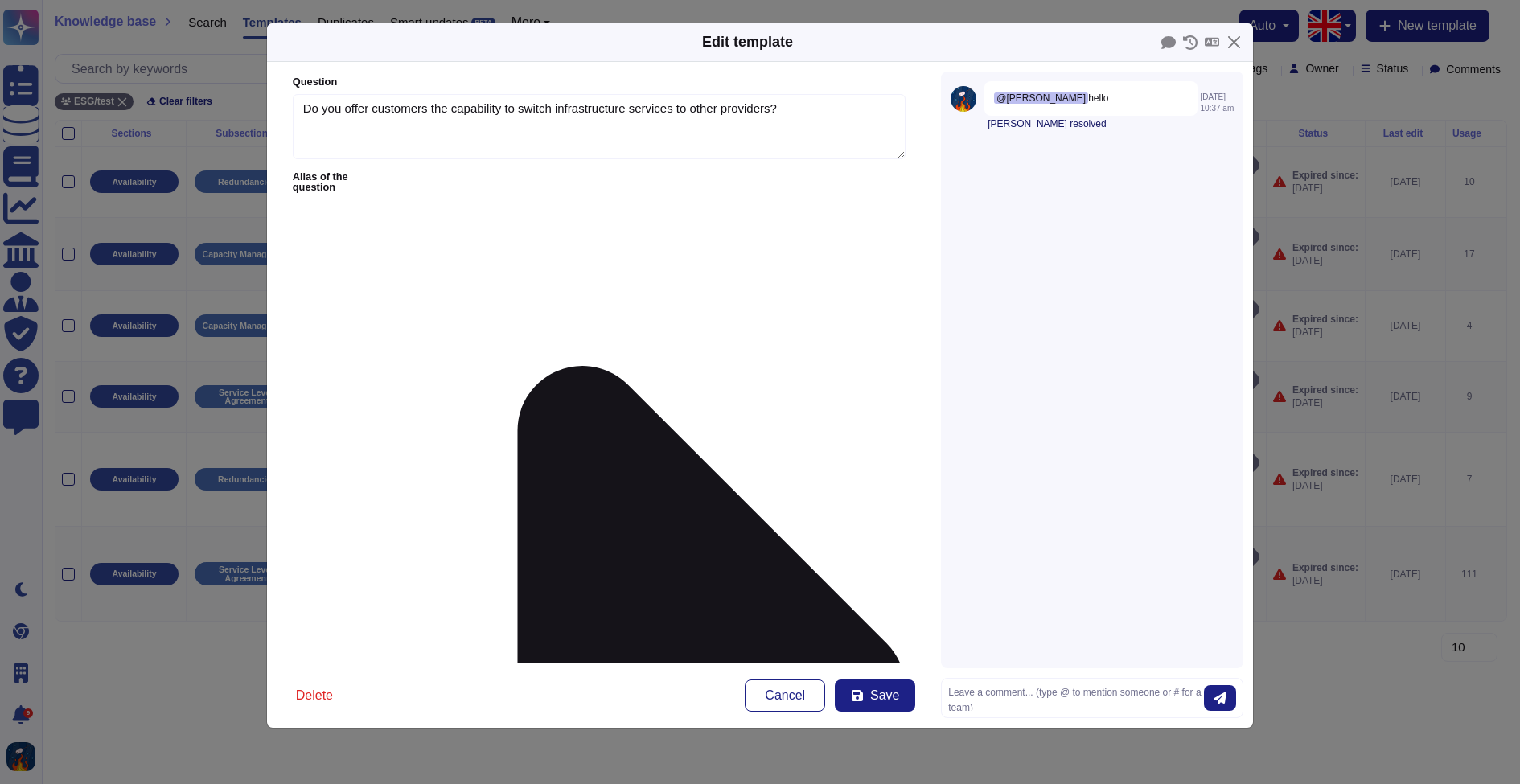 click on "[PERSON_NAME] resolved" at bounding box center [1046, 124] 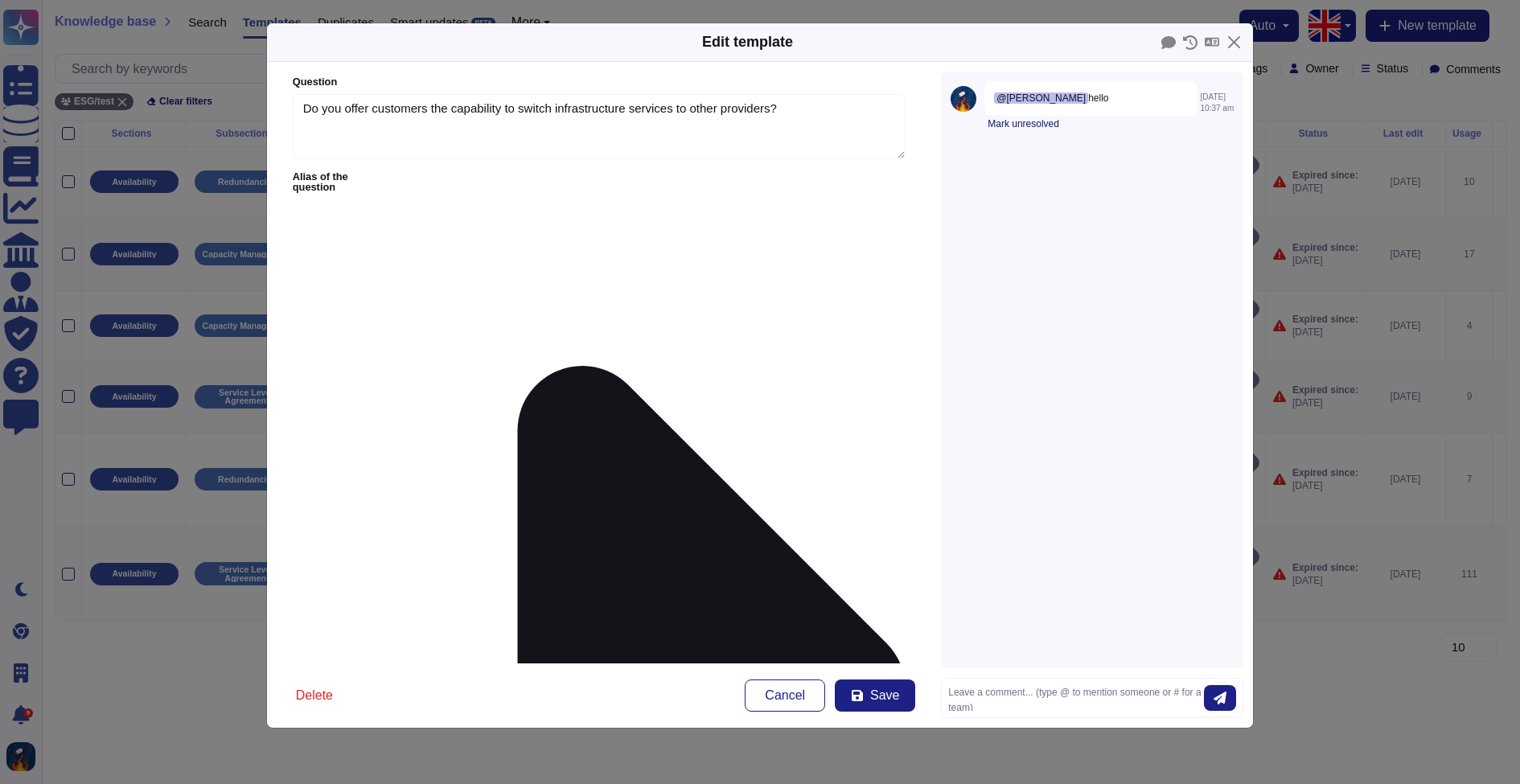 click on "Mark unresolved" at bounding box center [1023, 124] 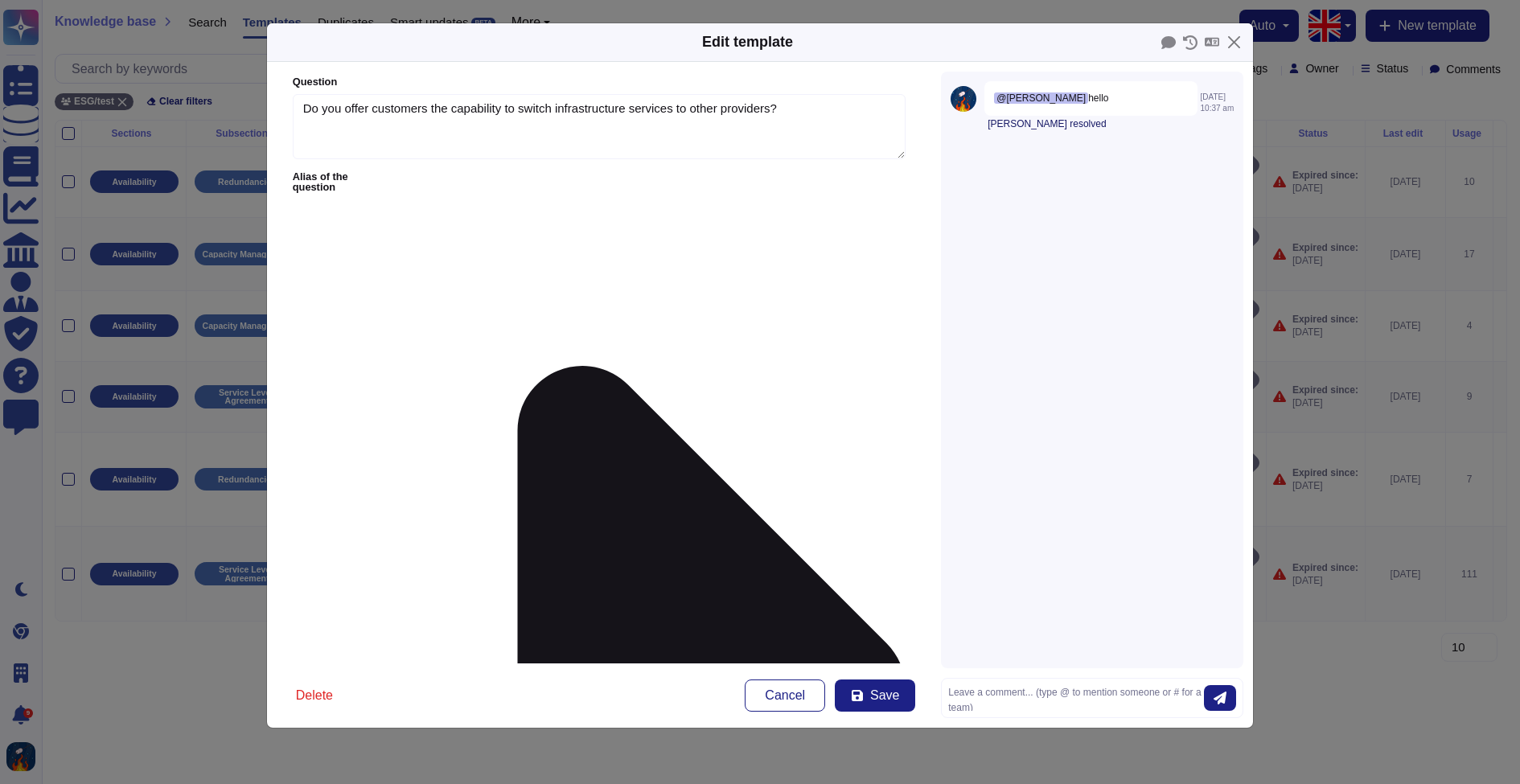 click on "[PERSON_NAME] resolved" at bounding box center [1046, 124] 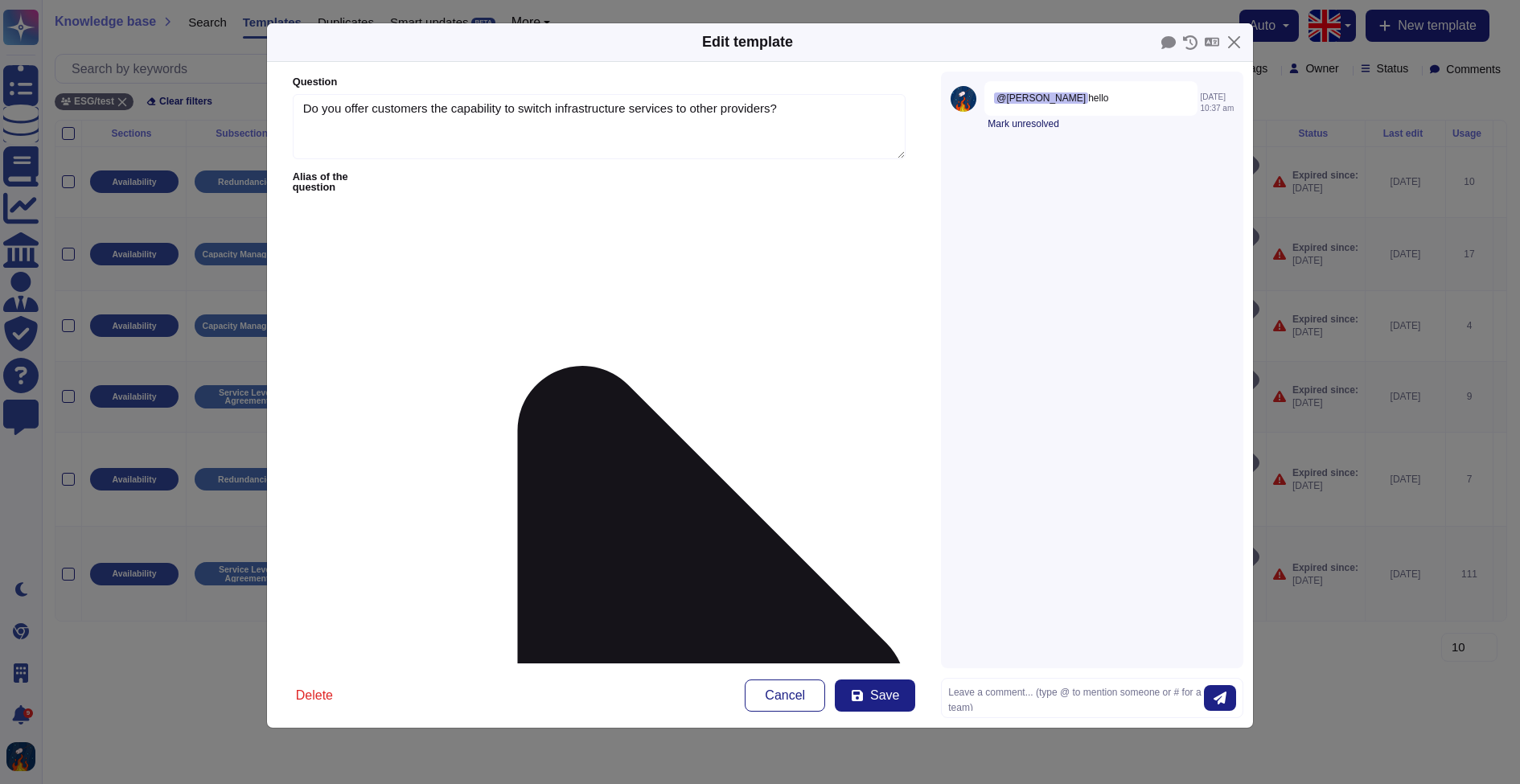 click on "Mark unresolved" at bounding box center [1023, 124] 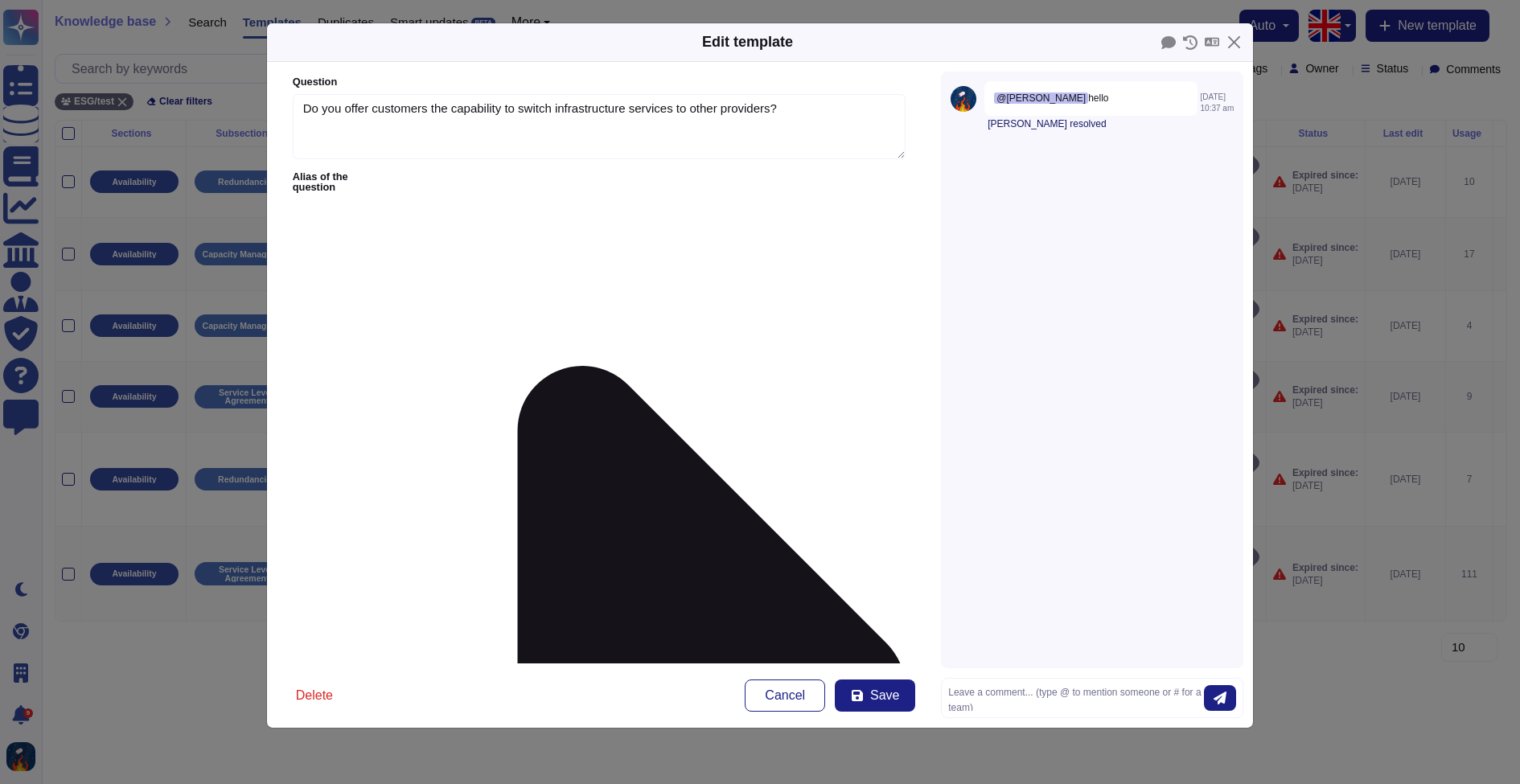 click on "[PERSON_NAME] resolved" at bounding box center [1046, 124] 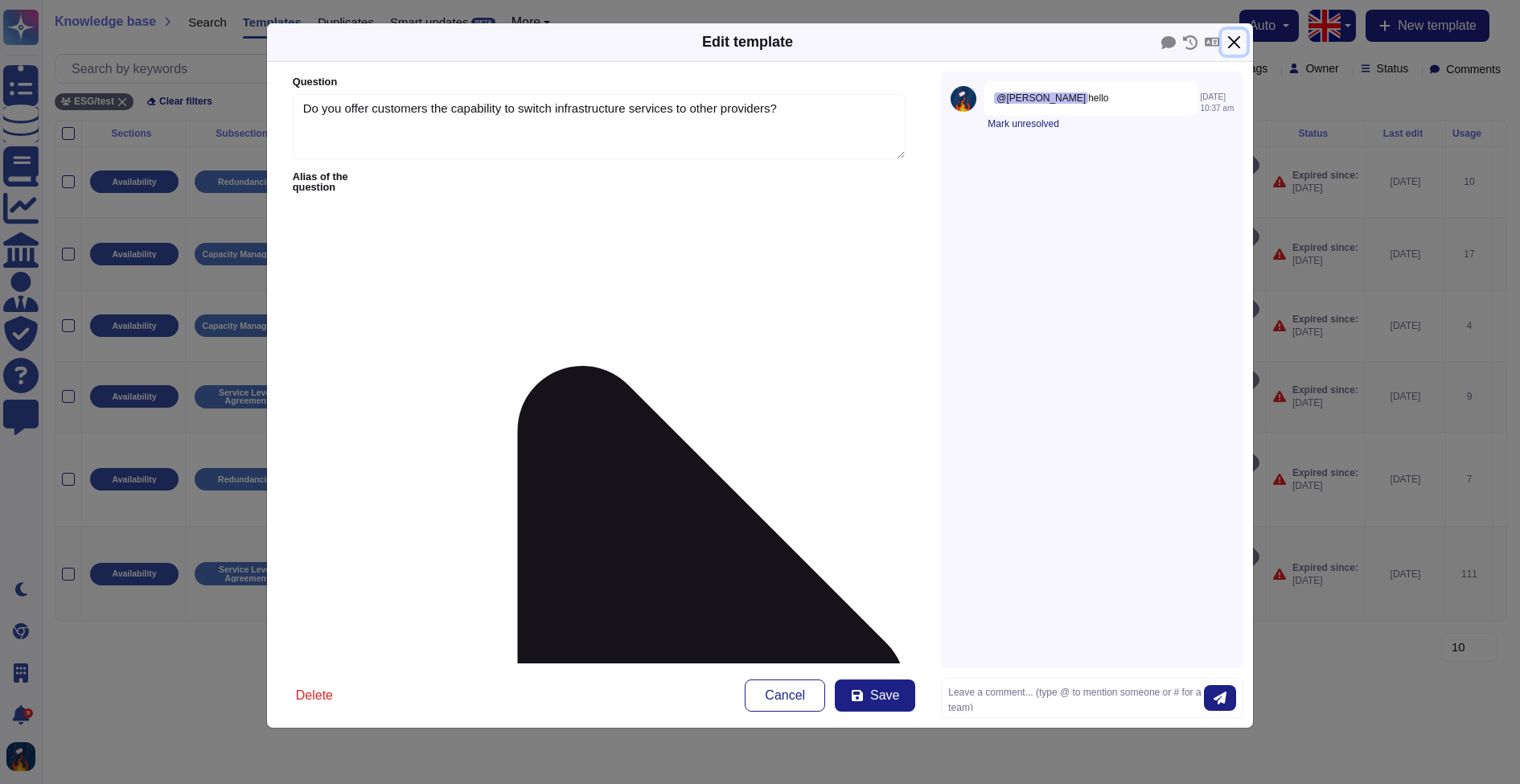 click at bounding box center (1234, 42) 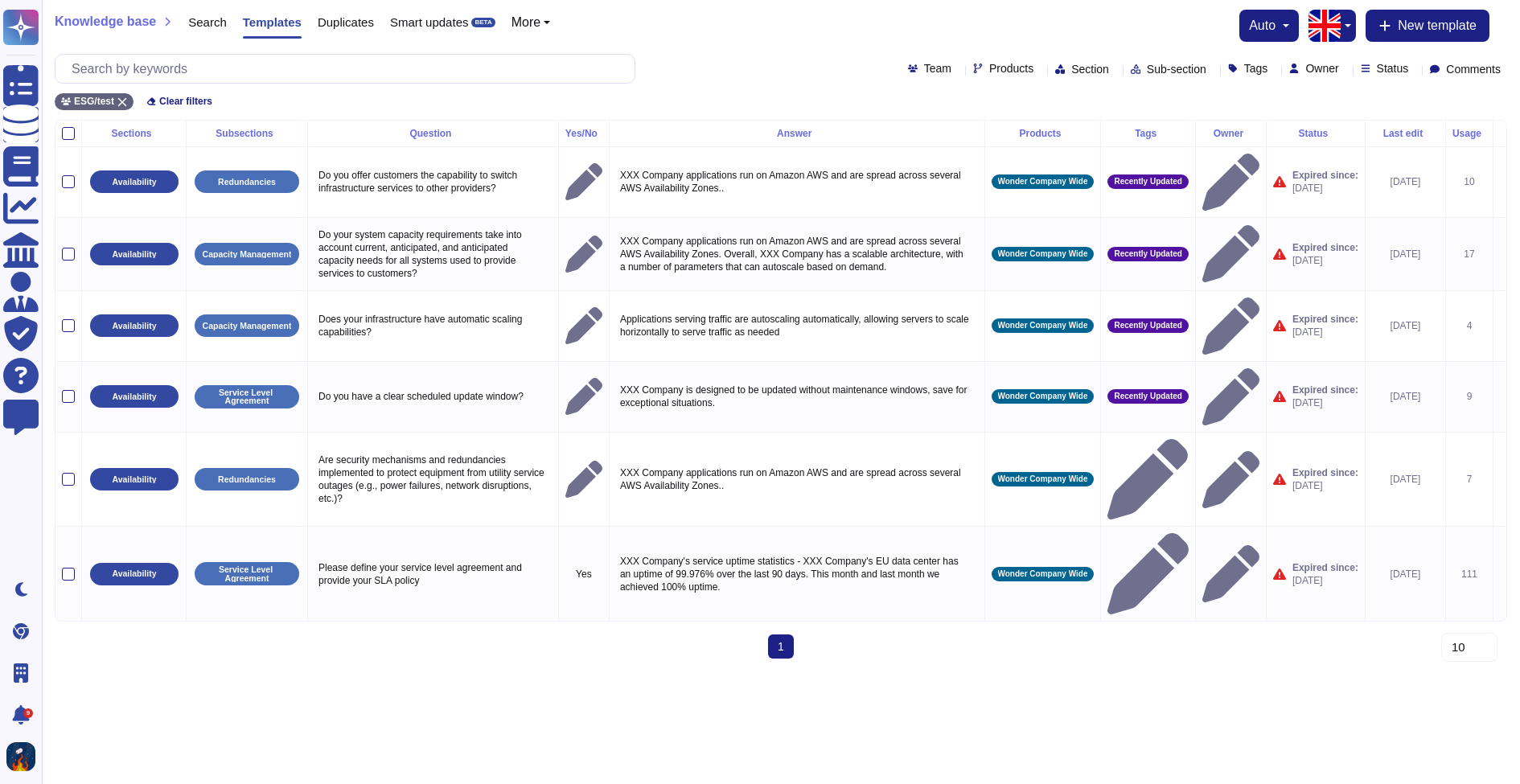 click on "Comments" at bounding box center [1473, 69] 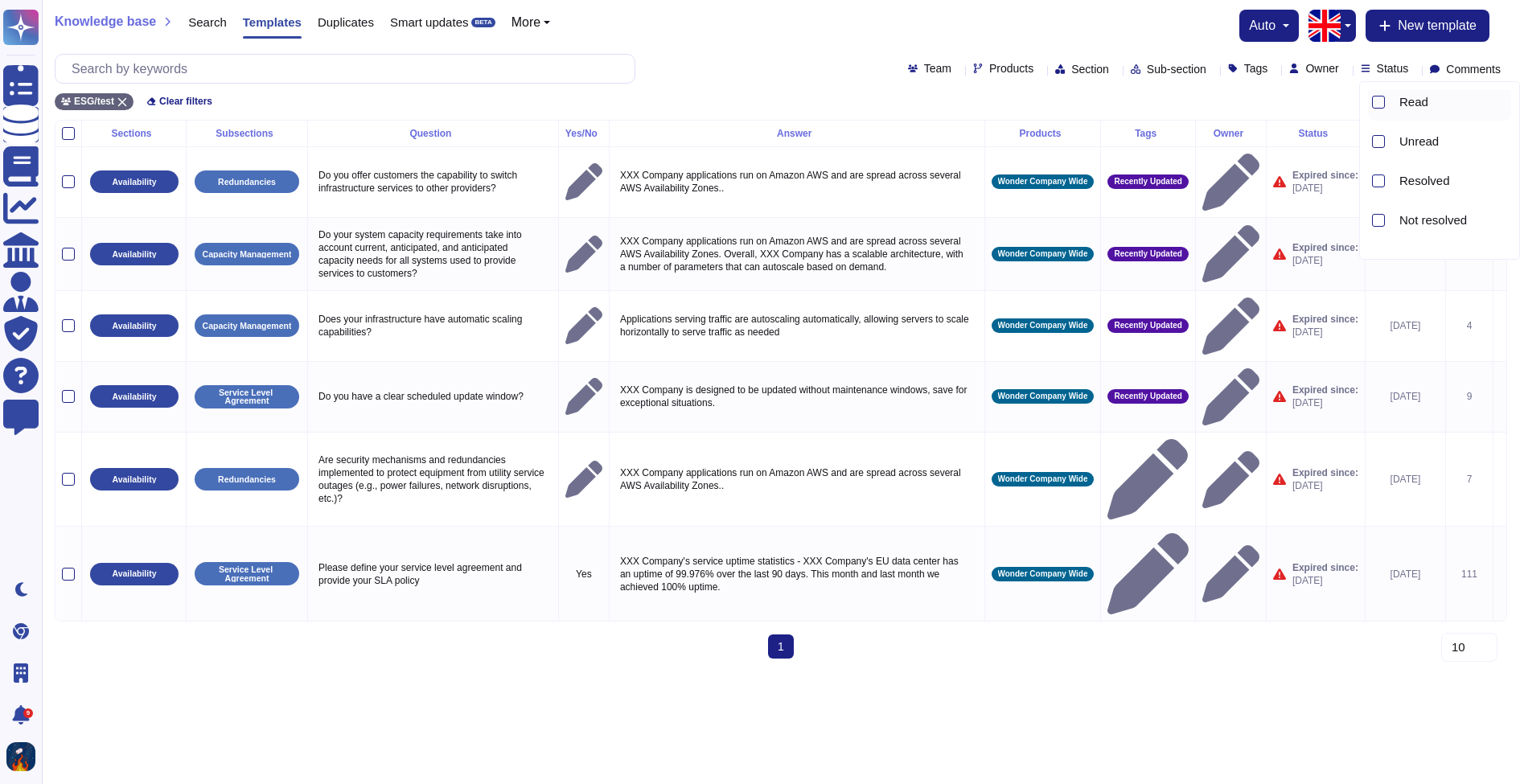 scroll, scrollTop: 72, scrollLeft: 0, axis: vertical 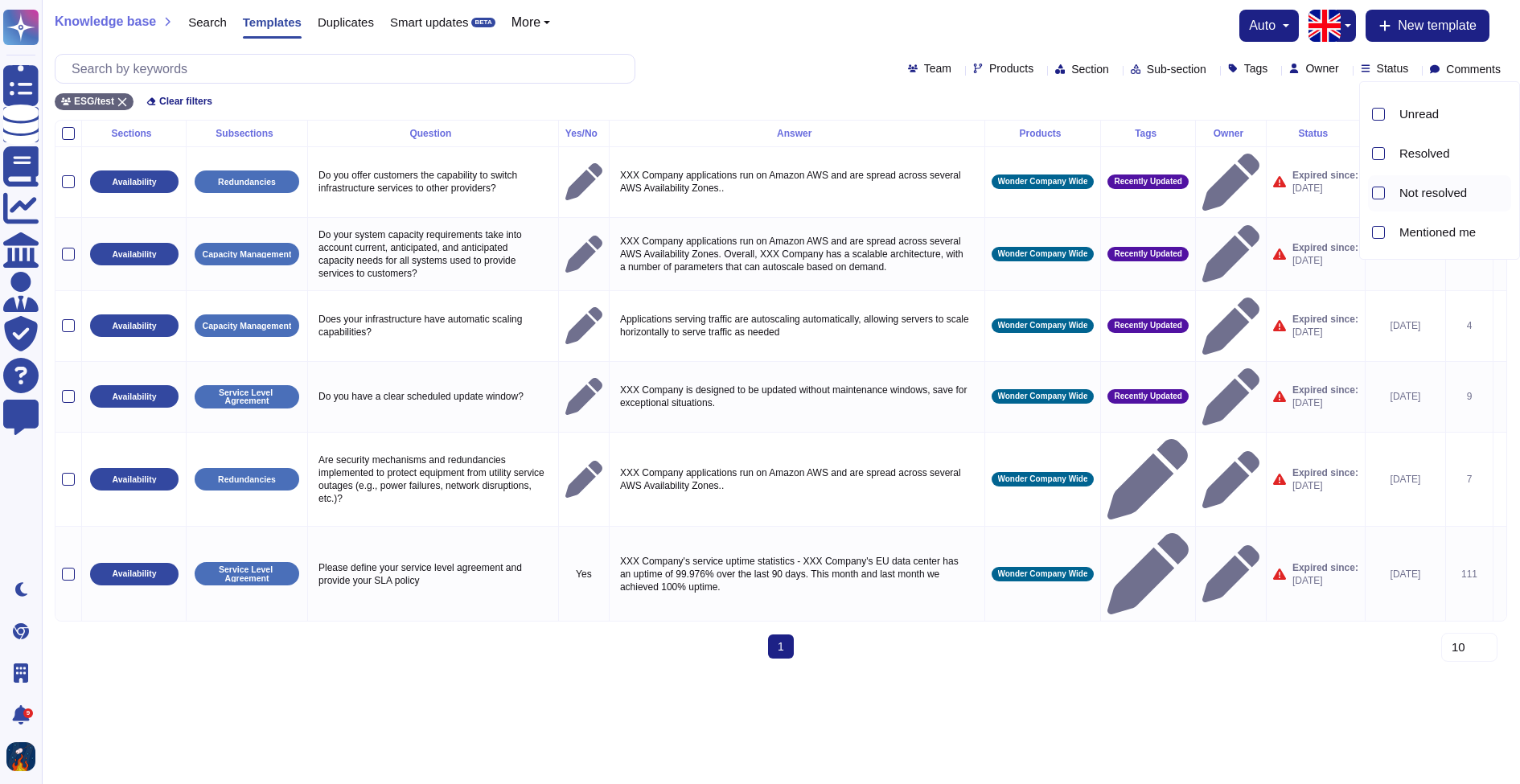 click on "Not resolved" at bounding box center [1433, 193] 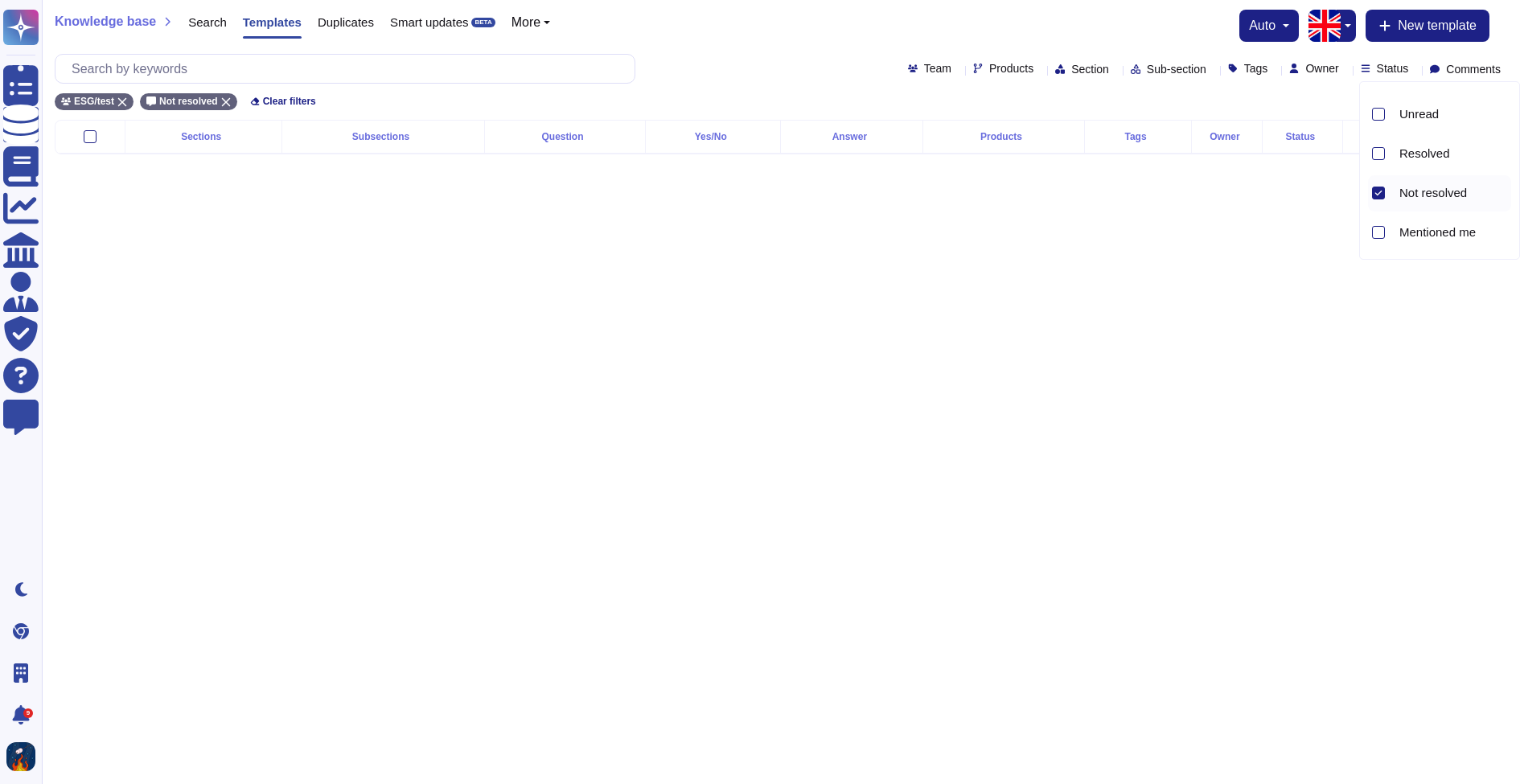 click on "Questionnaires Knowledge Base Documents Analytics CAIQ / SIG Admin Trust Center Help Center Feedback Dark mode Chrome Extension Wonder Company 9 Notifications Profile Knowledge base Search Templates Duplicates Smart updates BETA More auto New template Team Products Section Sub-section Tags Owner Status Comments ESG/test Not resolved Clear filters Sections  Subsections  Question  Yes/No  Answer  Products  Tags  Owner  Status  Last edit  Usage  10 20 30
Commented Read Unread Resolved Not resolved Mentioned me" at bounding box center (760, 90) 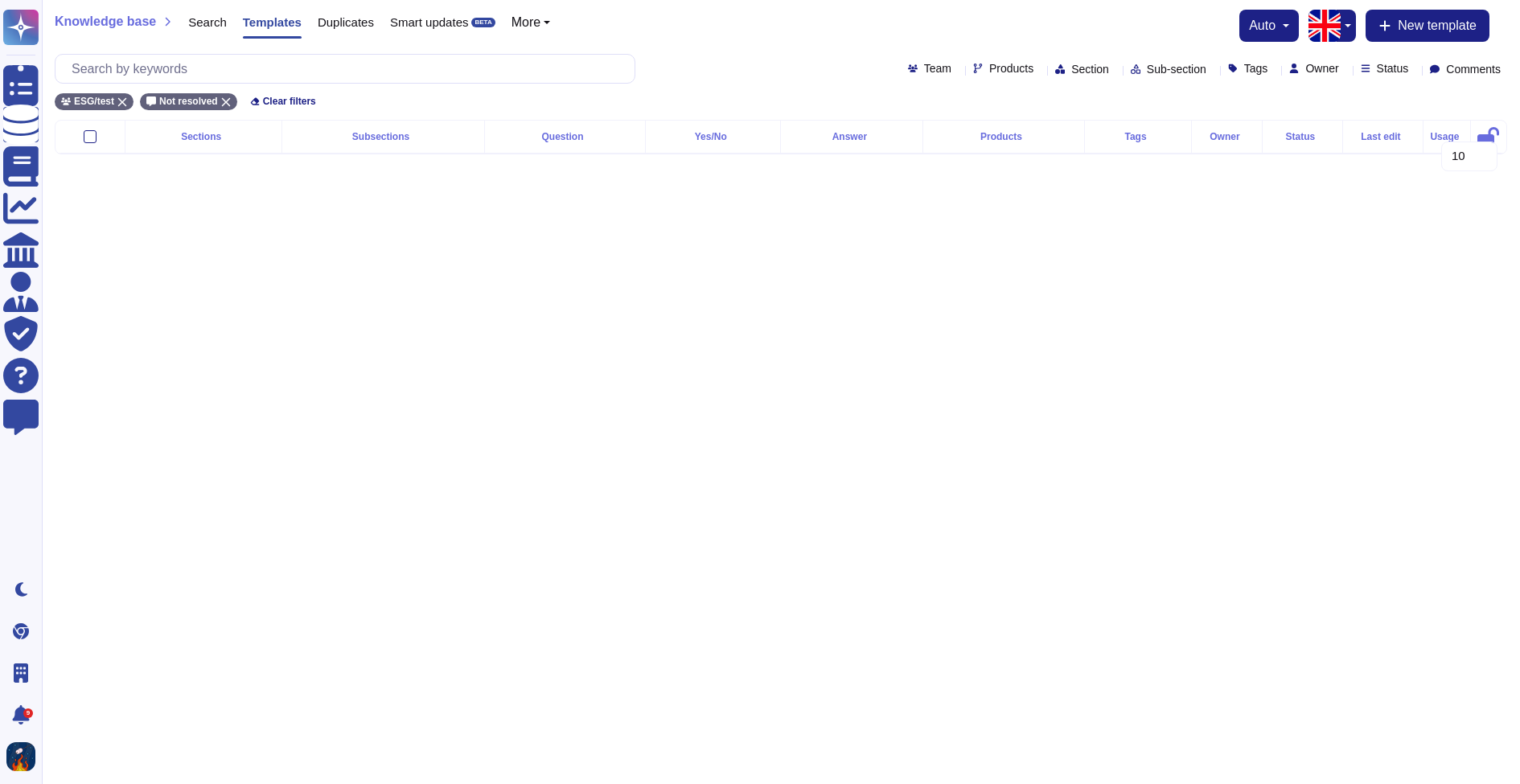click at bounding box center [781, 174] 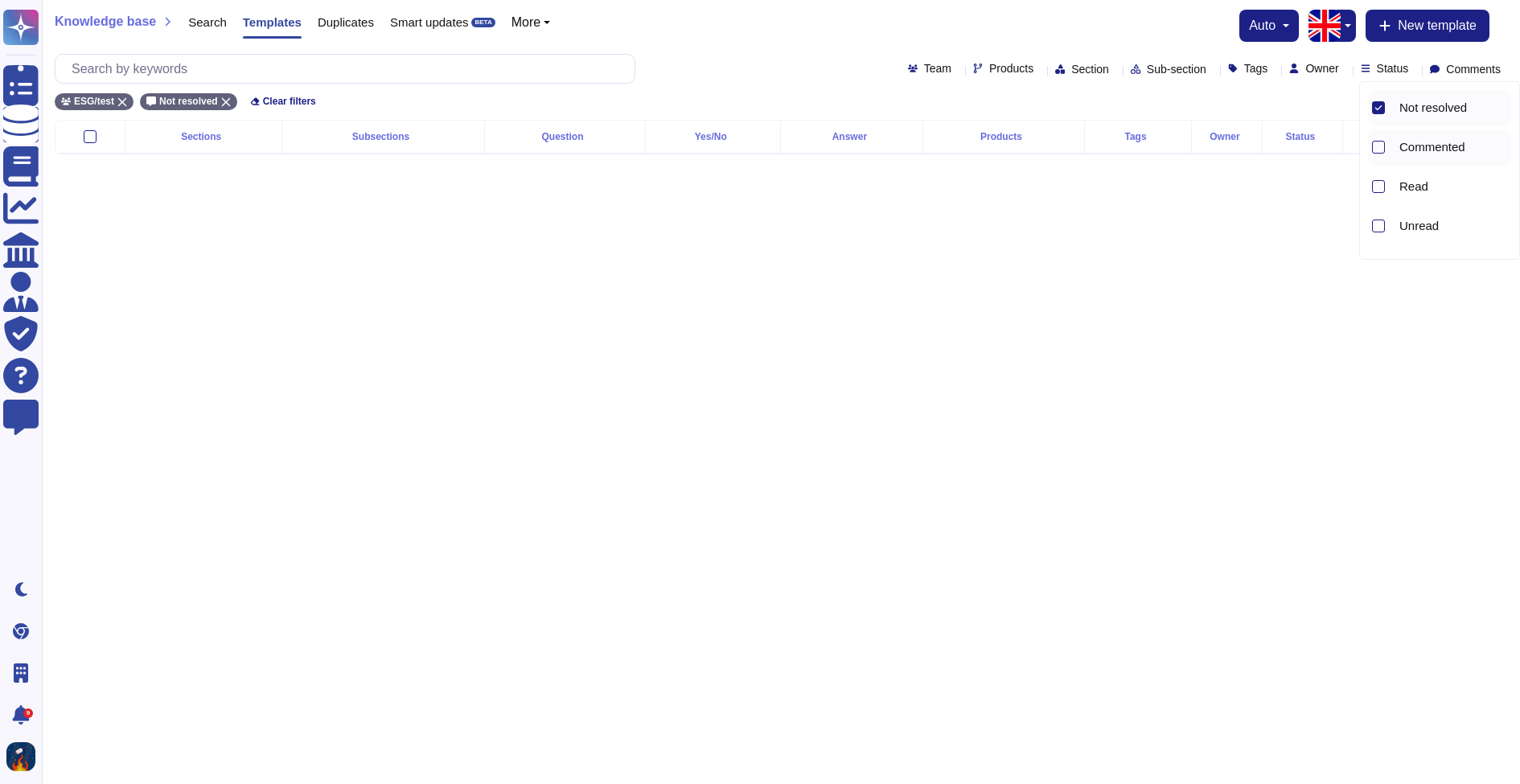 click on "Commented" at bounding box center (1432, 147) 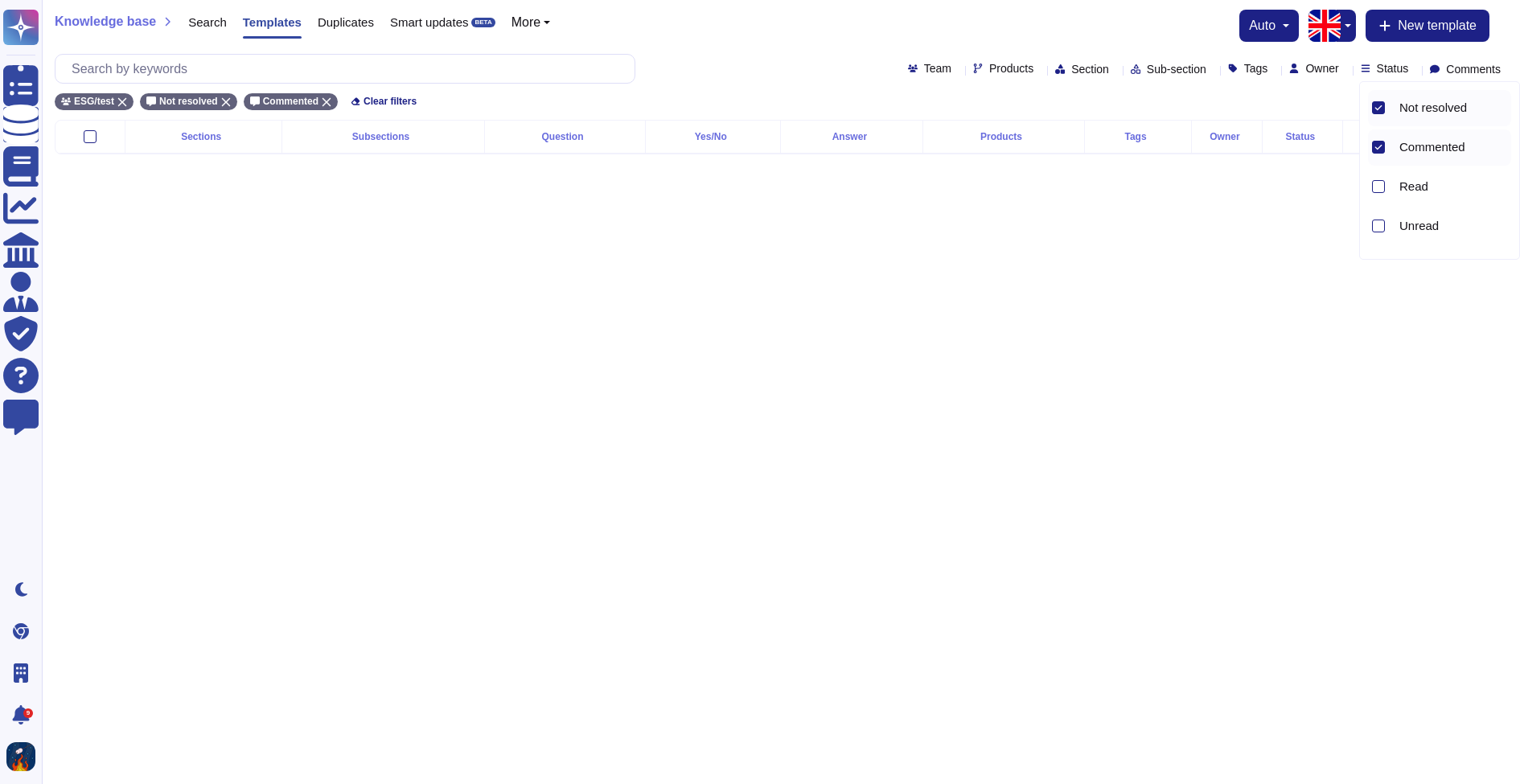 click on "Questionnaires Knowledge Base Documents Analytics CAIQ / SIG Admin Trust Center Help Center Feedback Dark mode Chrome Extension Wonder Company 9 Notifications Profile Knowledge base Search Templates Duplicates Smart updates BETA More auto New template Team Products Section Sub-section Tags Owner Status Comments ESG/test Not resolved Commented Clear filters Sections  Subsections  Question  Yes/No  Answer  Products  Tags  Owner  Status  Last edit  Usage  10 20 30
Not resolved Commented Read Unread Resolved Mentioned me" at bounding box center (760, 90) 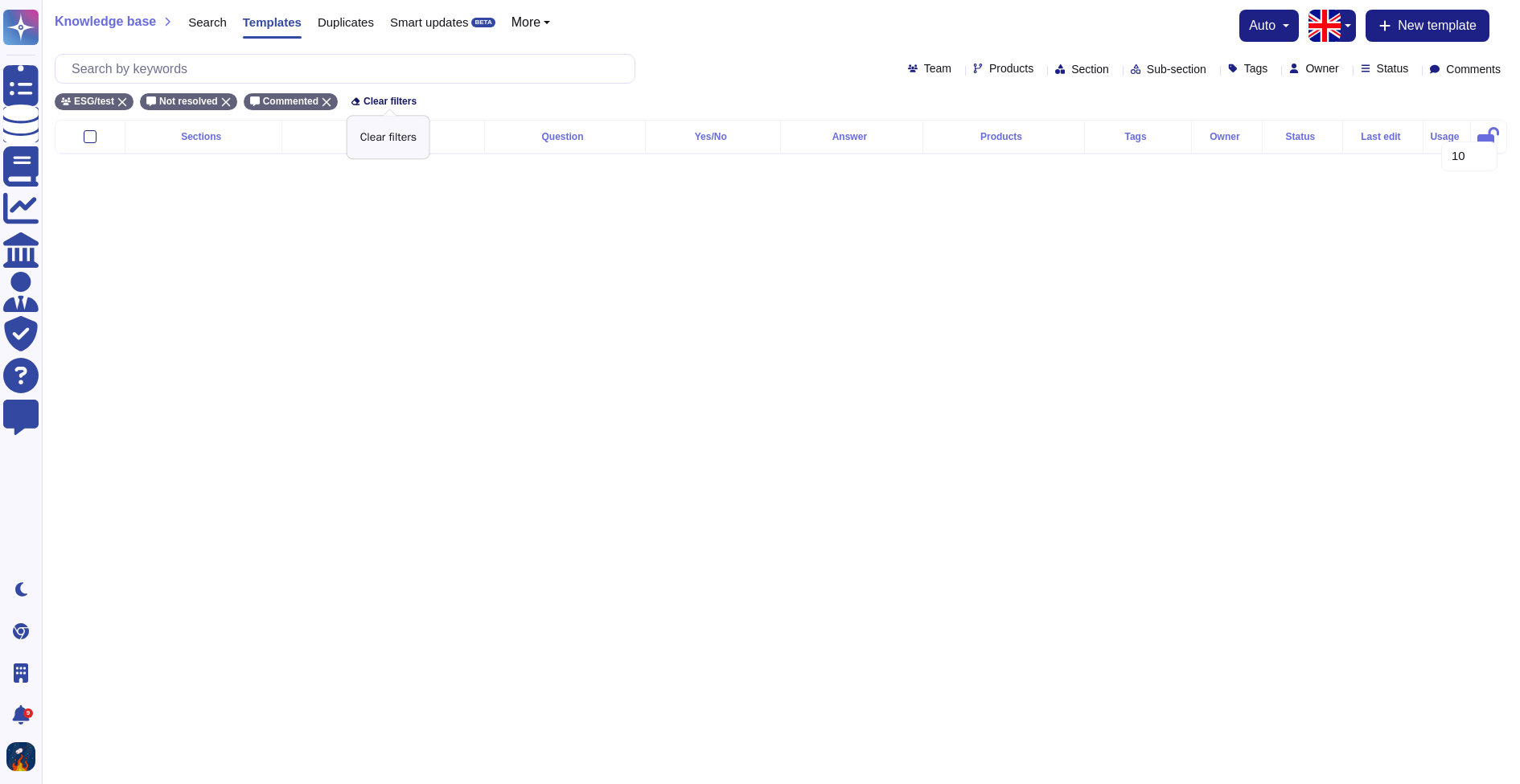 click on "Clear filters" at bounding box center (390, 101) 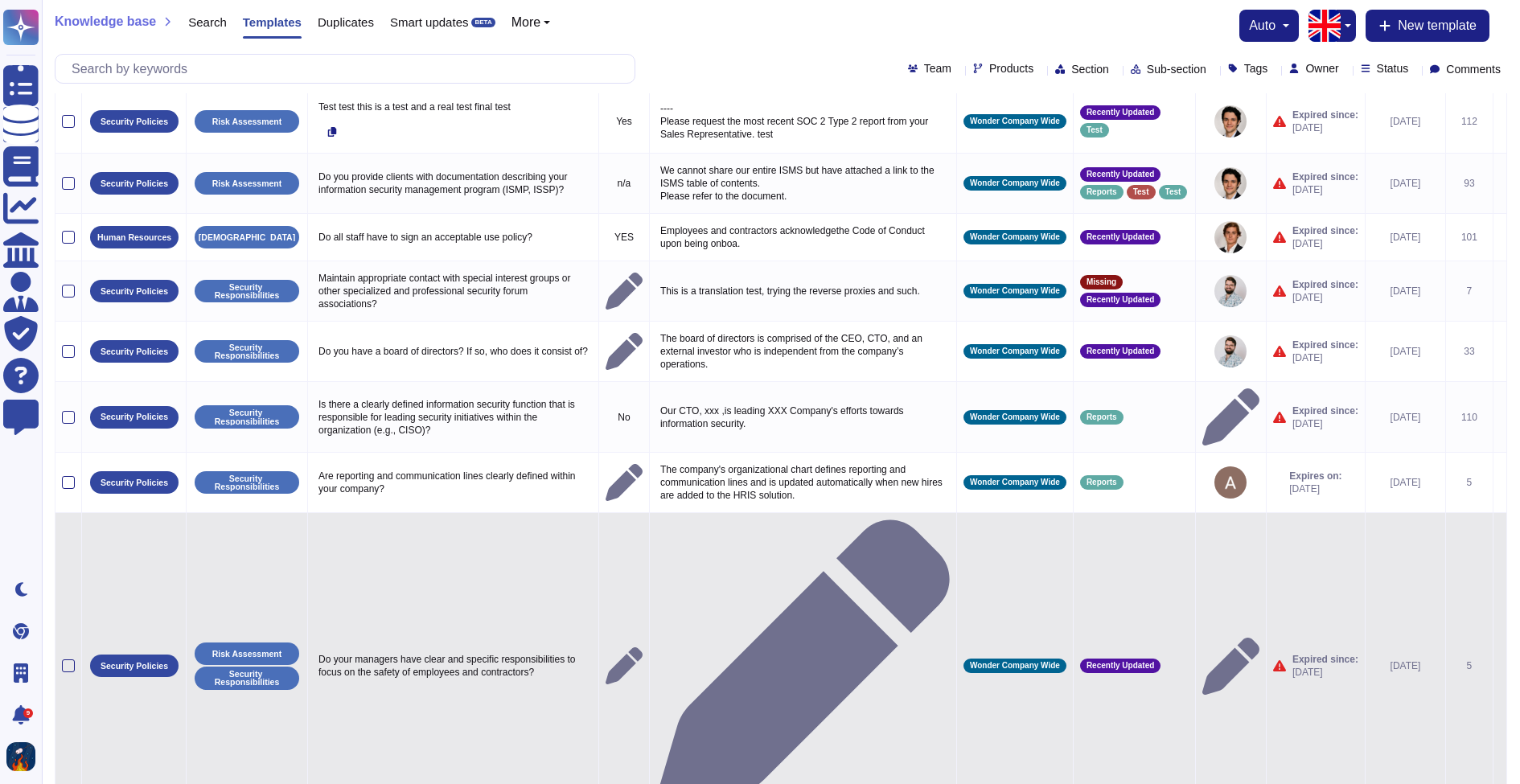 scroll, scrollTop: 0, scrollLeft: 0, axis: both 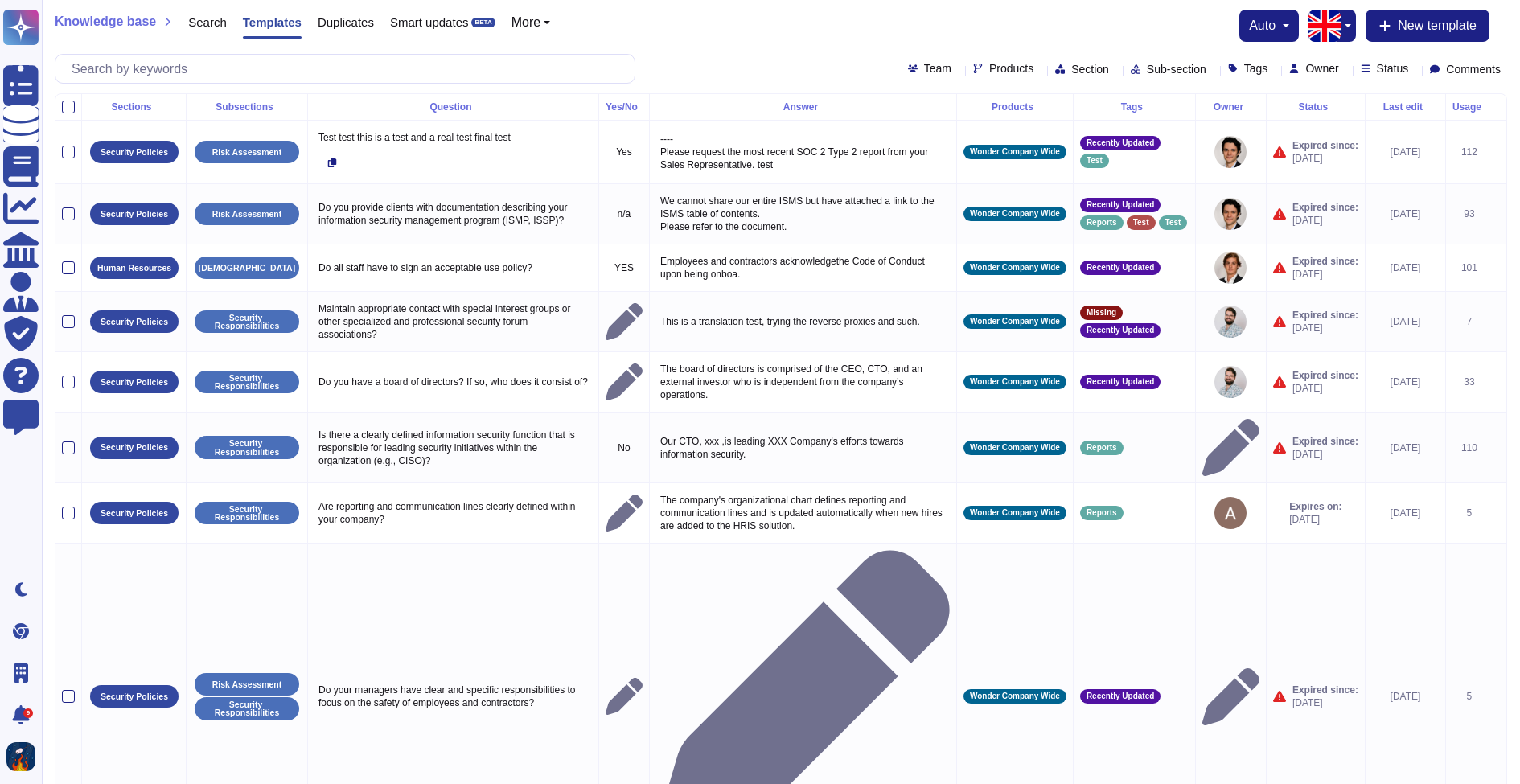 click on "Comments" at bounding box center [1473, 69] 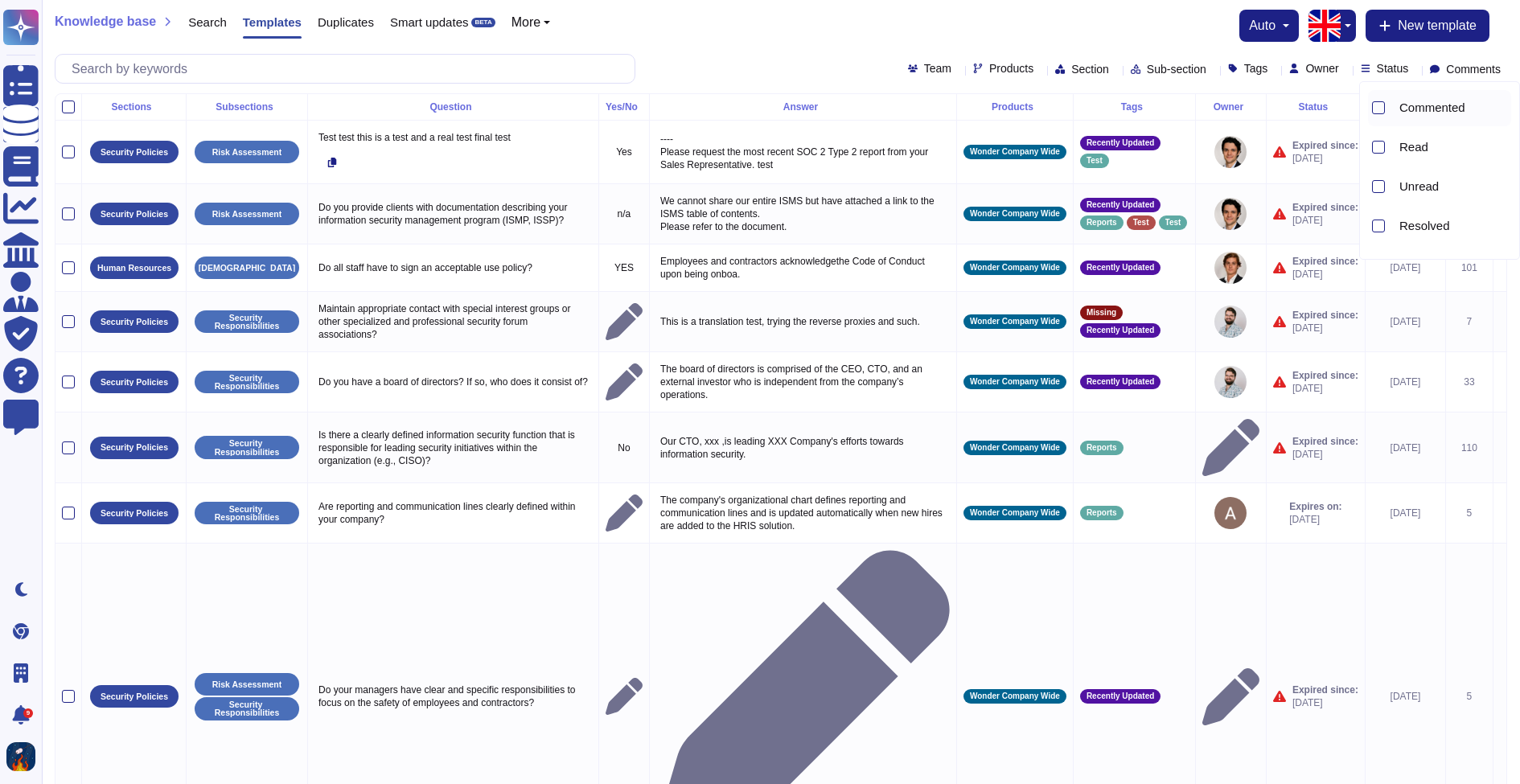 click on "Commented" at bounding box center [1432, 108] 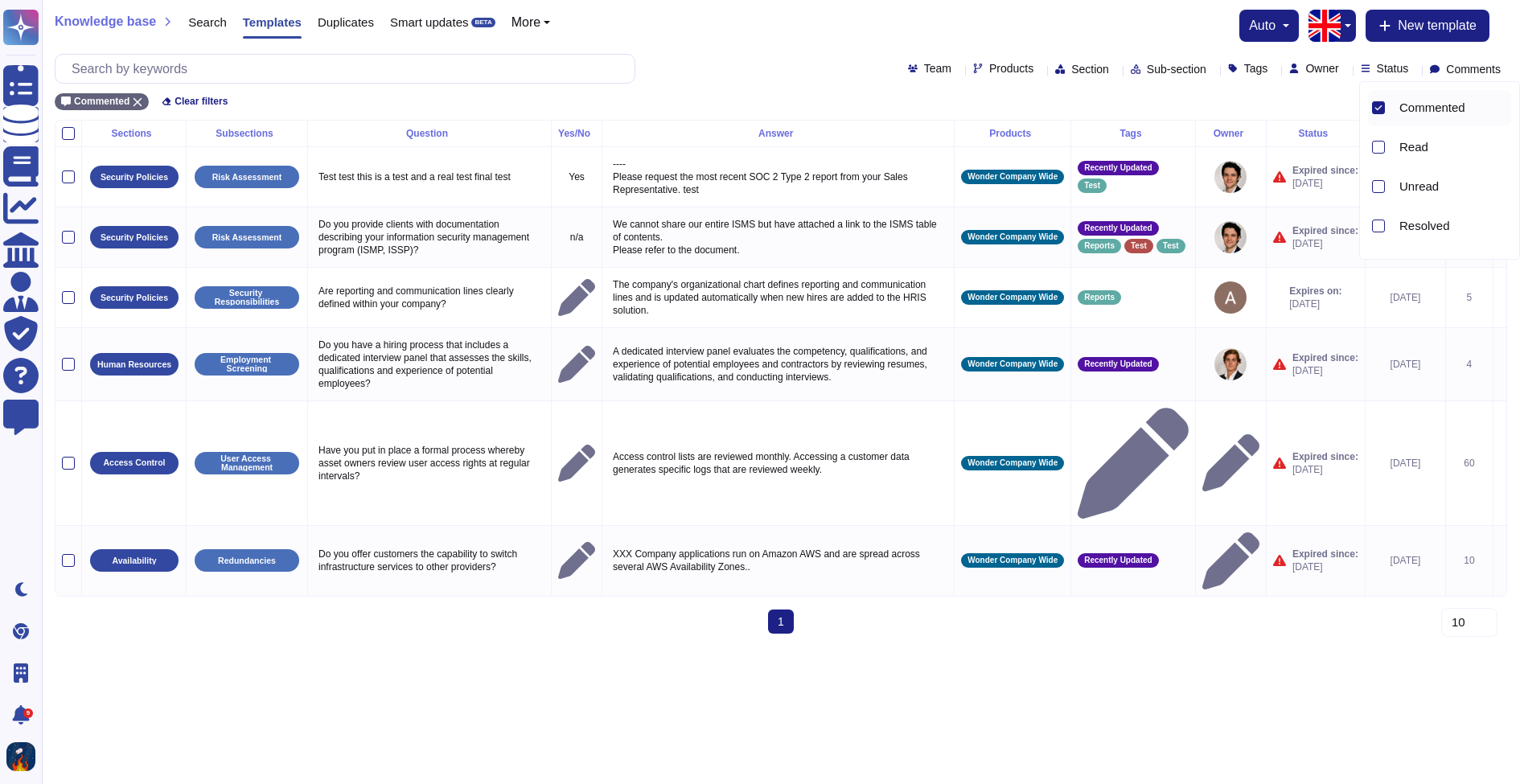 click on "1 (current)" at bounding box center [781, 628] 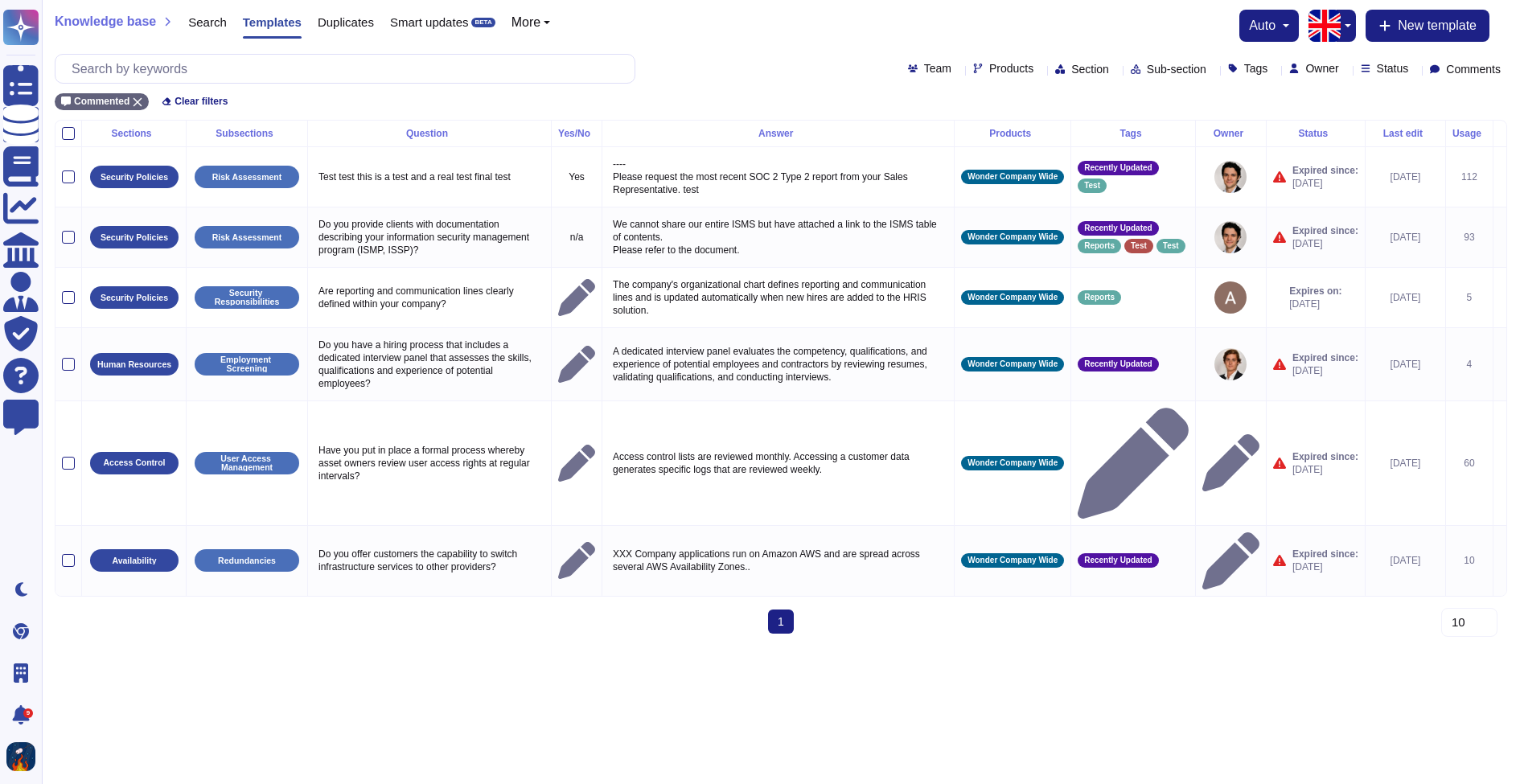 click on "Comments" at bounding box center [1473, 69] 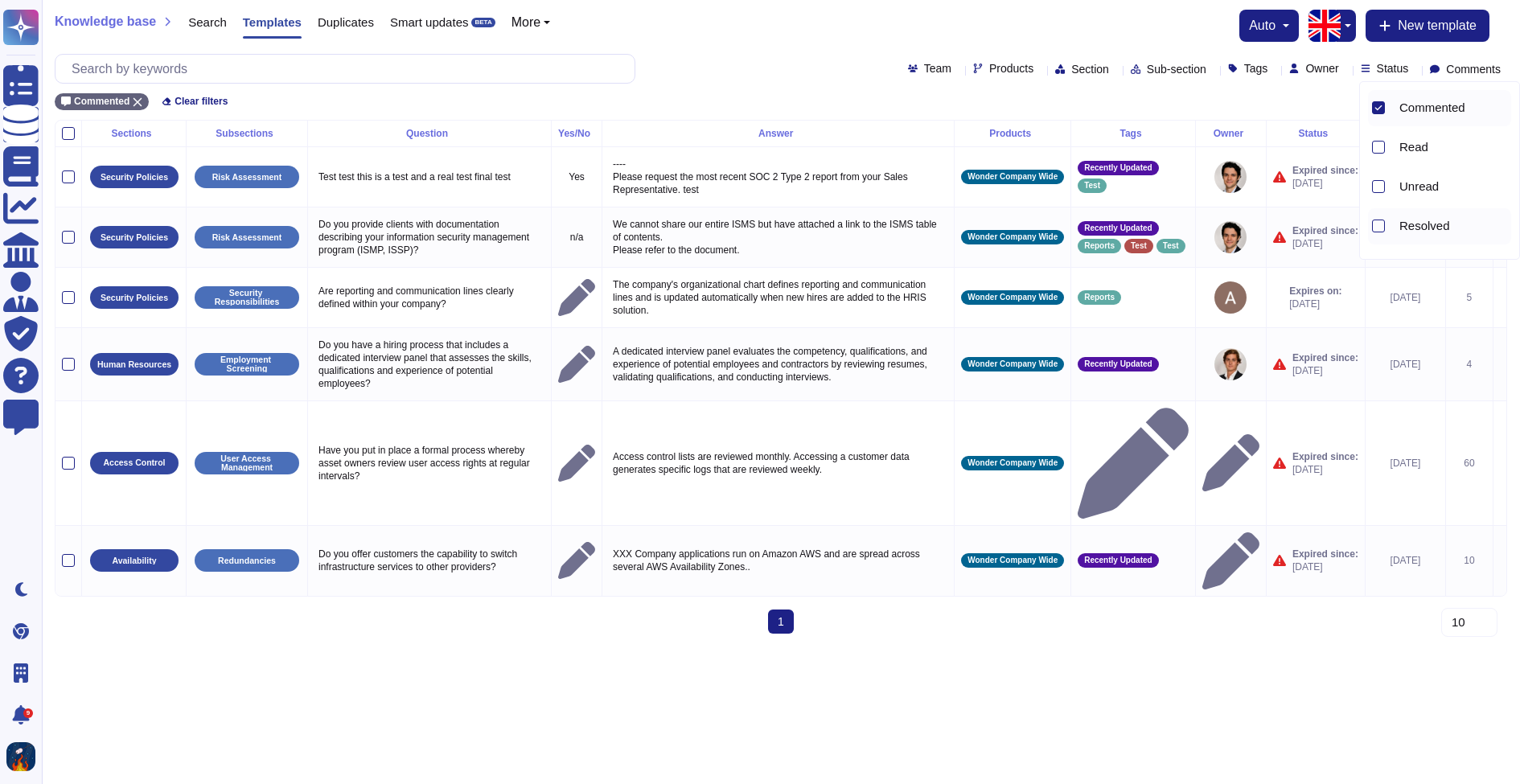 click on "Resolved" at bounding box center (1424, 226) 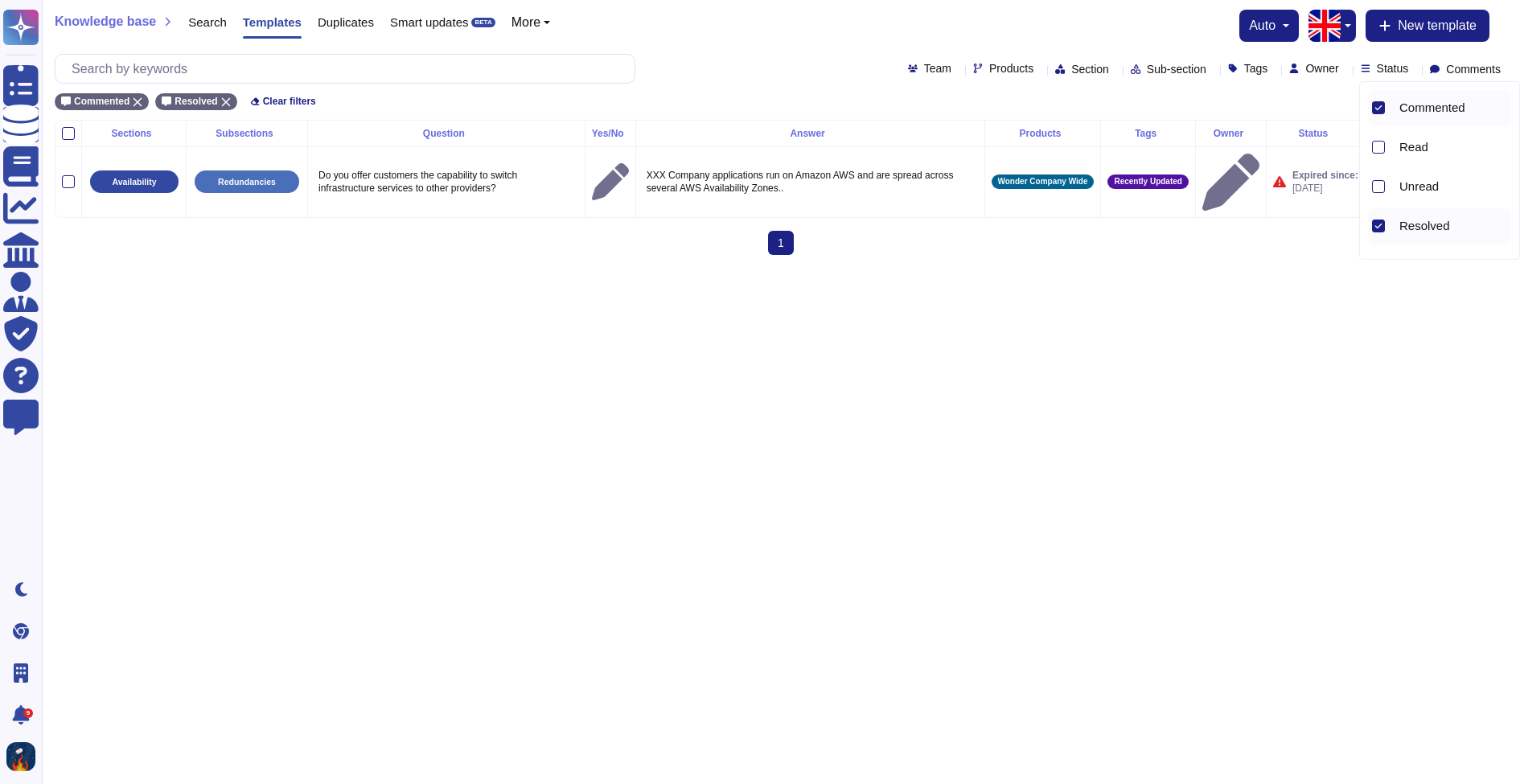 click on "Questionnaires Knowledge Base Documents Analytics CAIQ / SIG Admin Trust Center Help Center Feedback Dark mode Chrome Extension Wonder Company 9 Notifications Profile Knowledge base Search Templates Duplicates Smart updates BETA More auto New template Team Products Section Sub-section Tags Owner Status Comments Commented Resolved Clear filters Sections  Subsections  Question  Yes/No  Answer  Products  Tags  Owner  Status  Last edit  Usage  Availability Redundancies Do you offer customers the capability to switch infrastructure services to other providers? XXX Company applications run on Amazon AWS and are spread across several AWS Availability Zones.. Wonder Company Wide Recently Updated Expired since: [DATE] [DATE] 10 1 (current) 10 20 30
Commented Read Unread Resolved Not resolved Mentioned me" at bounding box center [760, 133] 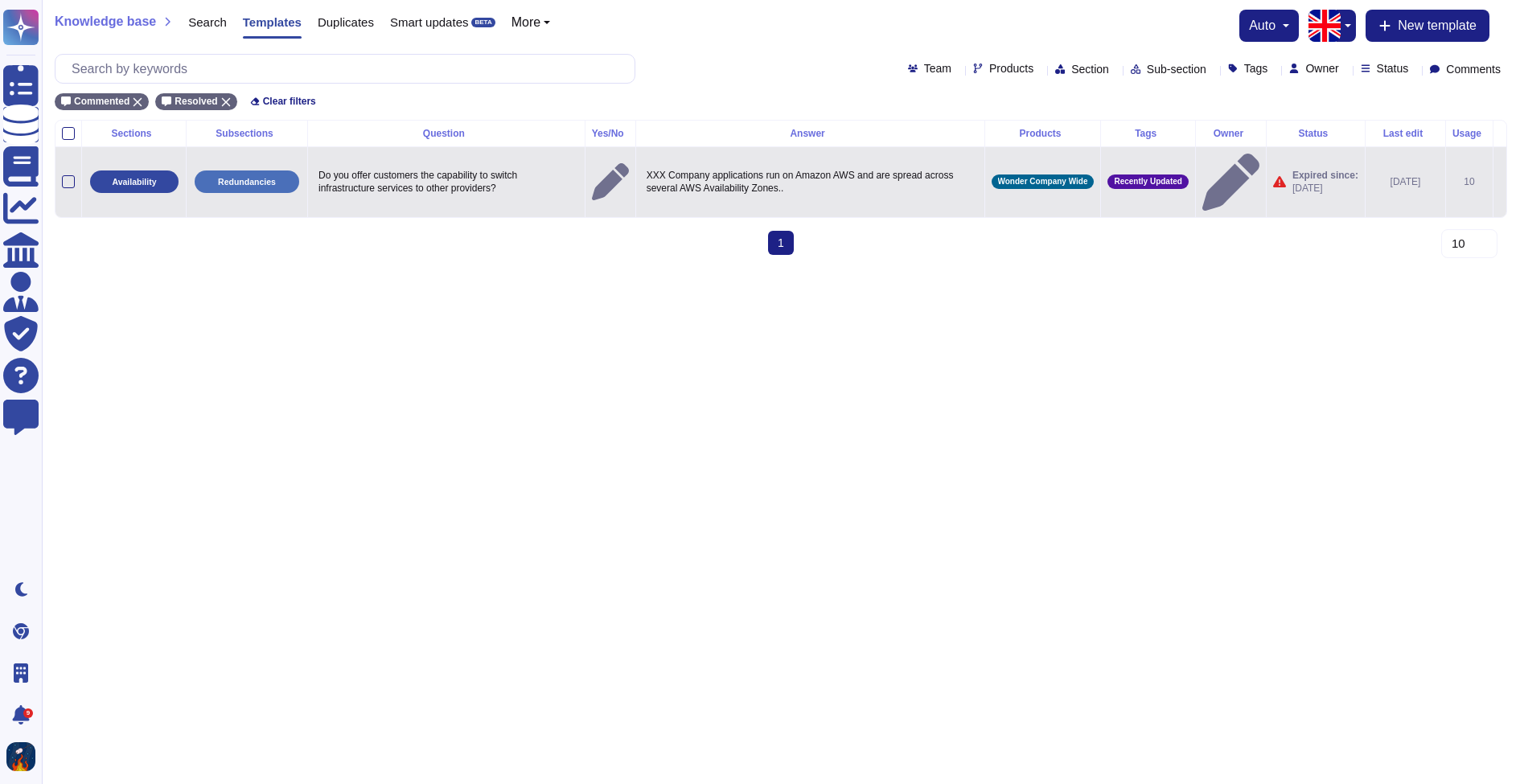 click 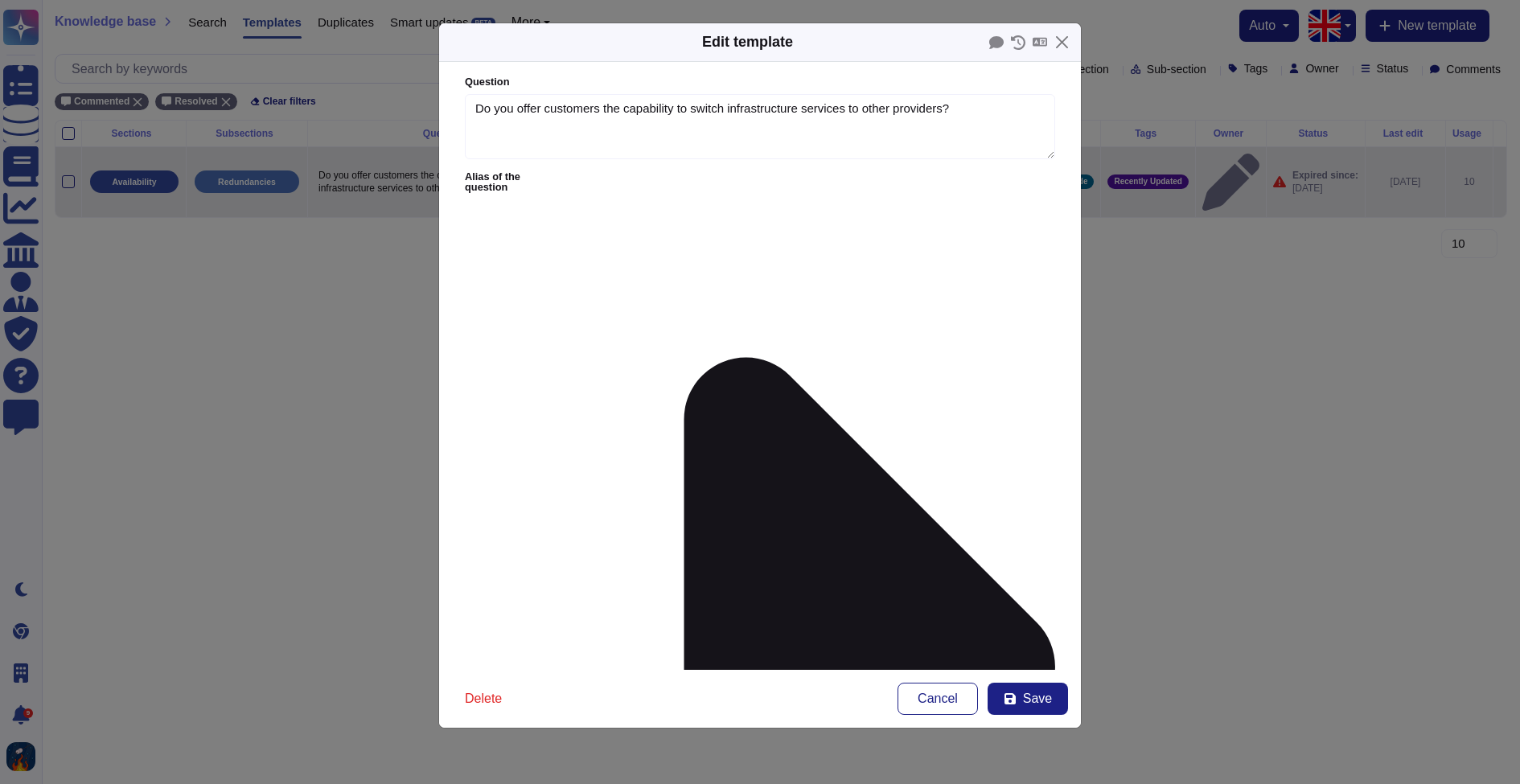 type on "Do you offer customers the capability to switch infrastructure services to other providers?" 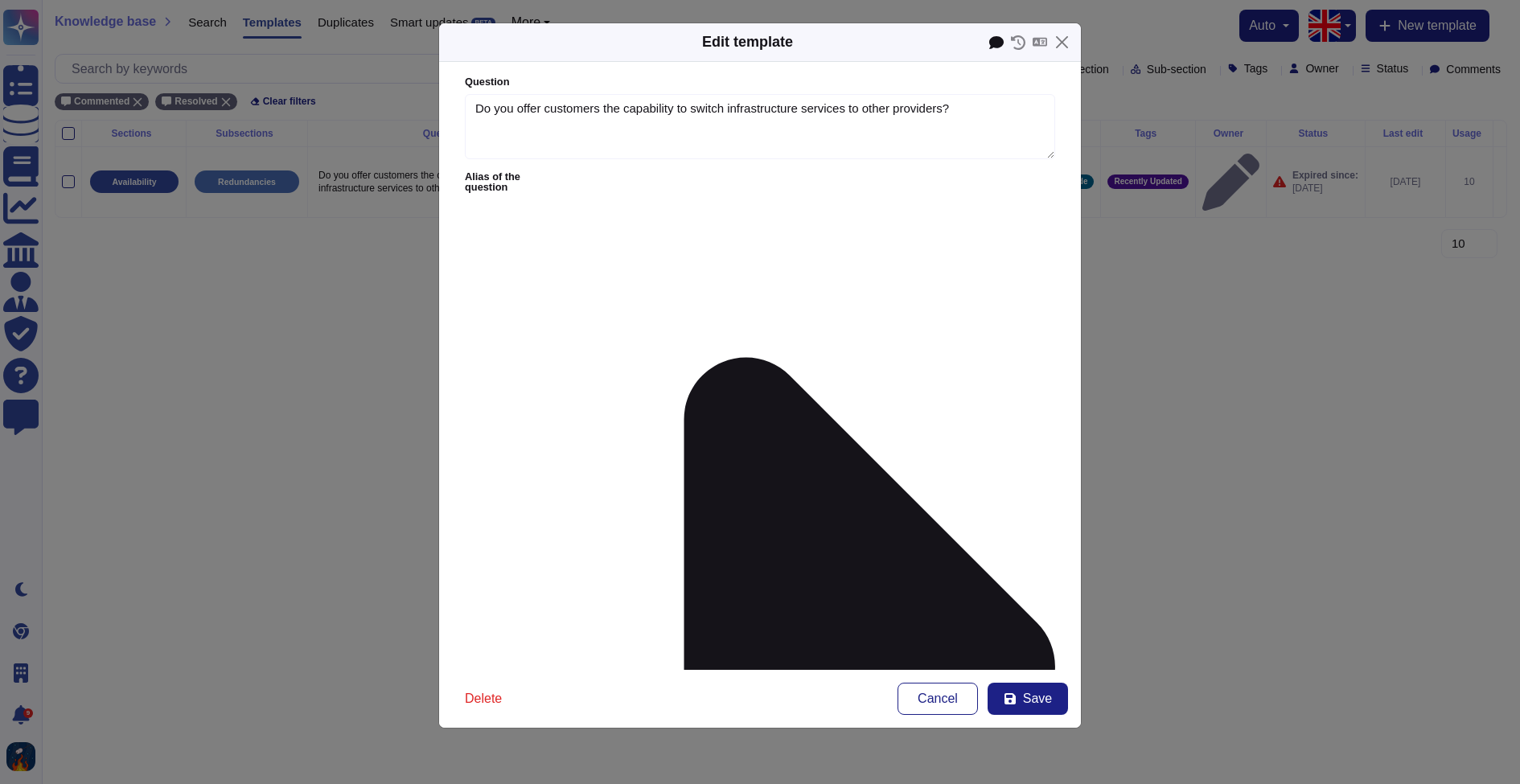 click 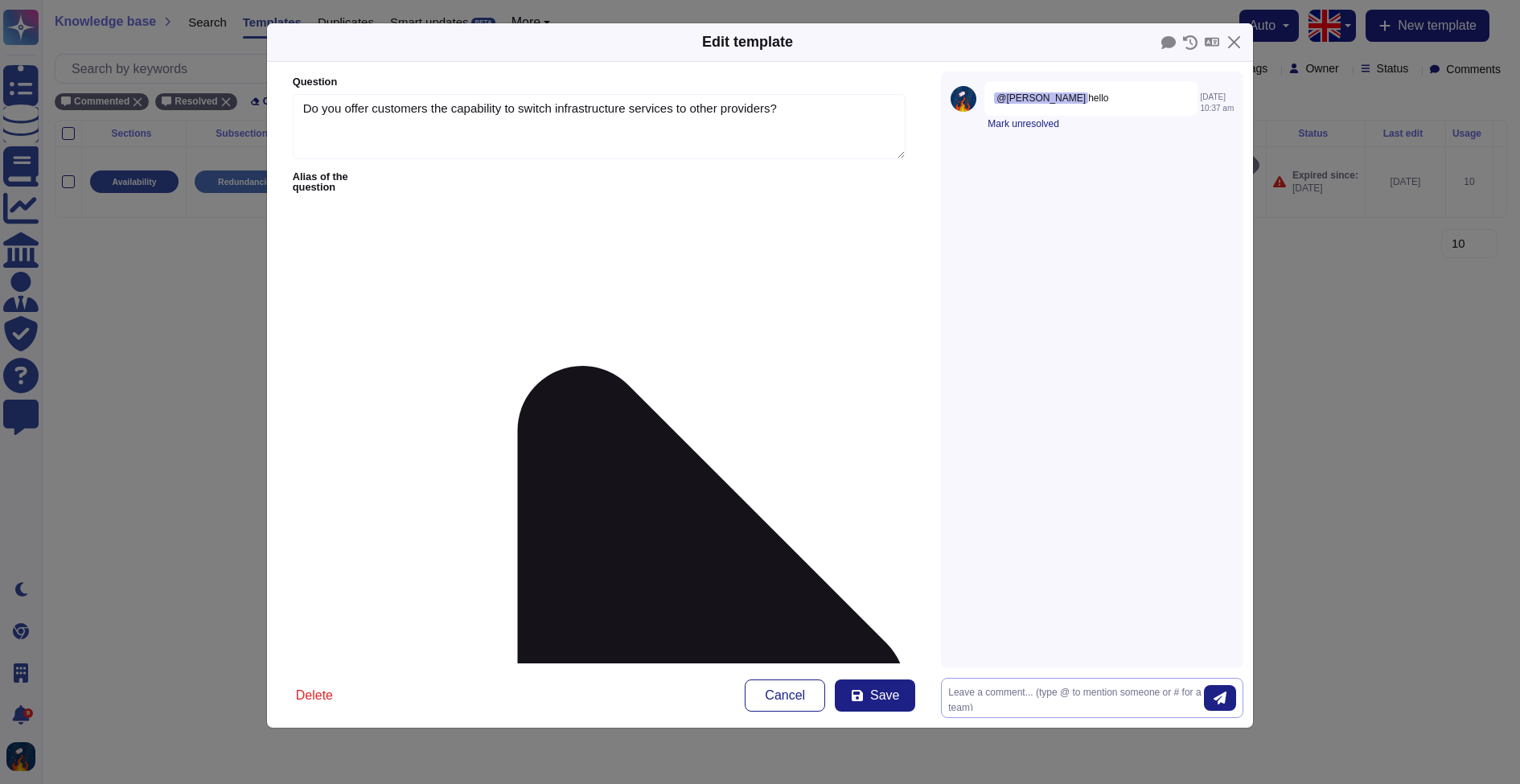 click at bounding box center (1076, 698) 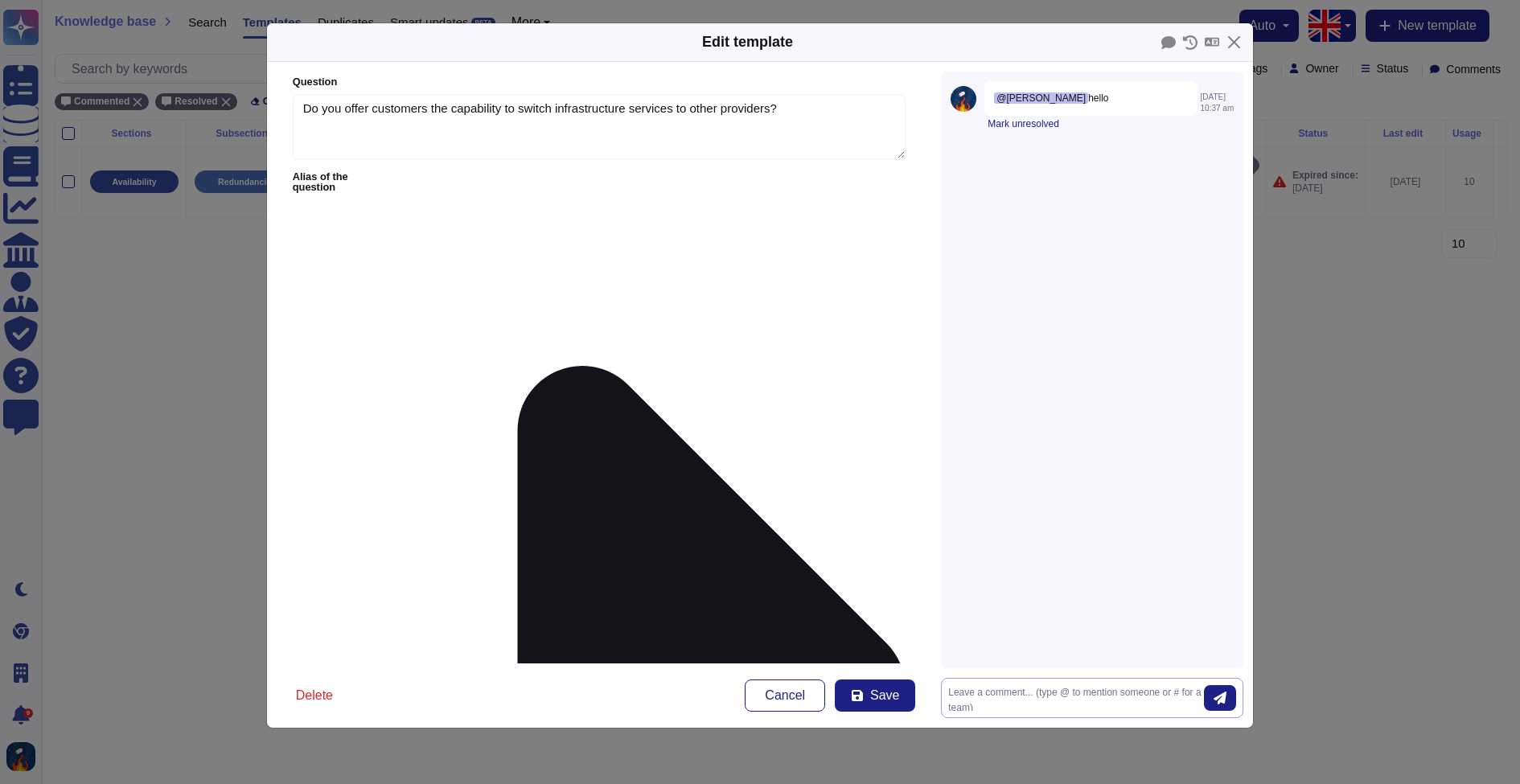 click at bounding box center (1076, 698) 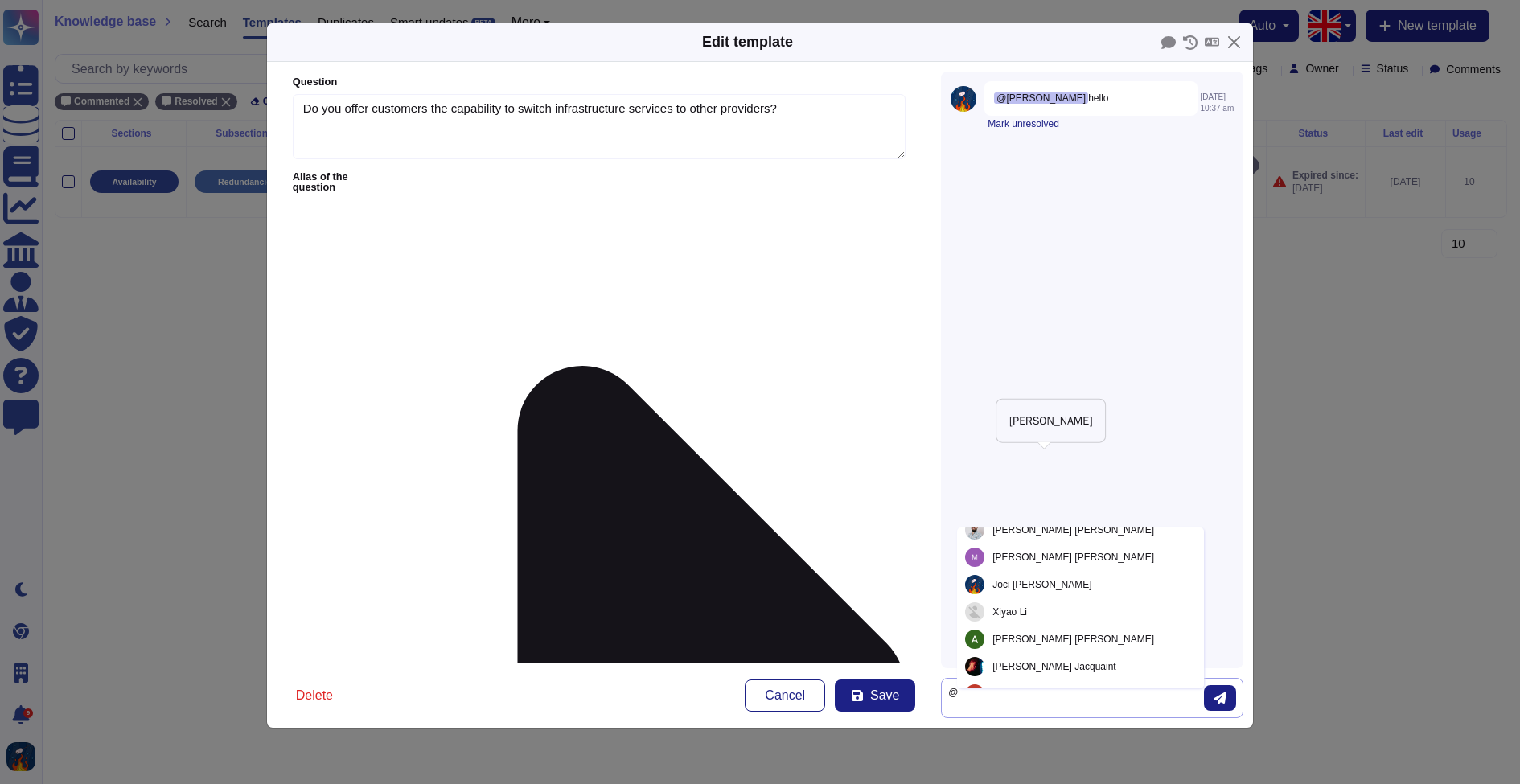 scroll, scrollTop: 191, scrollLeft: 0, axis: vertical 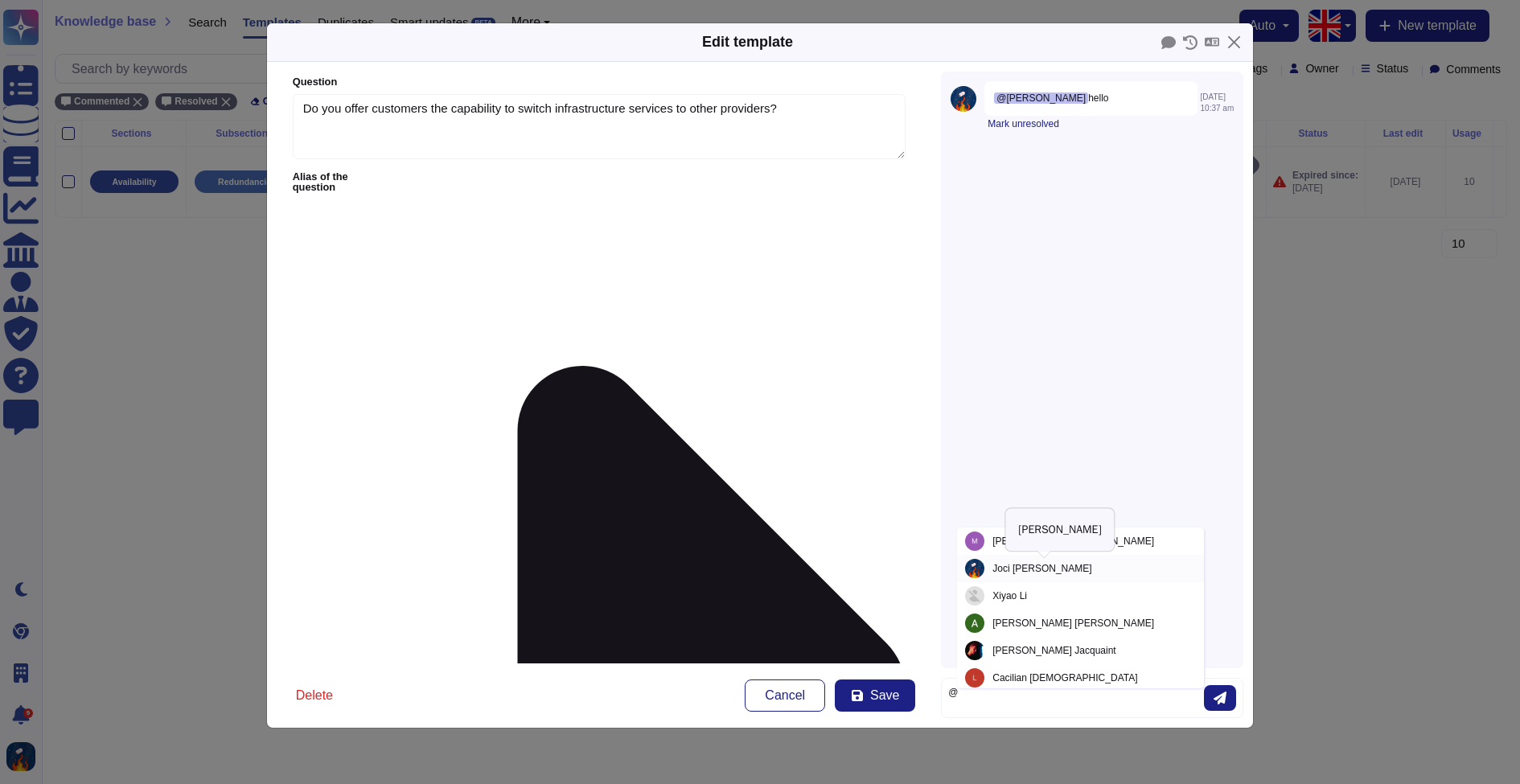 click on "[PERSON_NAME]" at bounding box center (1080, 569) 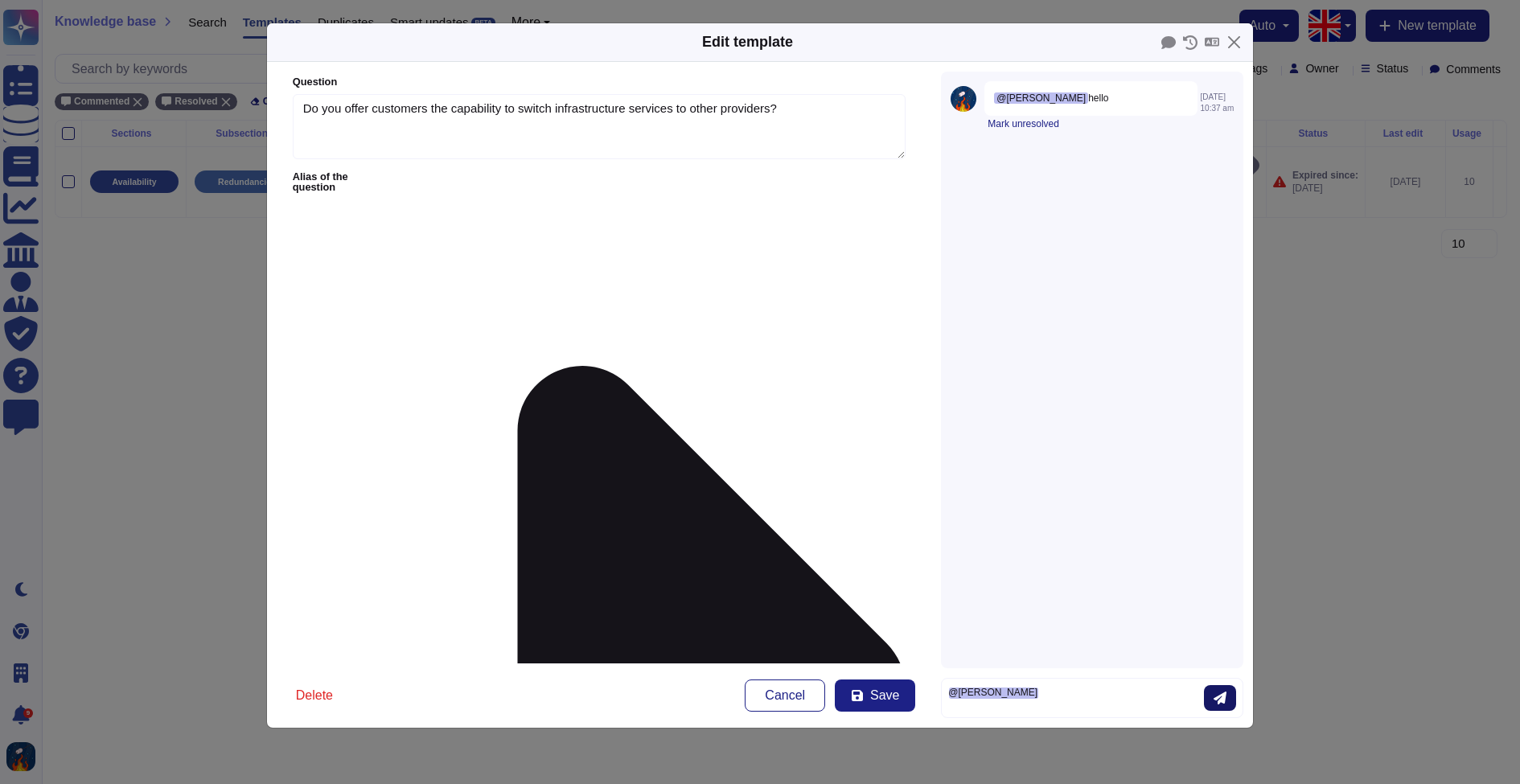 type on "@[PERSON_NAME]" 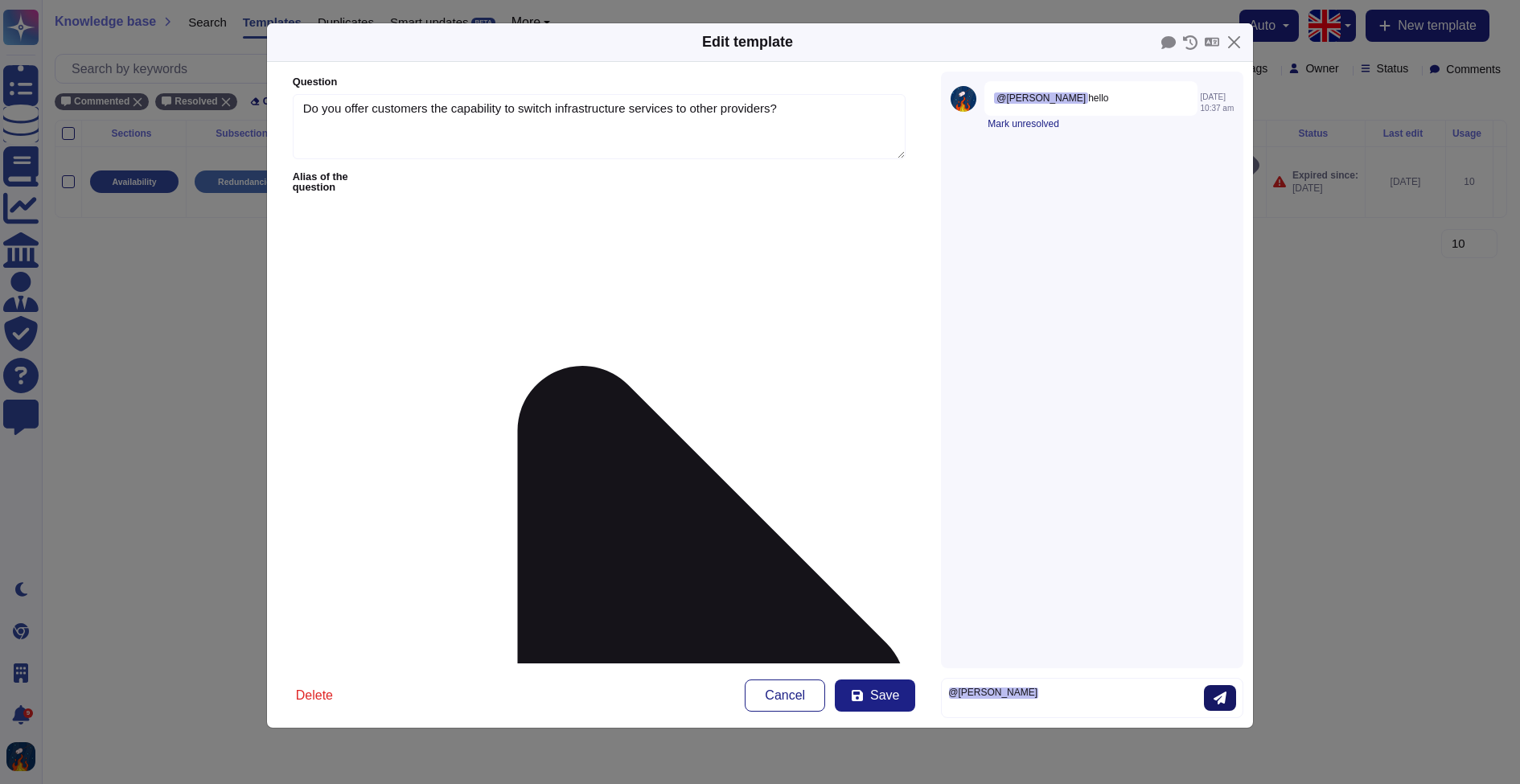 click 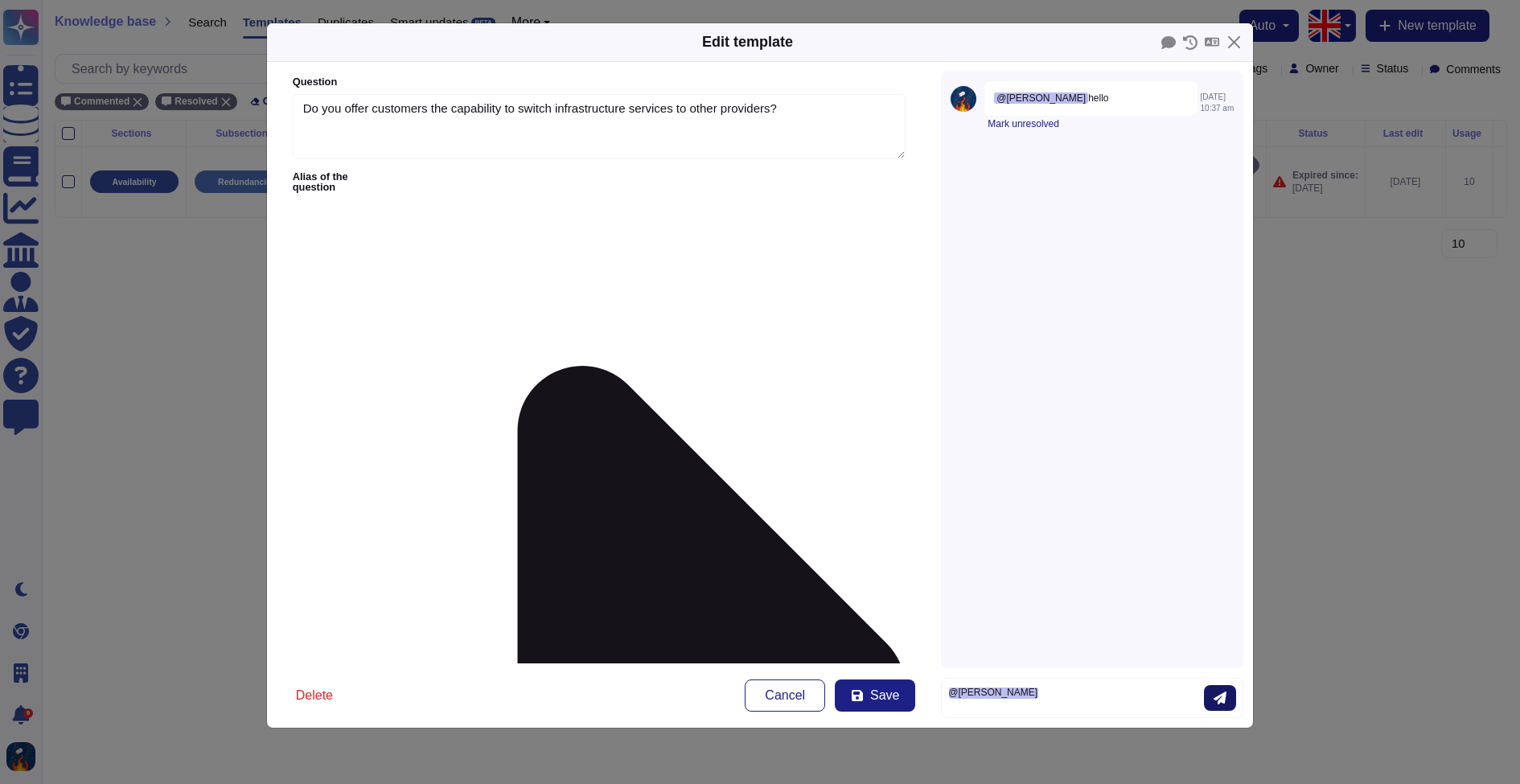 type 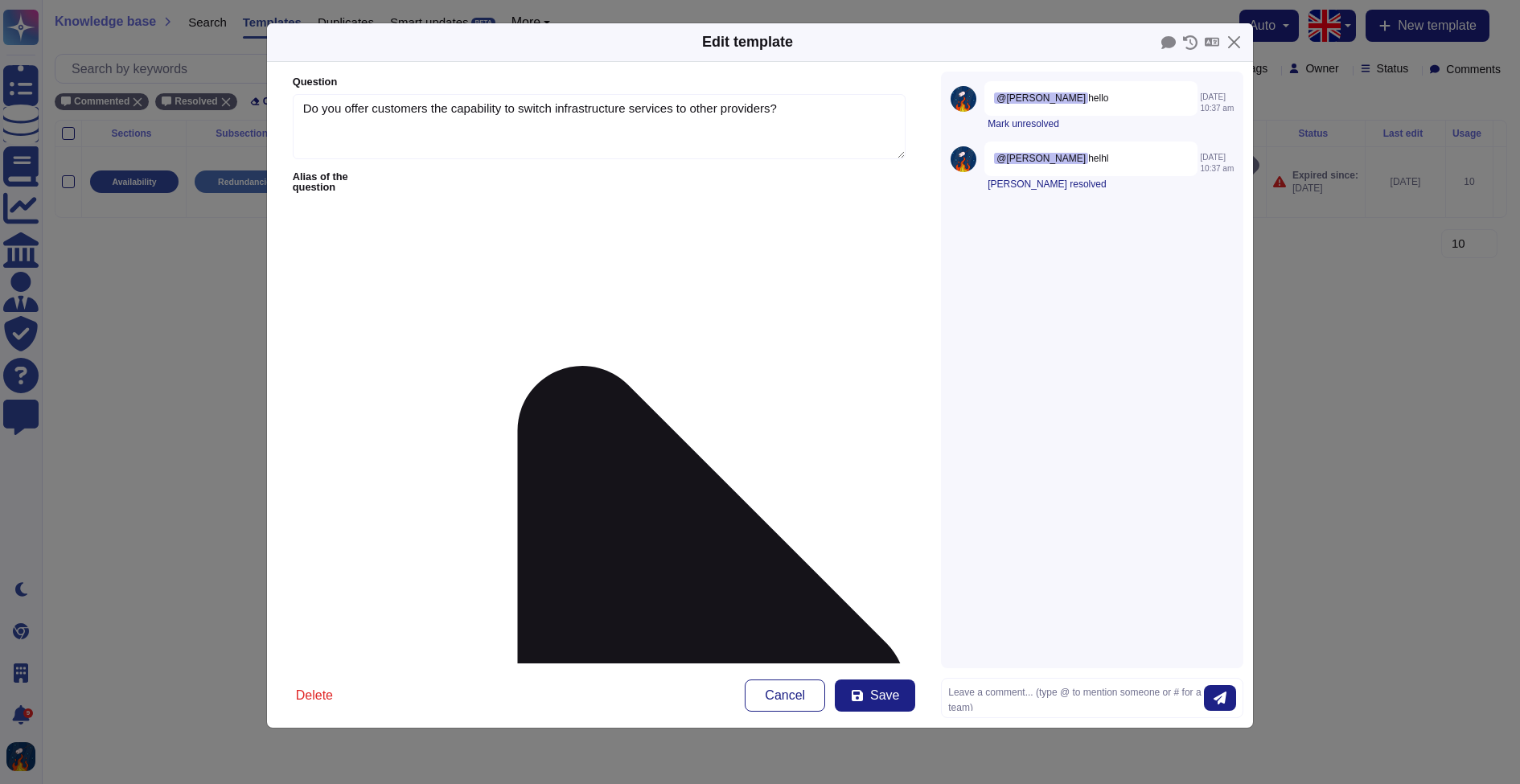 click on "@[PERSON_NAME]  hello [DATE] 10:37 am Mark unresolved @[PERSON_NAME]  helhl [DATE] 10:37 am Mark resolved" at bounding box center (1092, 370) 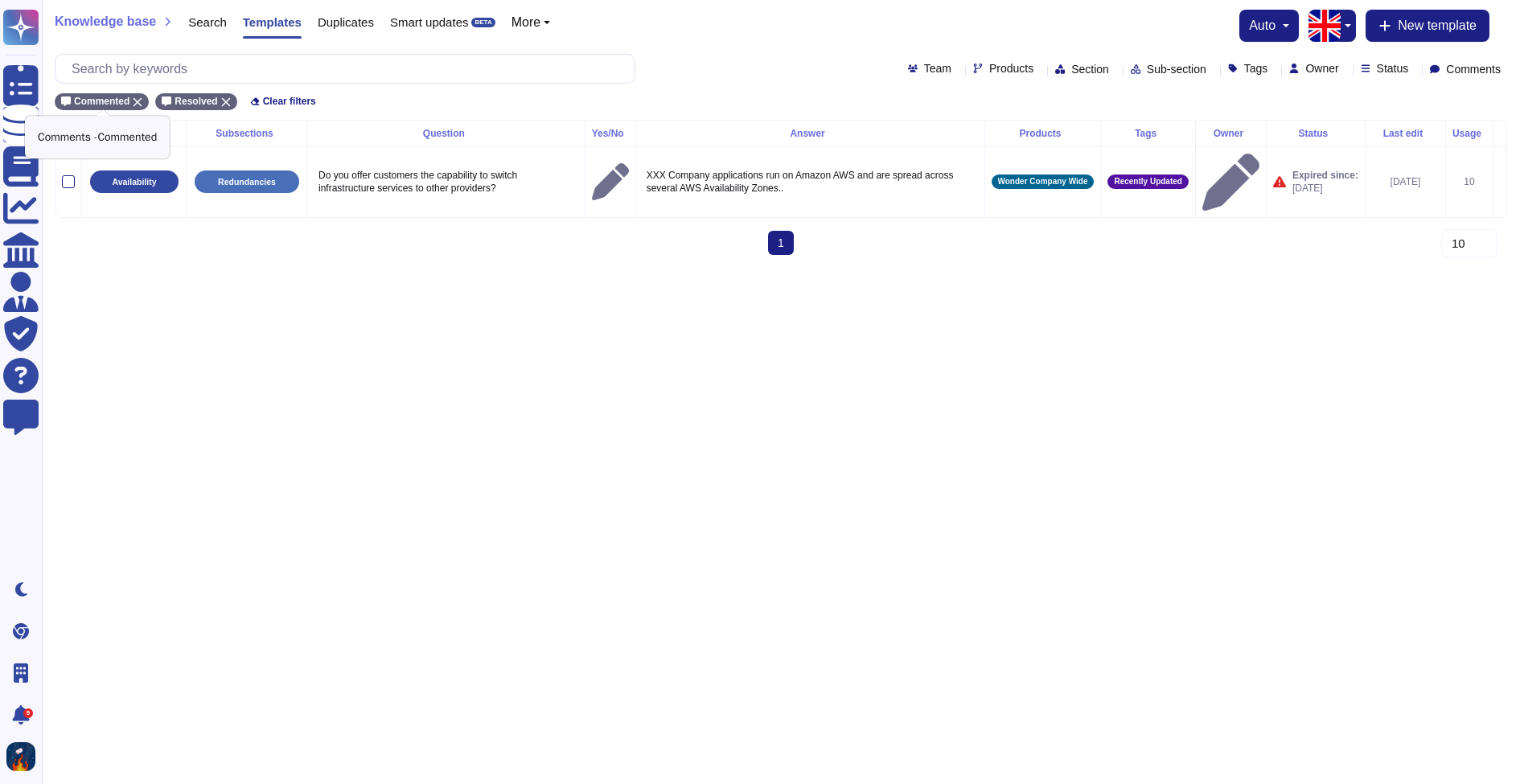 click 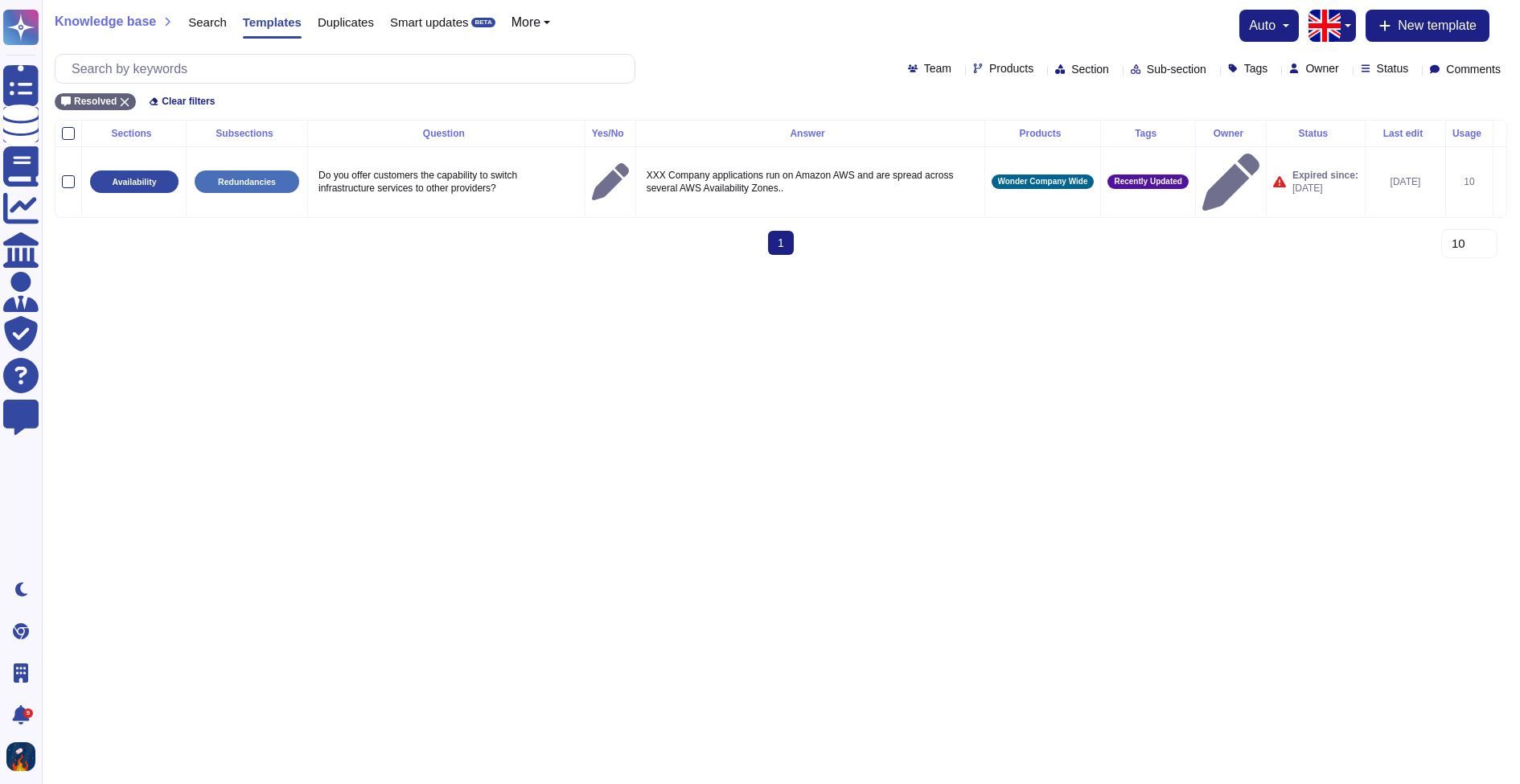 click on "Comments" at bounding box center (1473, 69) 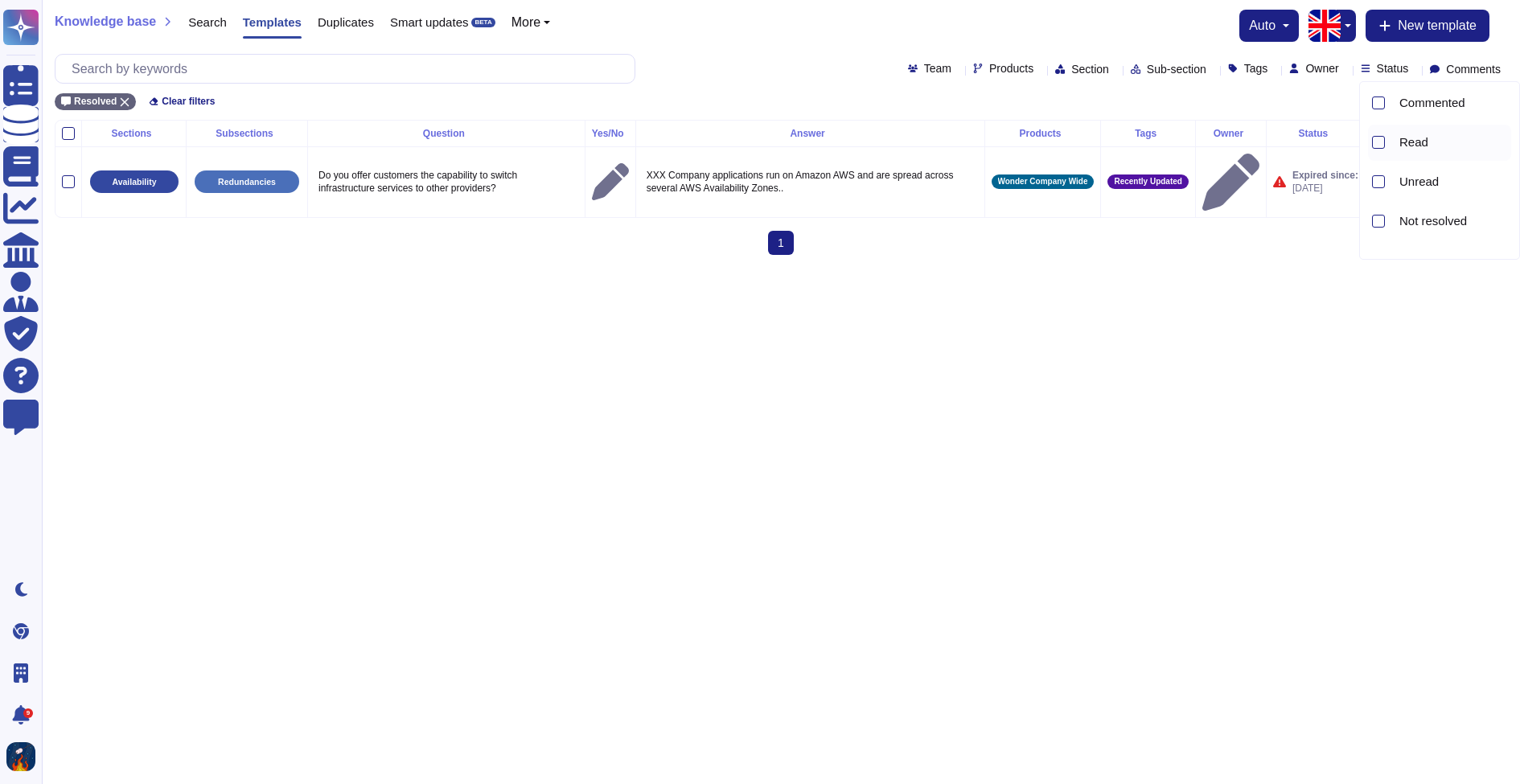 scroll, scrollTop: 72, scrollLeft: 0, axis: vertical 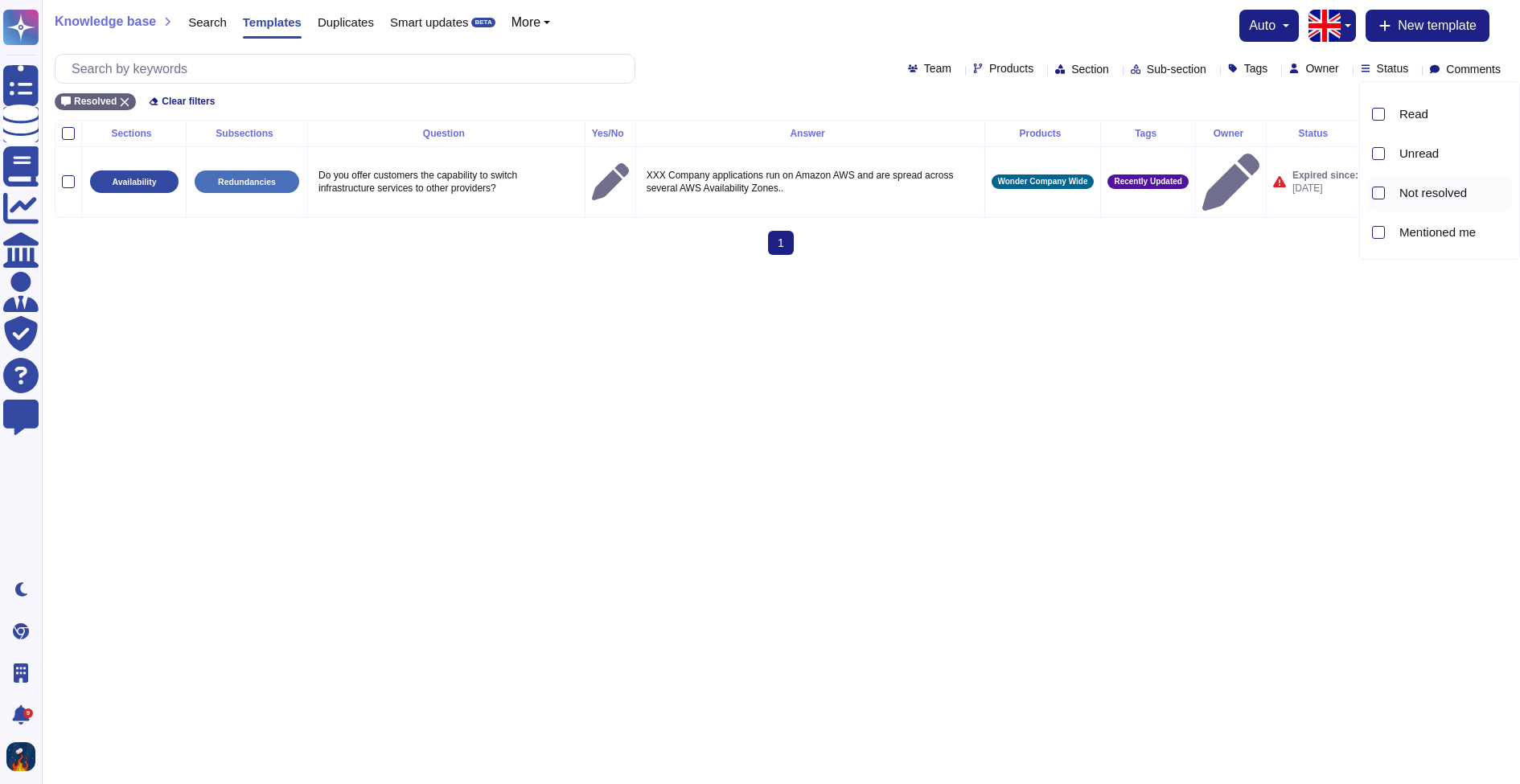 click on "Not resolved" at bounding box center (1433, 193) 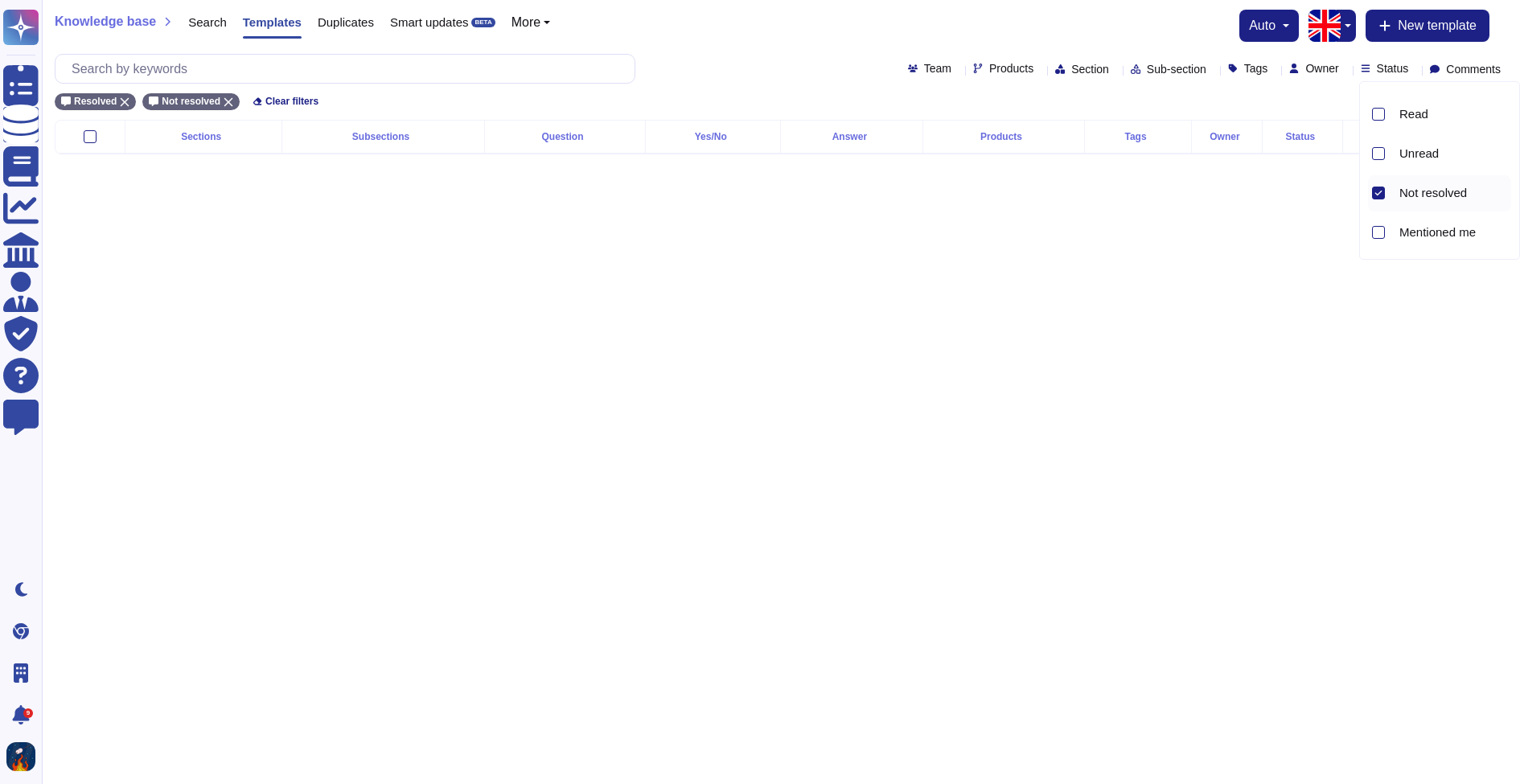 click on "Questionnaires Knowledge Base Documents Analytics CAIQ / SIG Admin Trust Center Help Center Feedback Dark mode Chrome Extension Wonder Company 9 Notifications Profile Knowledge base Search Templates Duplicates Smart updates BETA More auto New template Team Products Section Sub-section Tags Owner Status Comments Resolved Not resolved Clear filters Sections  Subsections  Question  Yes/No  Answer  Products  Tags  Owner  Status  Last edit  Usage  10 20 30
Resolved Commented Read Unread Not resolved Mentioned me" at bounding box center (760, 90) 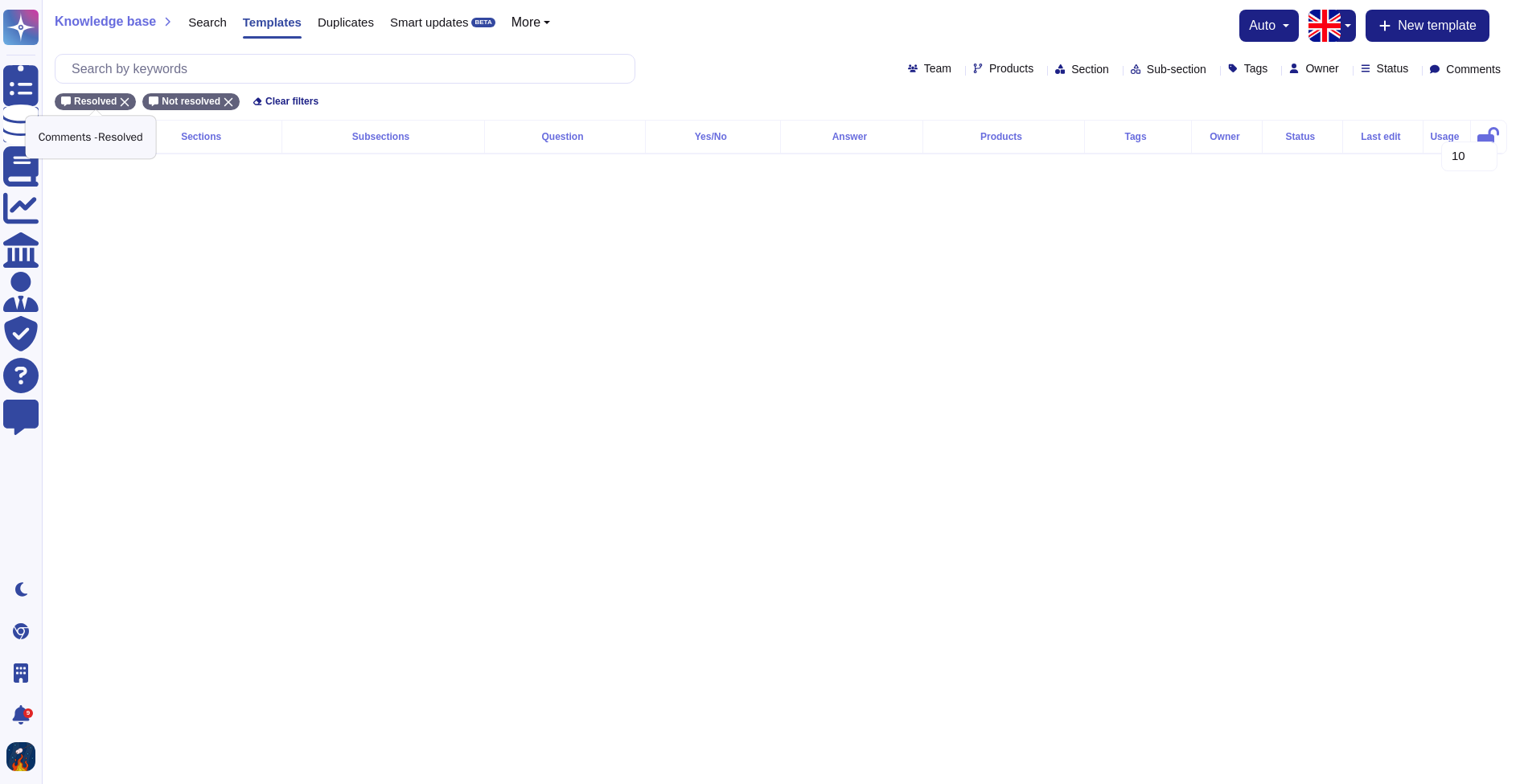 click 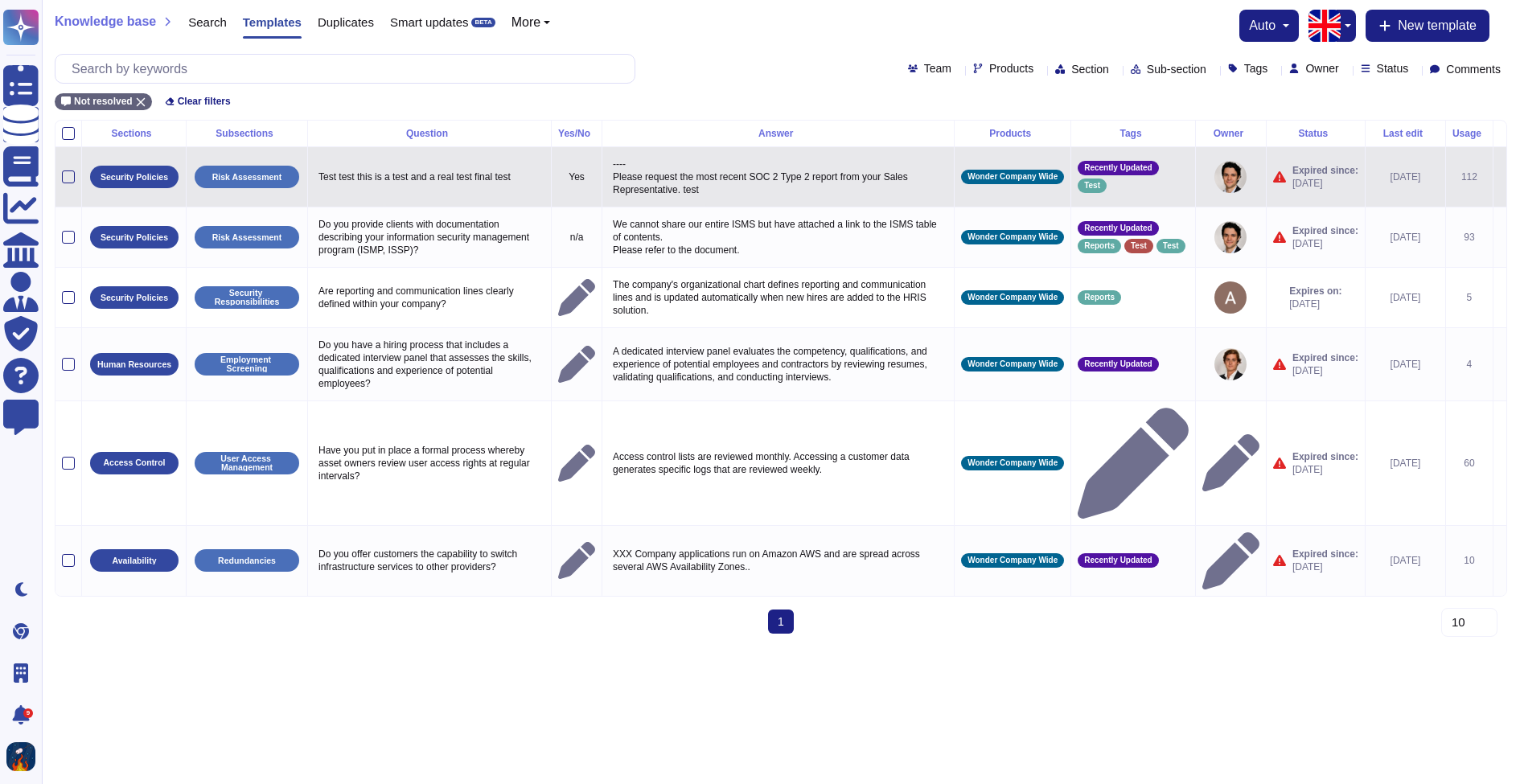 click 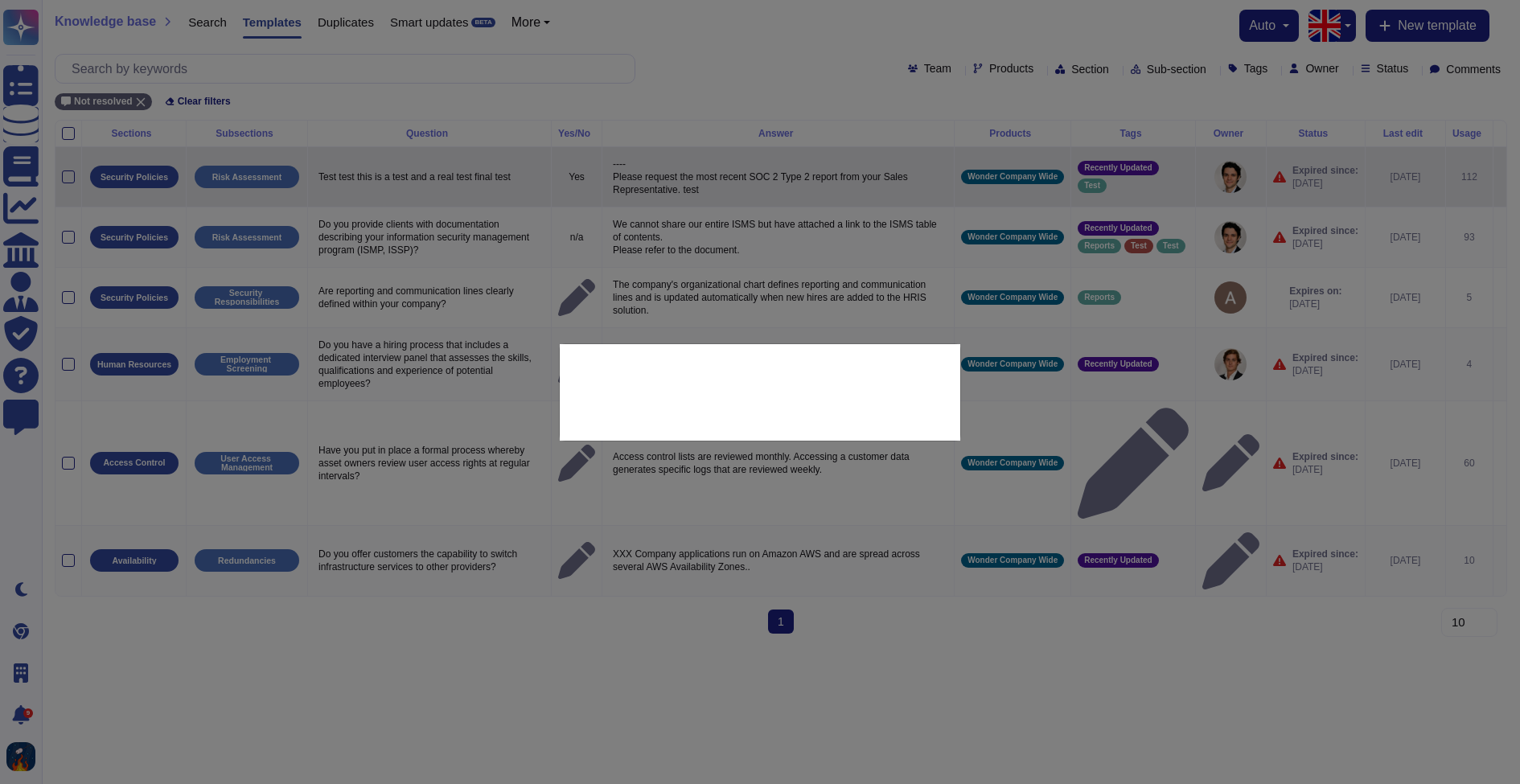 type on "Test test this is a test and a real test final test" 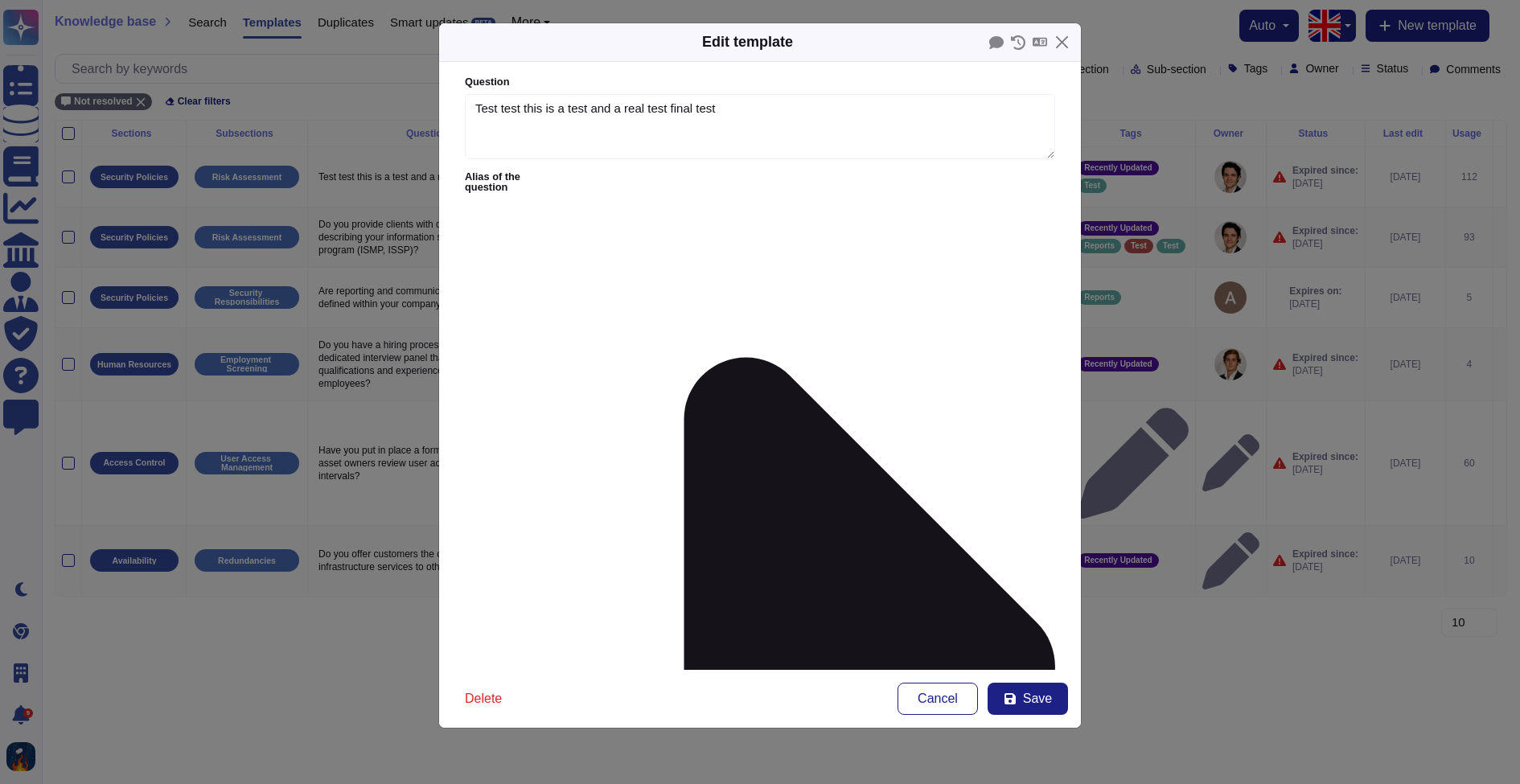 type on "Test test this is a test and a real test final test" 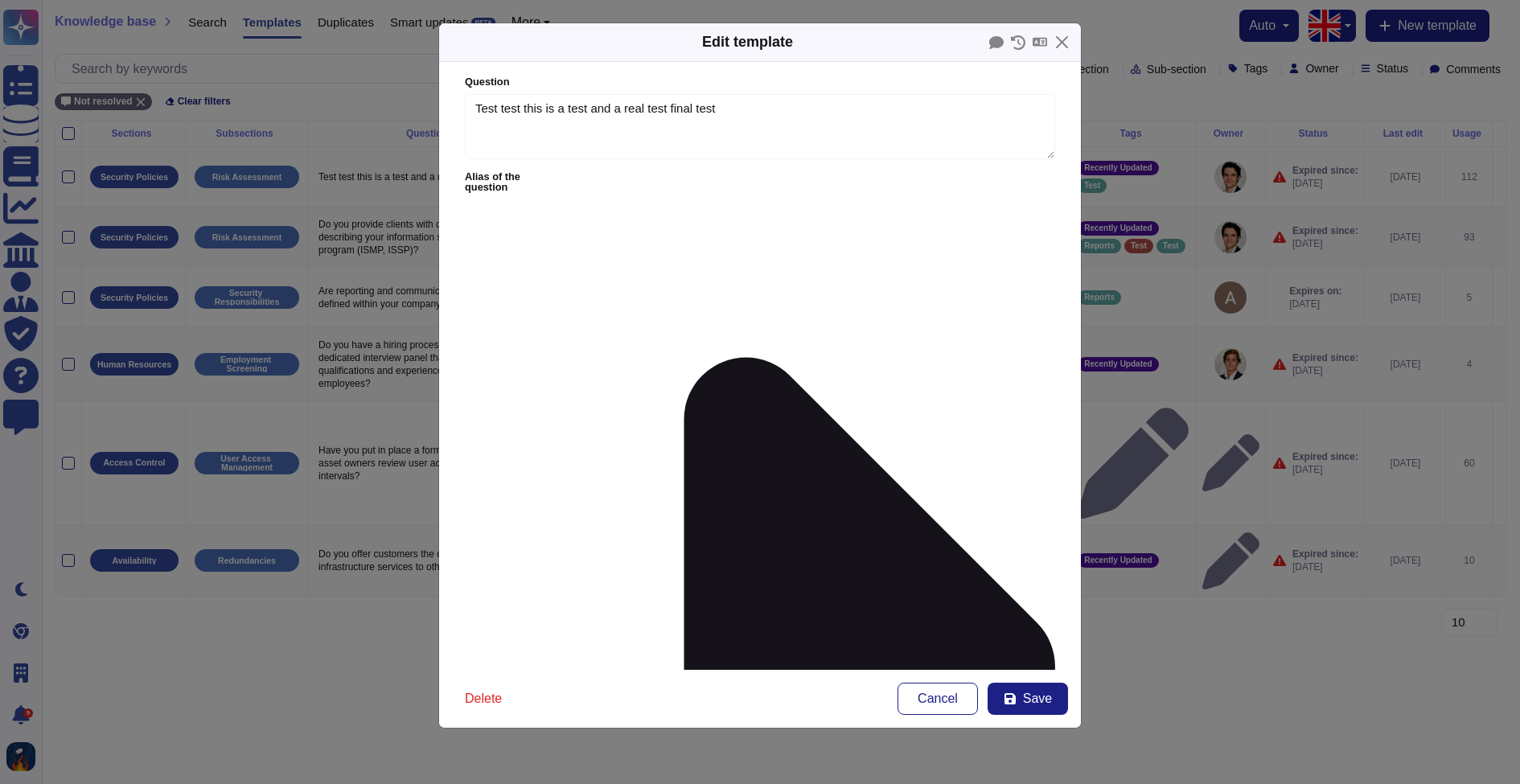 type on "----
Please request the most recent SOC 2 Type 2 report from your Sales Representative. test" 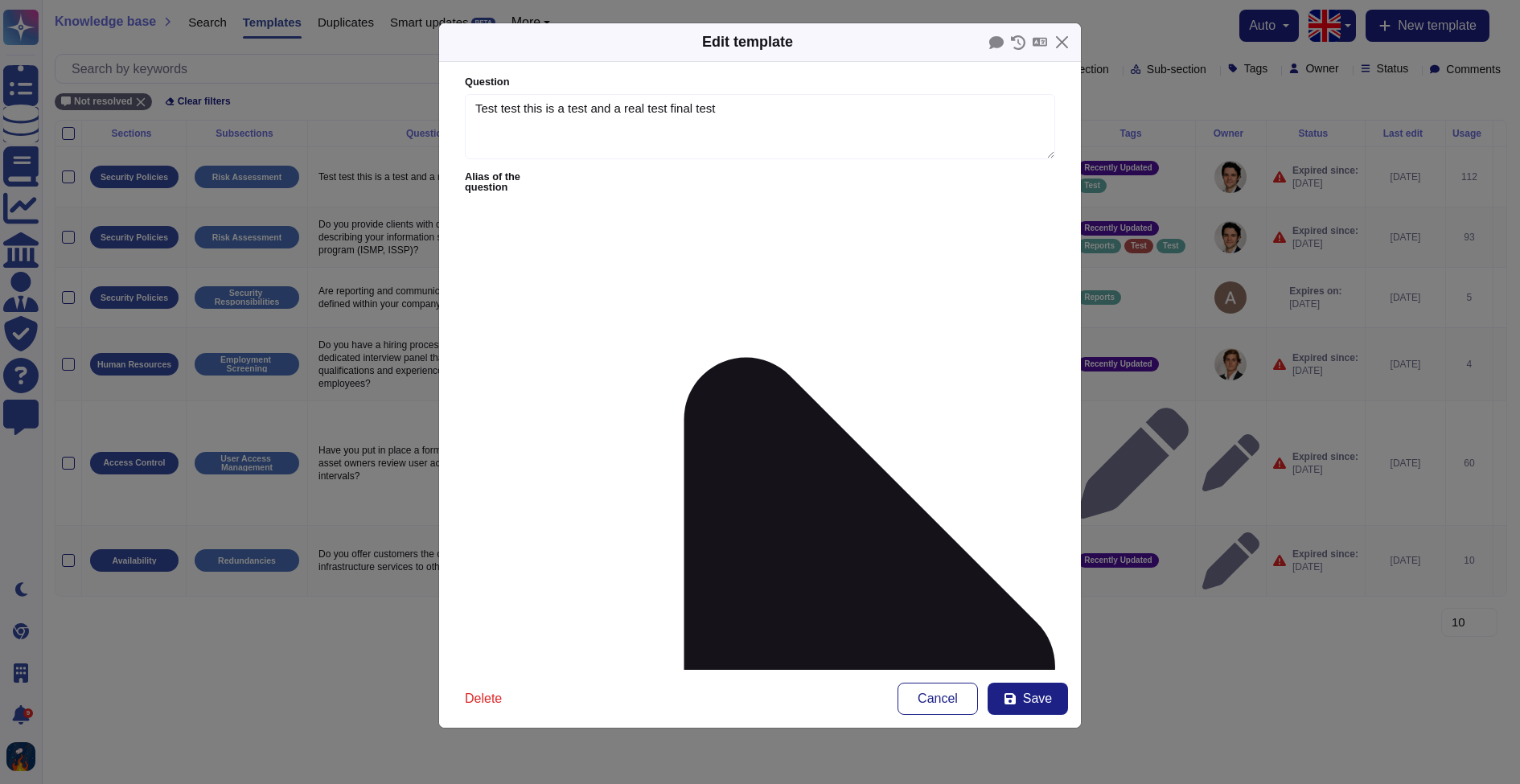 click on "Edit template Question Test test this is a test and a real test final test Alias of the question Answer
----
Please request the most recent SOC 2 Type 2 report from your Sales Representative. test
Yes/No Yes No N/A More Yes/No options Properties 2 items selected [PERSON_NAME] Wonder Company Wide Security Policies Risk Assessment Review Cycle Custom expiration date [DATE] Next expiration date: [DATE] Translation Auto translate this template Linked documents Attach document Delete Cancel Save" at bounding box center (760, 392) 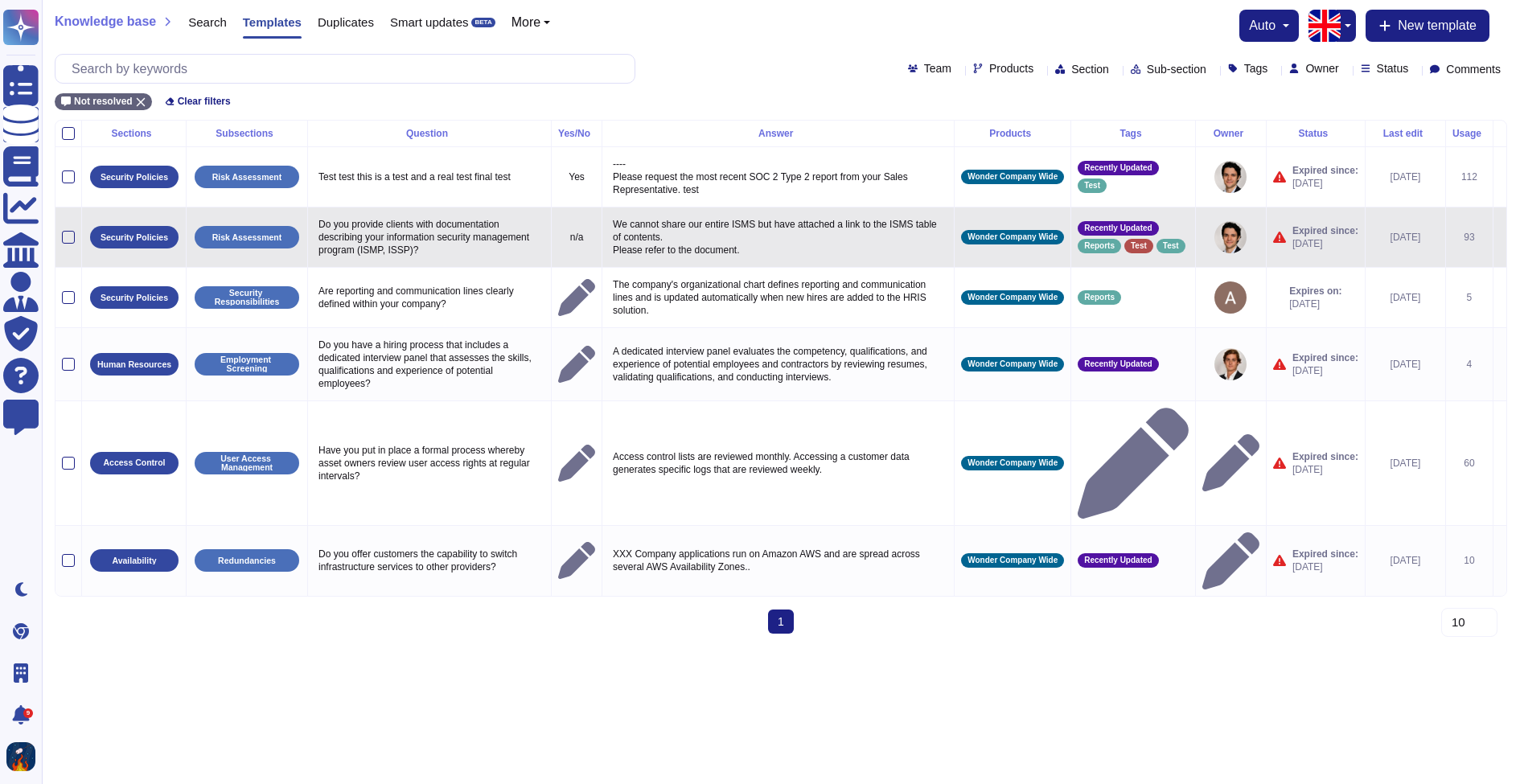 click 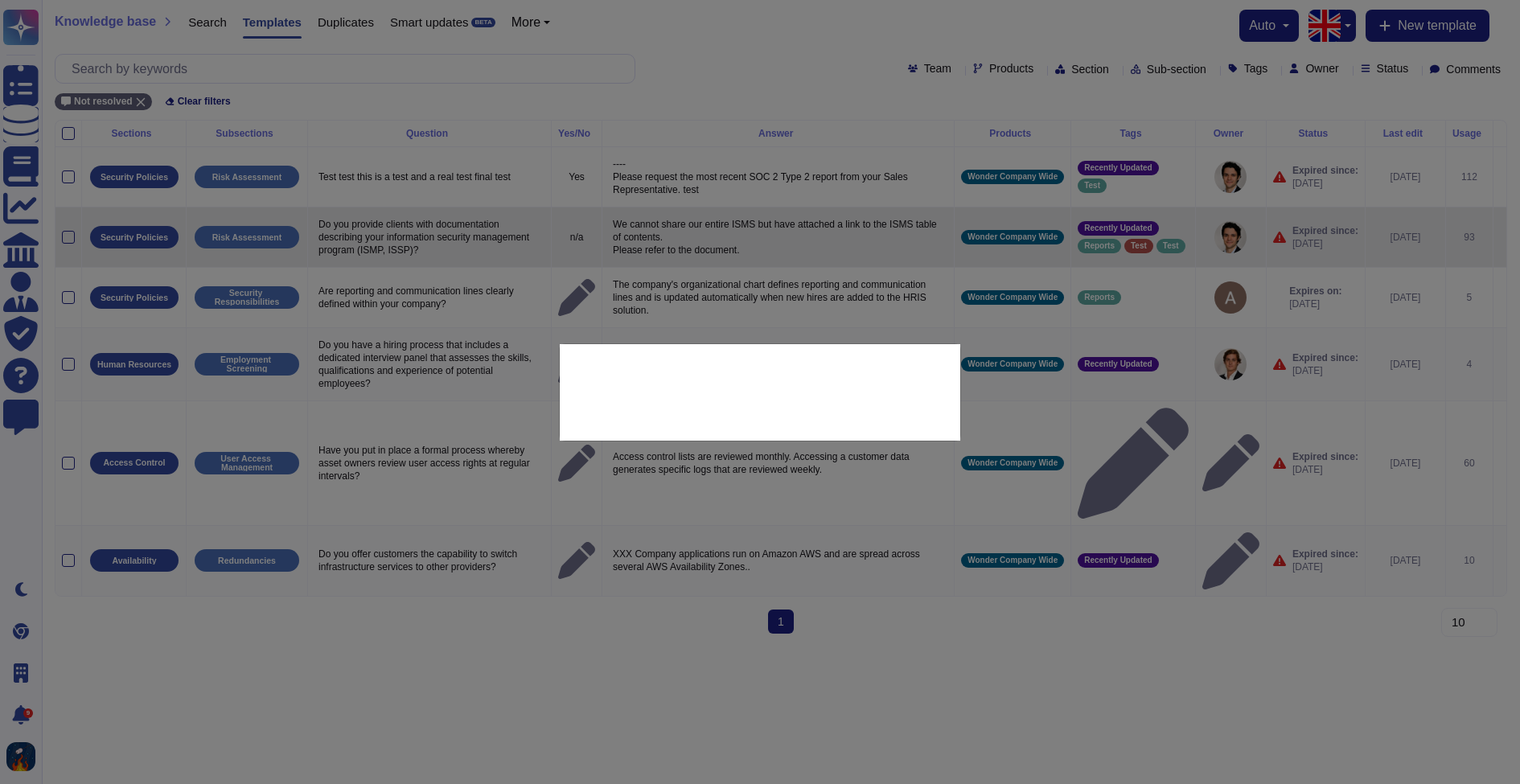 type on "Do you provide clients with documentation describing your information security management program (ISMP, ISSP)?" 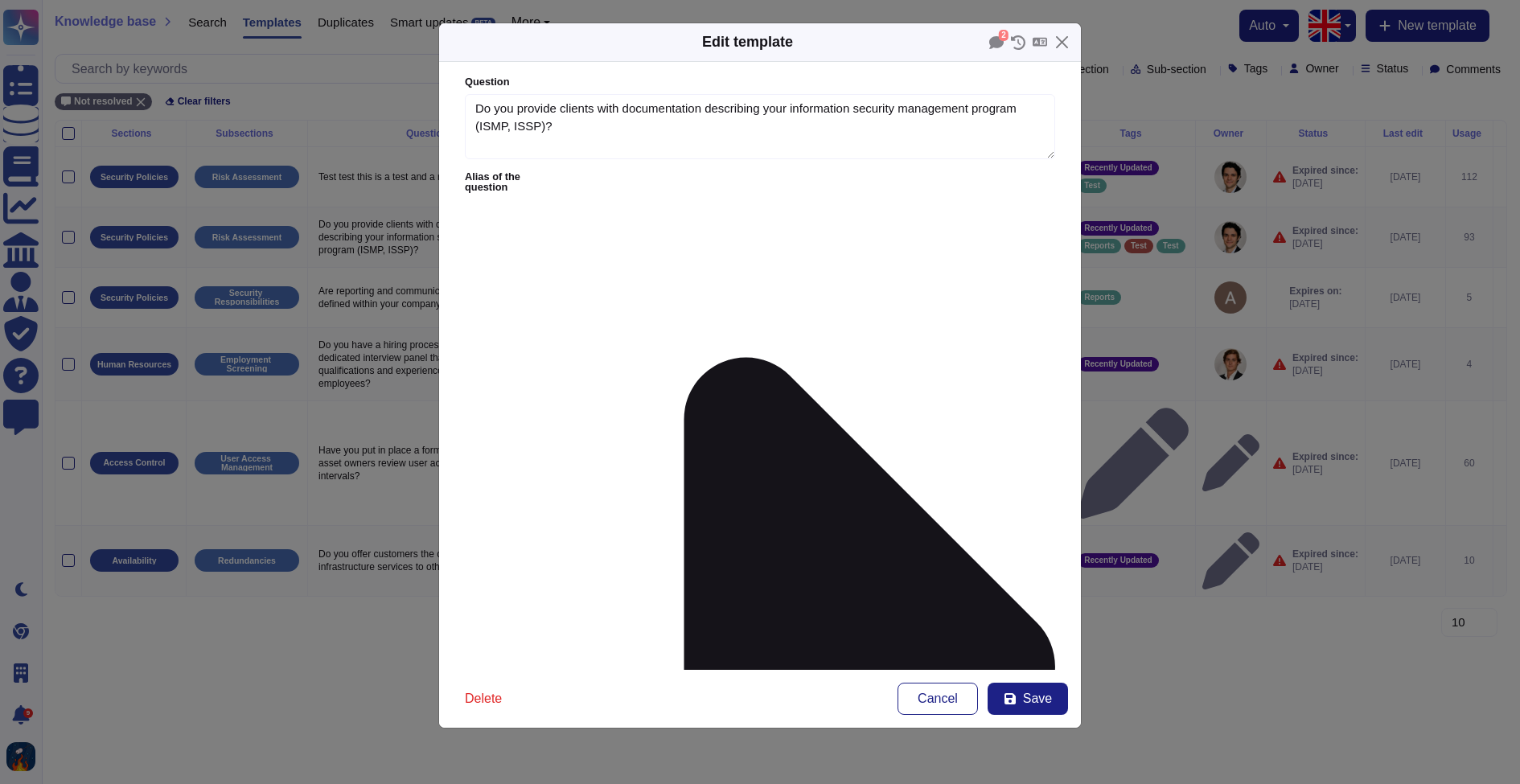 type on "Do you provide clients with documentation describing your information security management program (ISMP, ISSP)?" 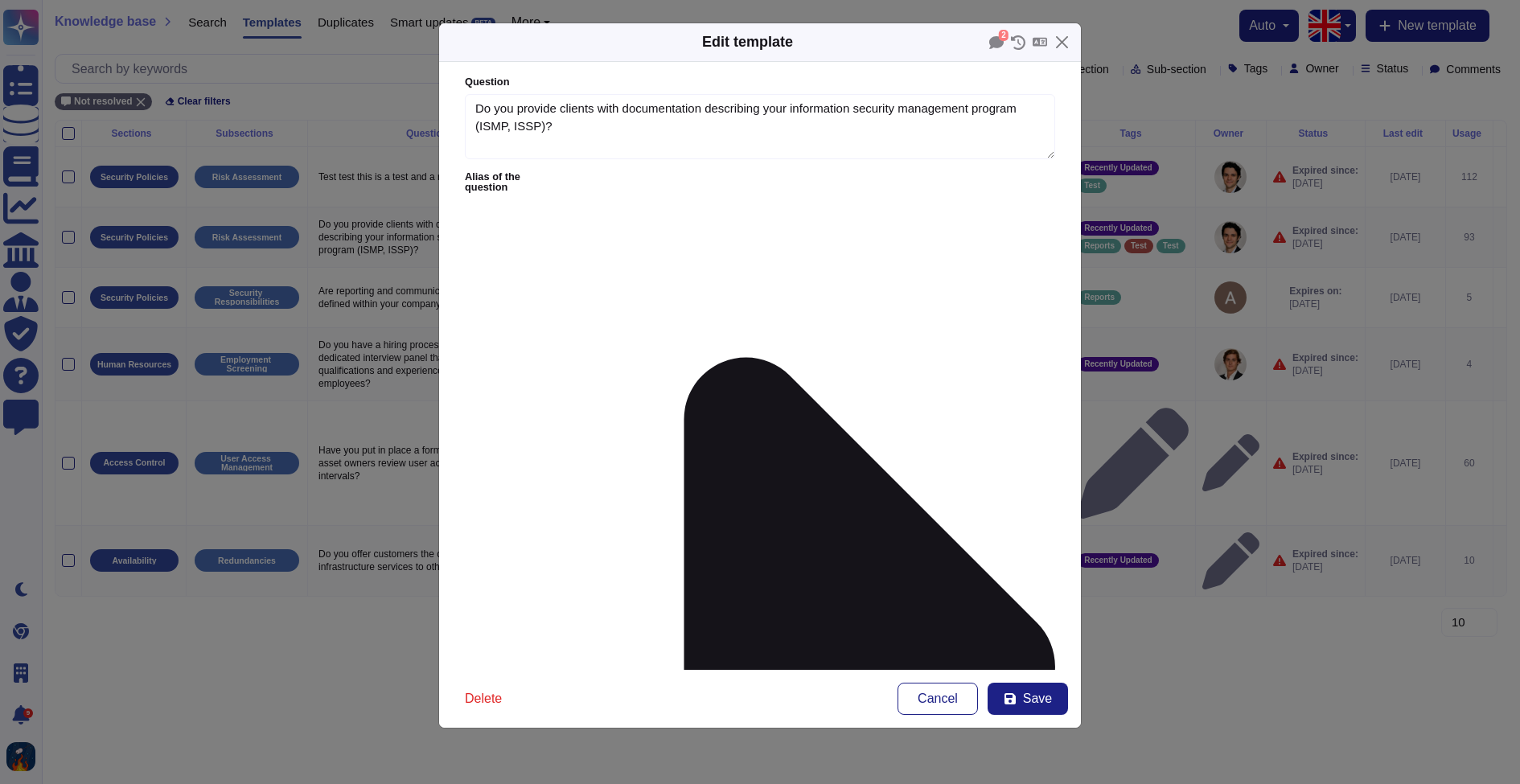 type on "We cannot share our entire ISMS but have attached a link to the ISMS table of contents.
Please refer to the document." 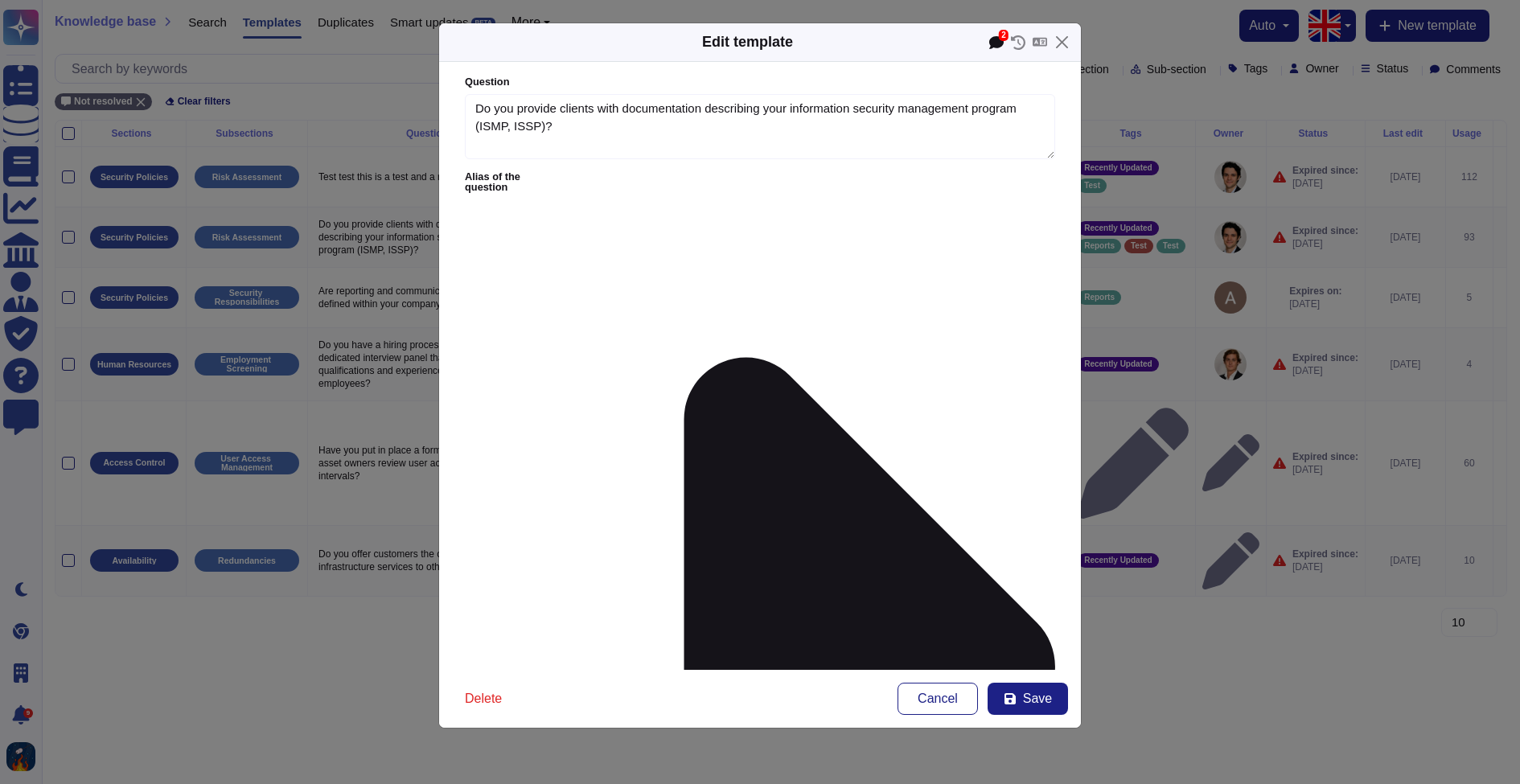 click 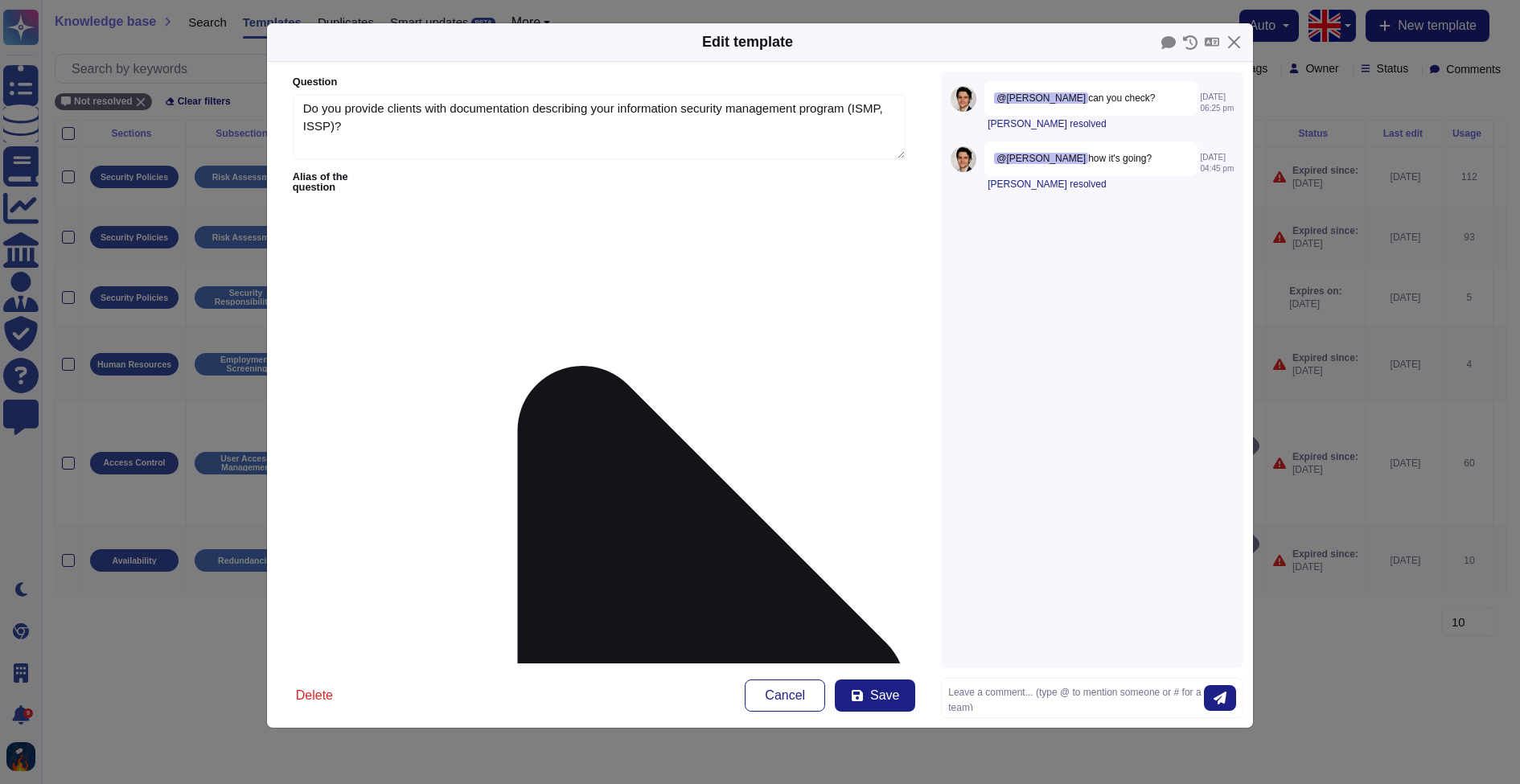 click on "Edit template Question Do you provide clients with documentation describing your information security management program (ISMP, ISSP)? Alias of the question Answer We cannot share our entire ISMS but have attached a link to the ISMS table of contents.
Please refer to the document. Yes/No Yes No N/A More Yes/No options Properties 4 items selected [PERSON_NAME] Wonder Company Wide Security Policies Risk Assessment Review Cycle Every year From custom date [DATE] Next expiration date: [DATE] Translation Auto translate this template Linked documents Some attached documents are missing or inaccessible (2) Attach document Delete Cancel Save @[PERSON_NAME]  can you check?
[DATE] 06:25 pm [PERSON_NAME] resolved @[PERSON_NAME]  how it's going? [DATE] 04:45 pm [PERSON_NAME] resolved" at bounding box center [760, 392] 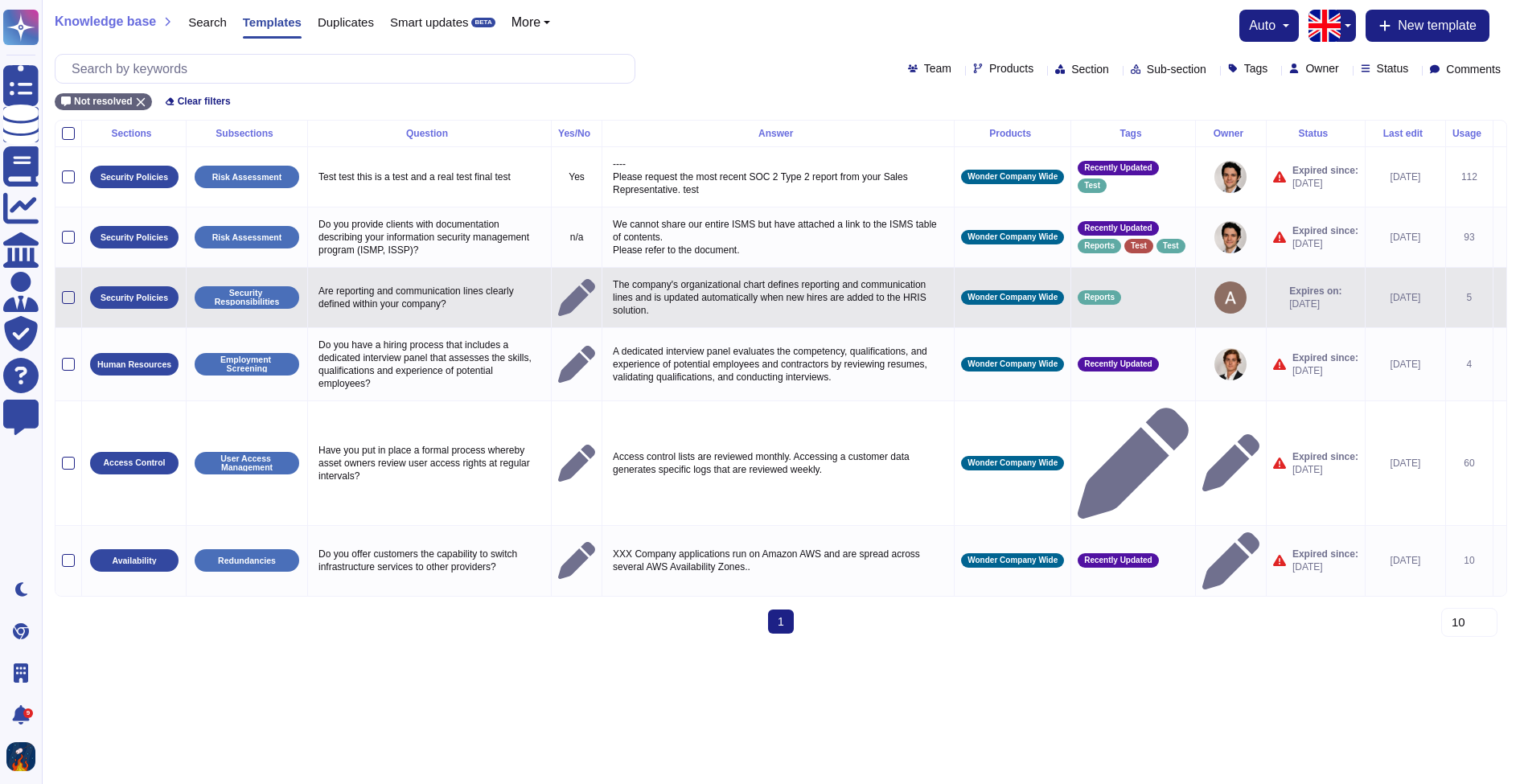 click at bounding box center [1500, 298] 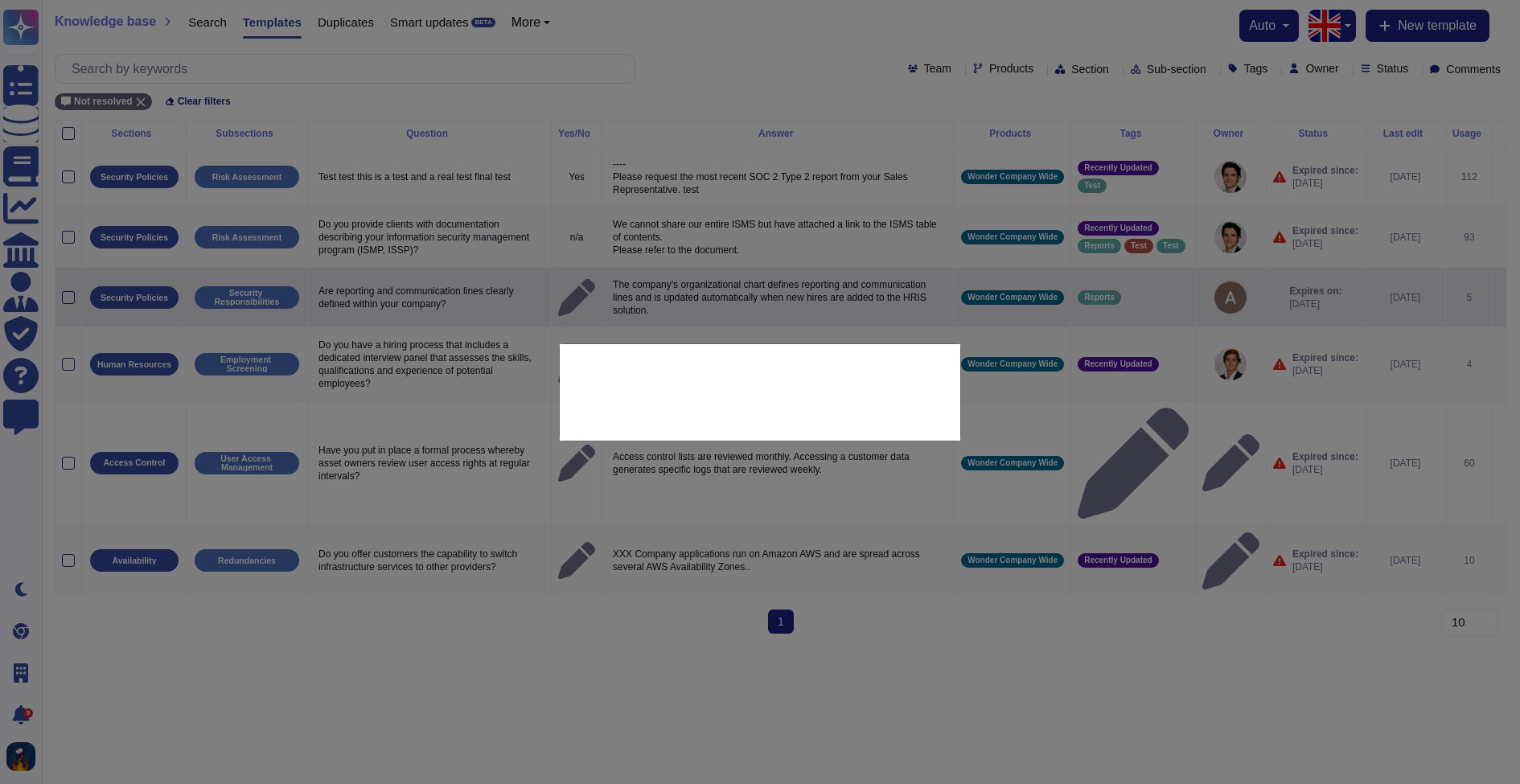 type on "Are reporting and communication lines clearly defined within your company?" 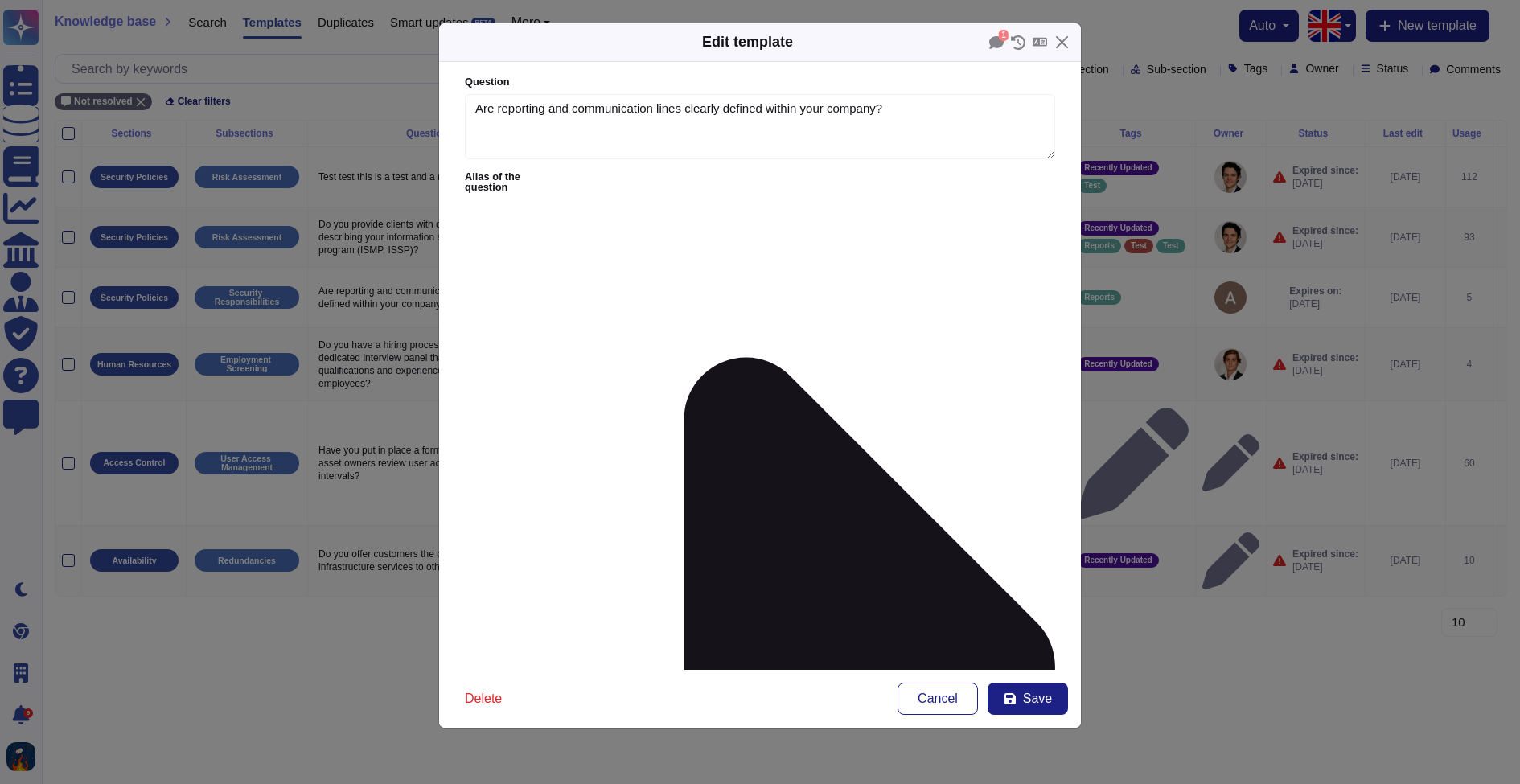 type on "Are reporting and communication lines clearly defined within your company?" 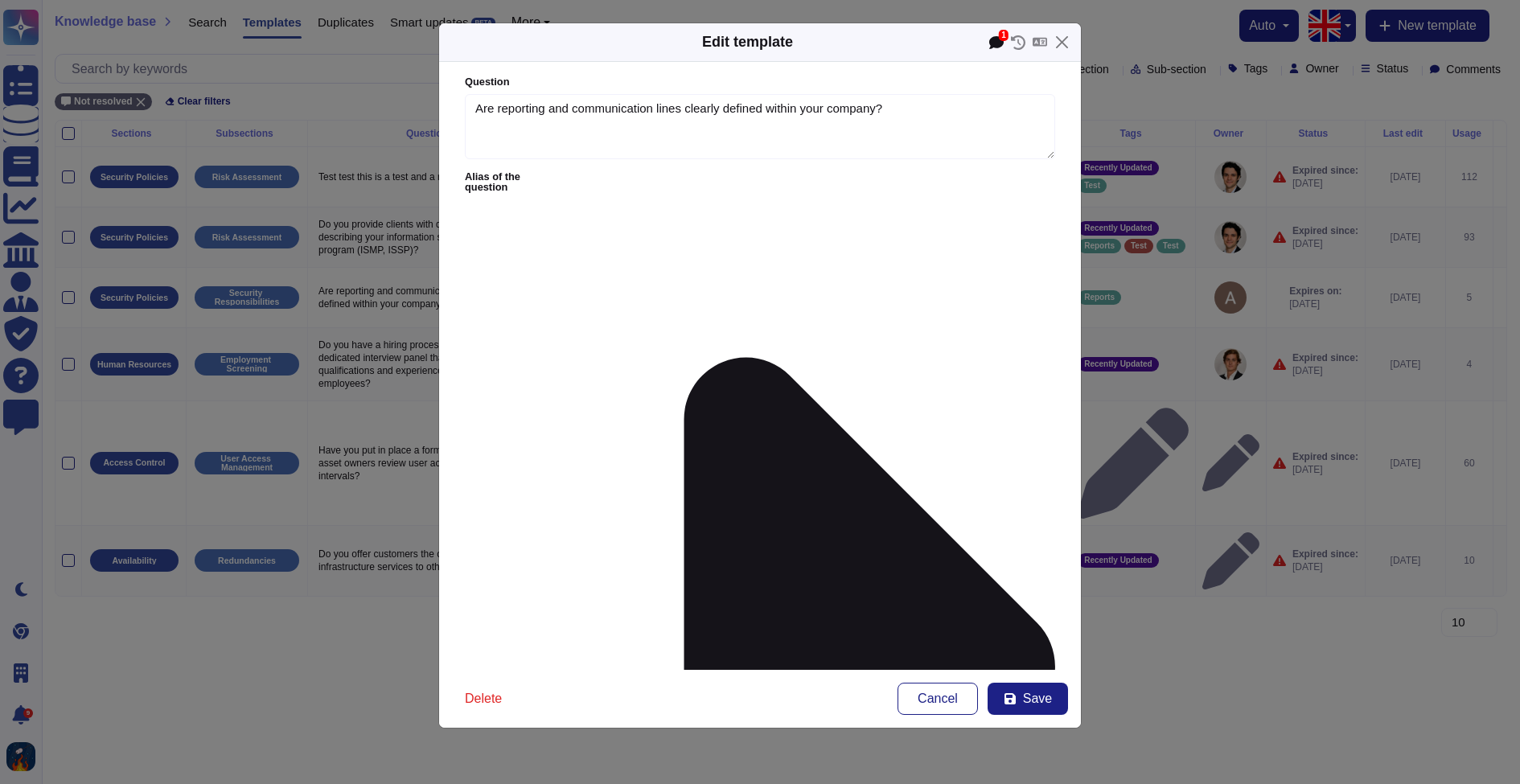 click 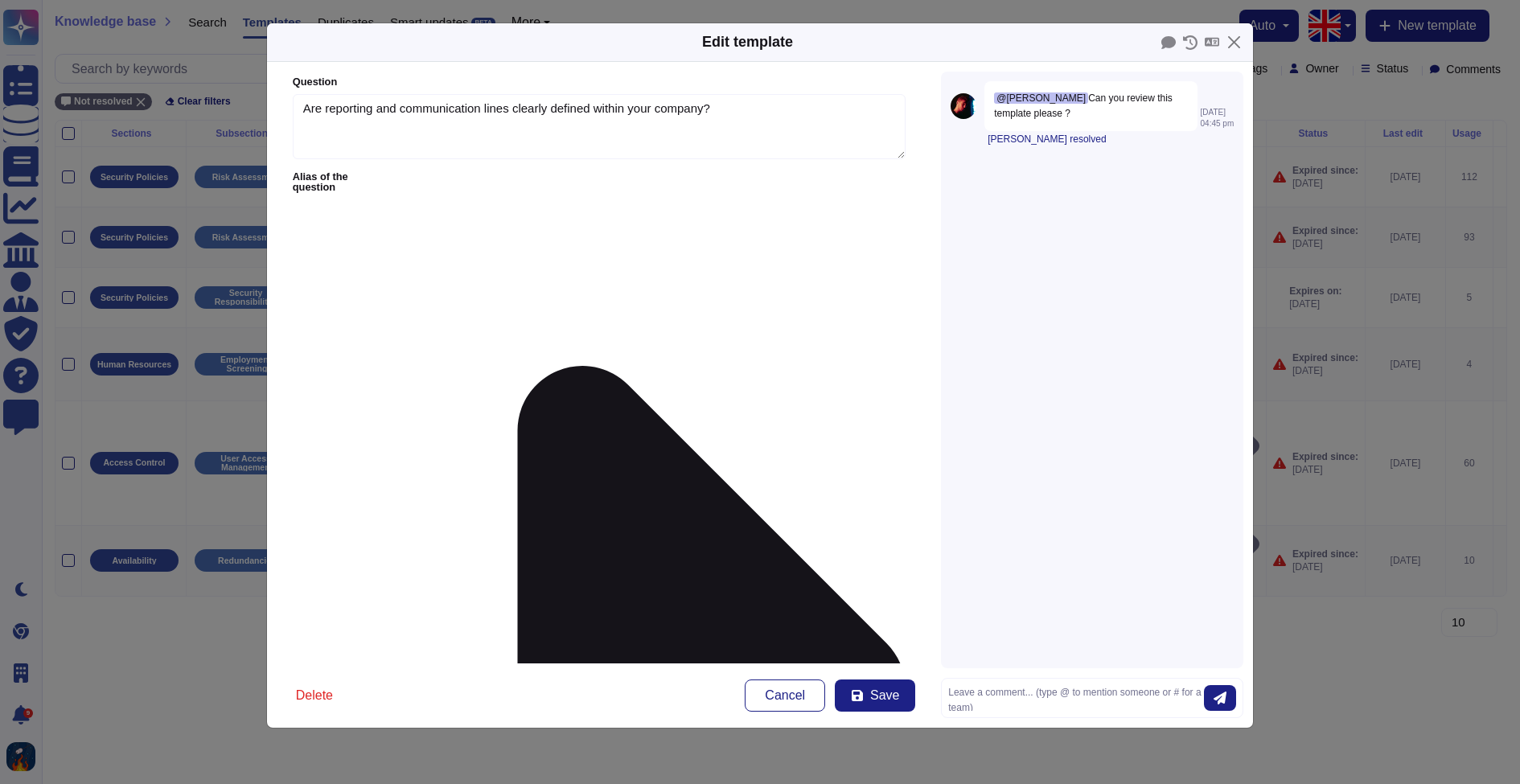 click on "Edit template Question Are reporting and communication lines clearly defined within your company? Alias of the question Answer The company's organizational chart defines reporting and communication lines and is updated automatically when new hires are added to the HRIS solution. Yes/No Yes No N/A More Yes/No options Properties Reports [PERSON_NAME] Dû Wonder Company Wide Security Policies Security Responsibilities Review Cycle Every year From custom date [DATE] Next expiration date: [DATE] Translation Auto translate this template Linked documents Attach document Delete Cancel Save @[PERSON_NAME]  Can you review this template please ? [DATE] 04:45 pm [PERSON_NAME] resolved" at bounding box center (760, 392) 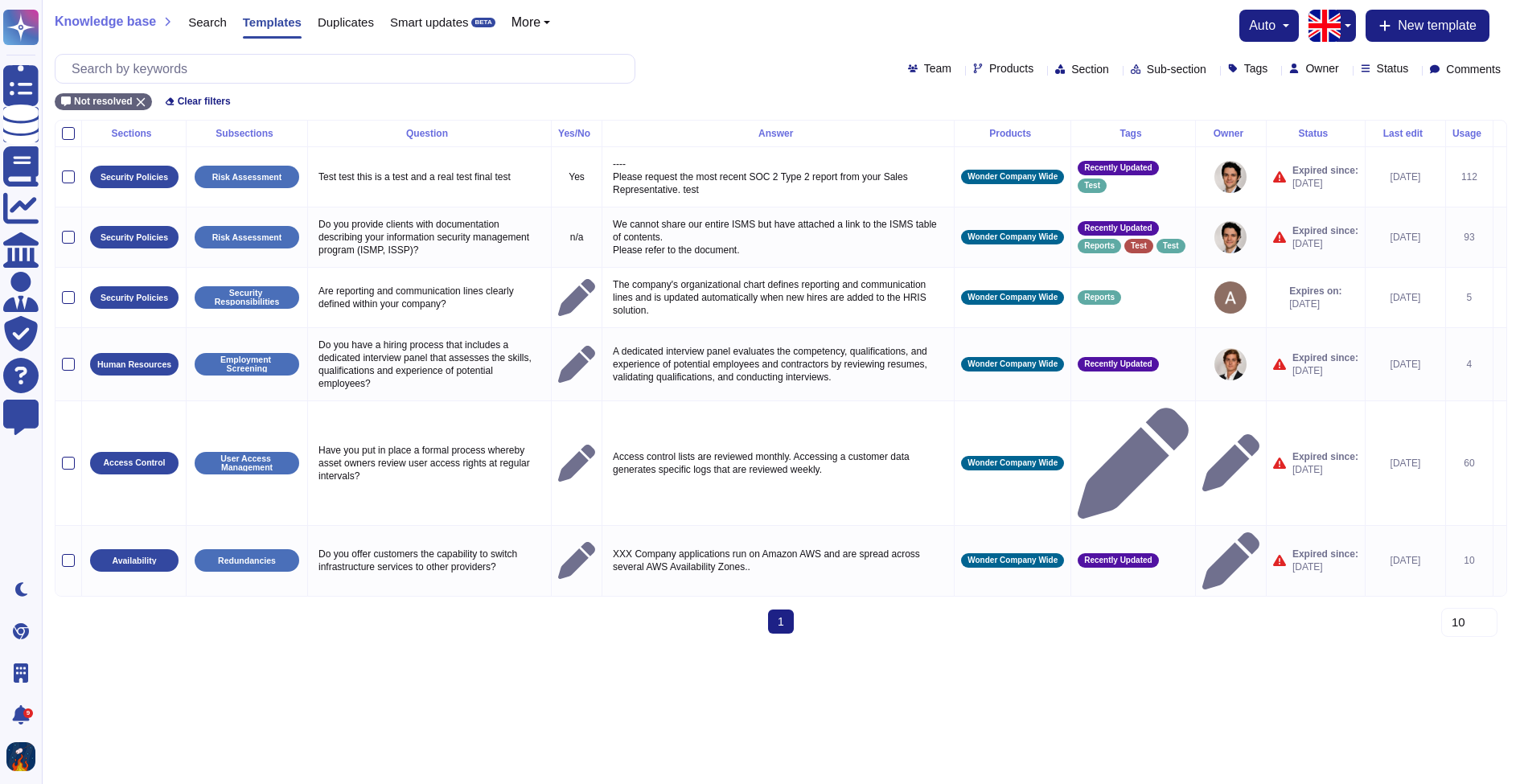 click 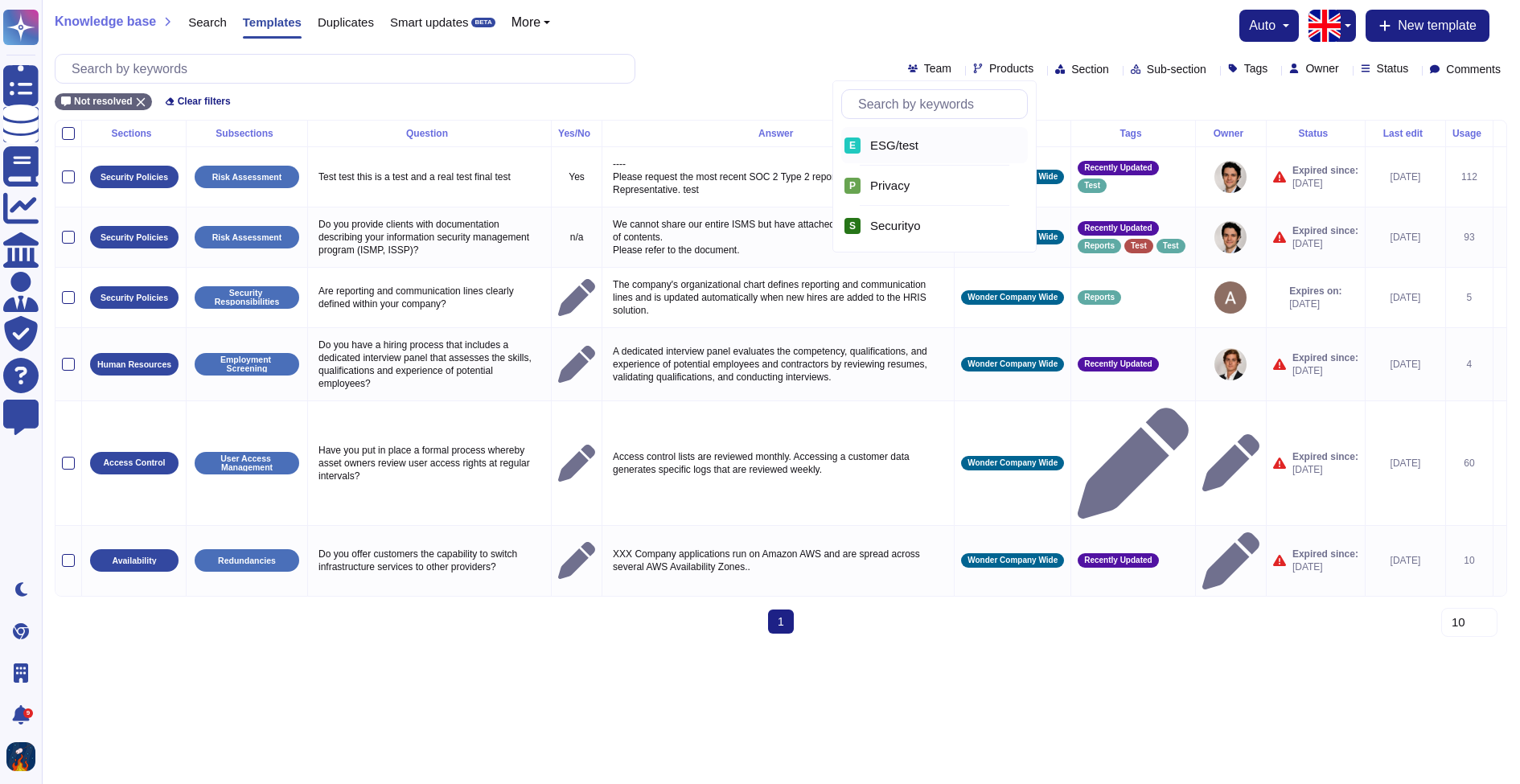 click on "ESG/test" at bounding box center (894, 146) 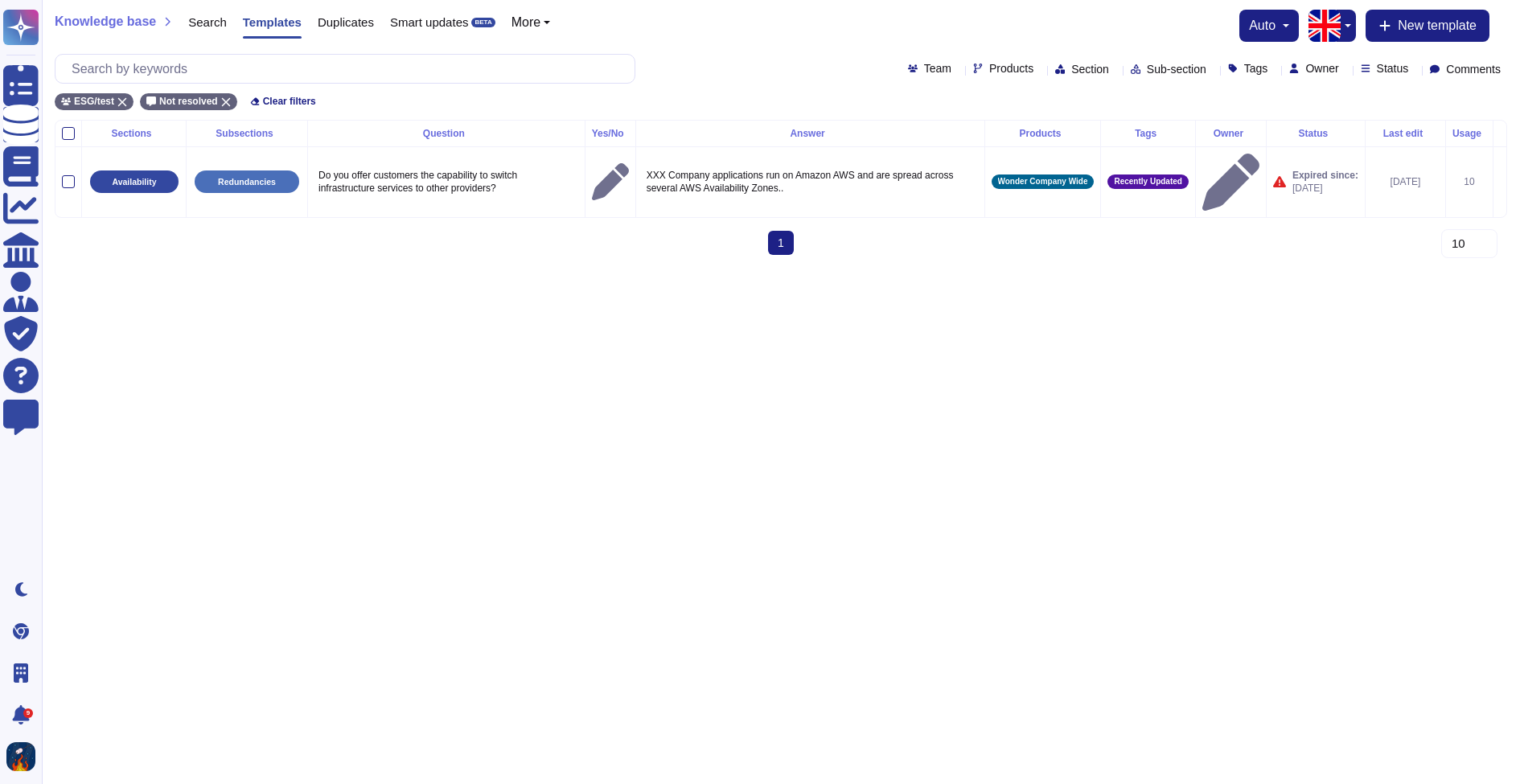 click on "Questionnaires Knowledge Base Documents Analytics CAIQ / SIG Admin Trust Center Help Center Feedback Dark mode Chrome Extension Wonder Company 9 Notifications Profile Knowledge base Search Templates Duplicates Smart updates BETA More auto New template Team Products Section Sub-section Tags Owner Status Comments ESG/test Not resolved Clear filters Sections  Subsections  Question  Yes/No  Answer  Products  Tags  Owner  Status  Last edit  Usage  Availability Redundancies Do you offer customers the capability to switch infrastructure services to other providers? XXX Company applications run on Amazon AWS and are spread across several AWS Availability Zones.. Wonder Company Wide Recently Updated Expired since: [DATE] [DATE] 10 1 (current) 10 20 30" at bounding box center (760, 133) 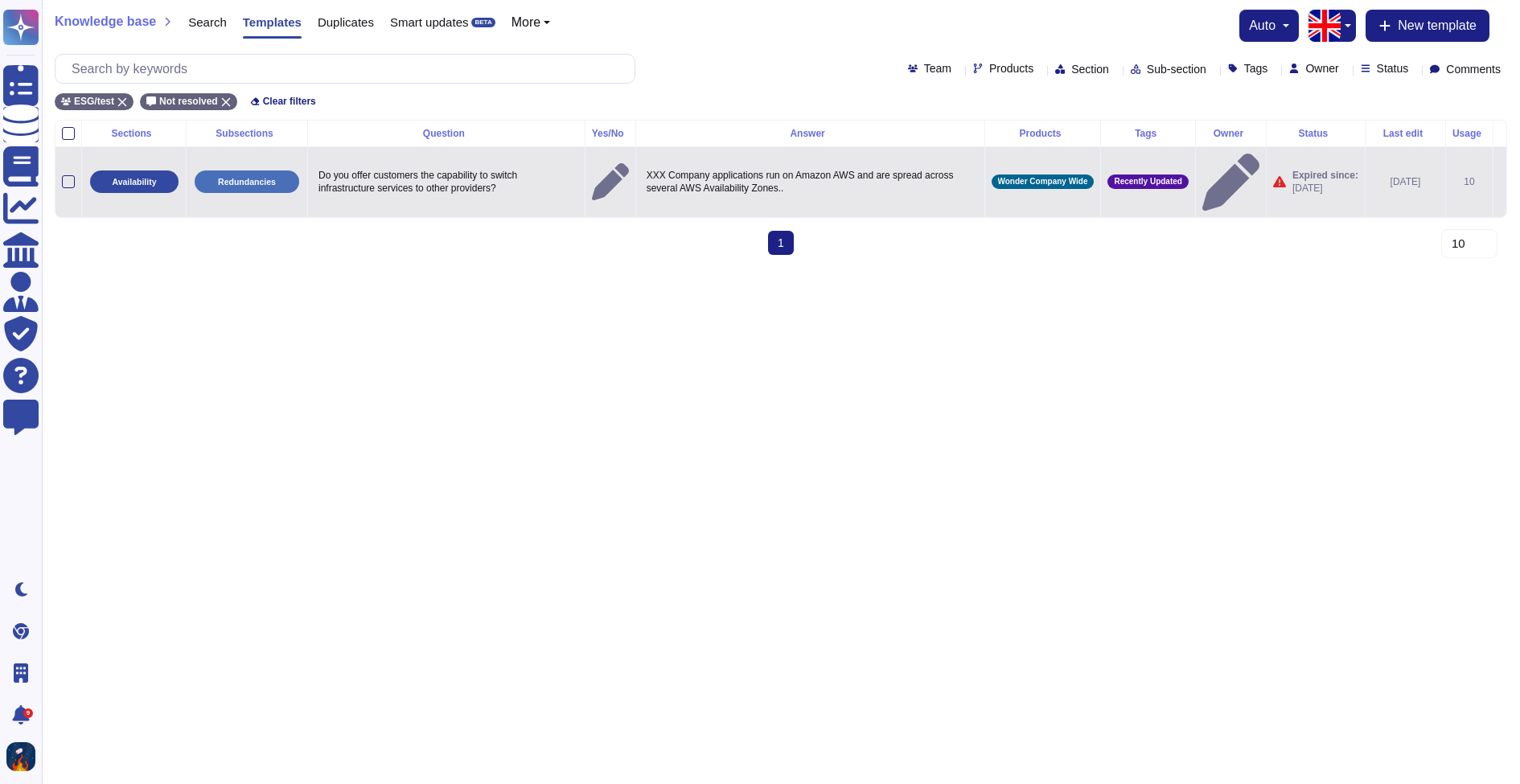 click 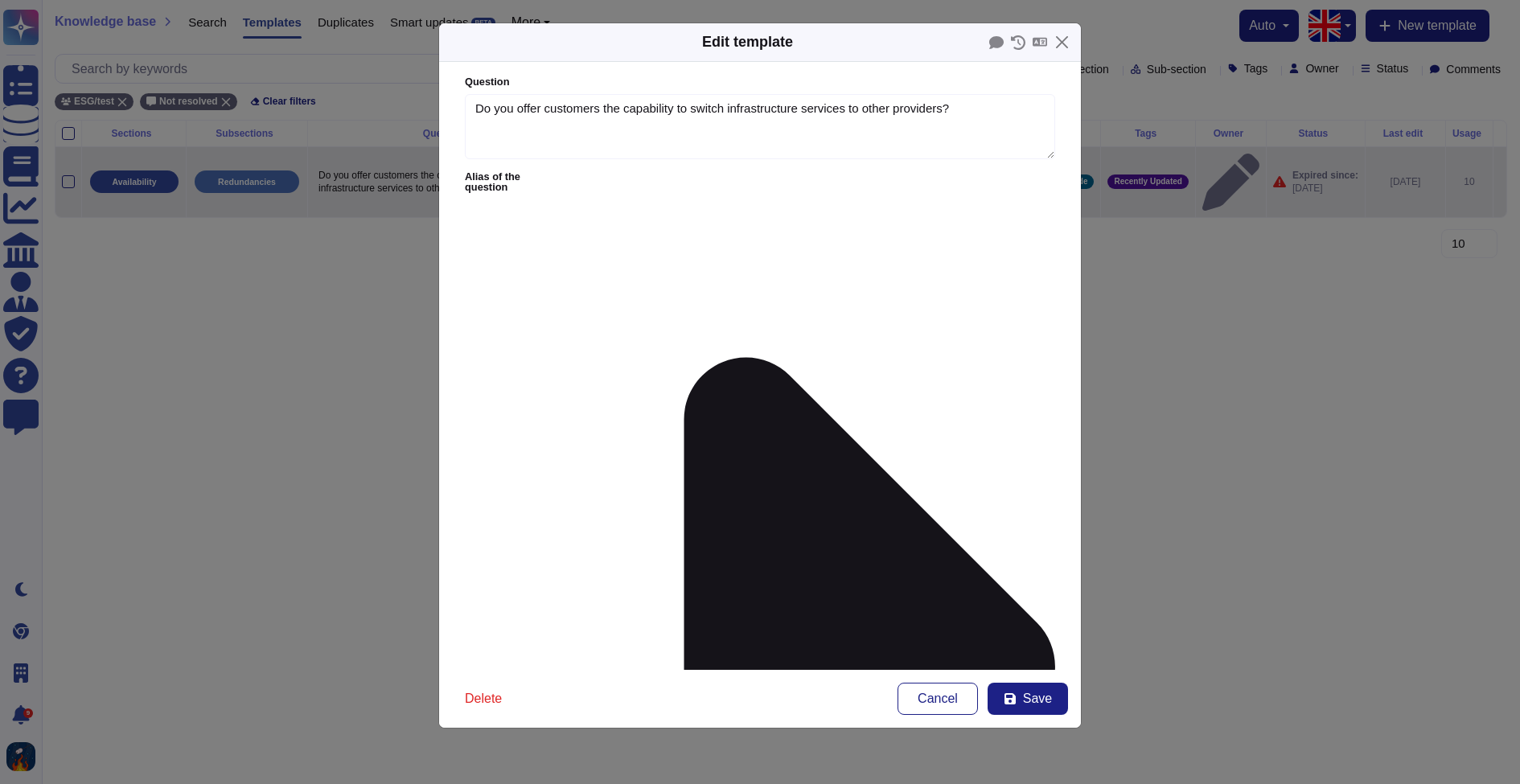 type on "Do you offer customers the capability to switch infrastructure services to other providers?" 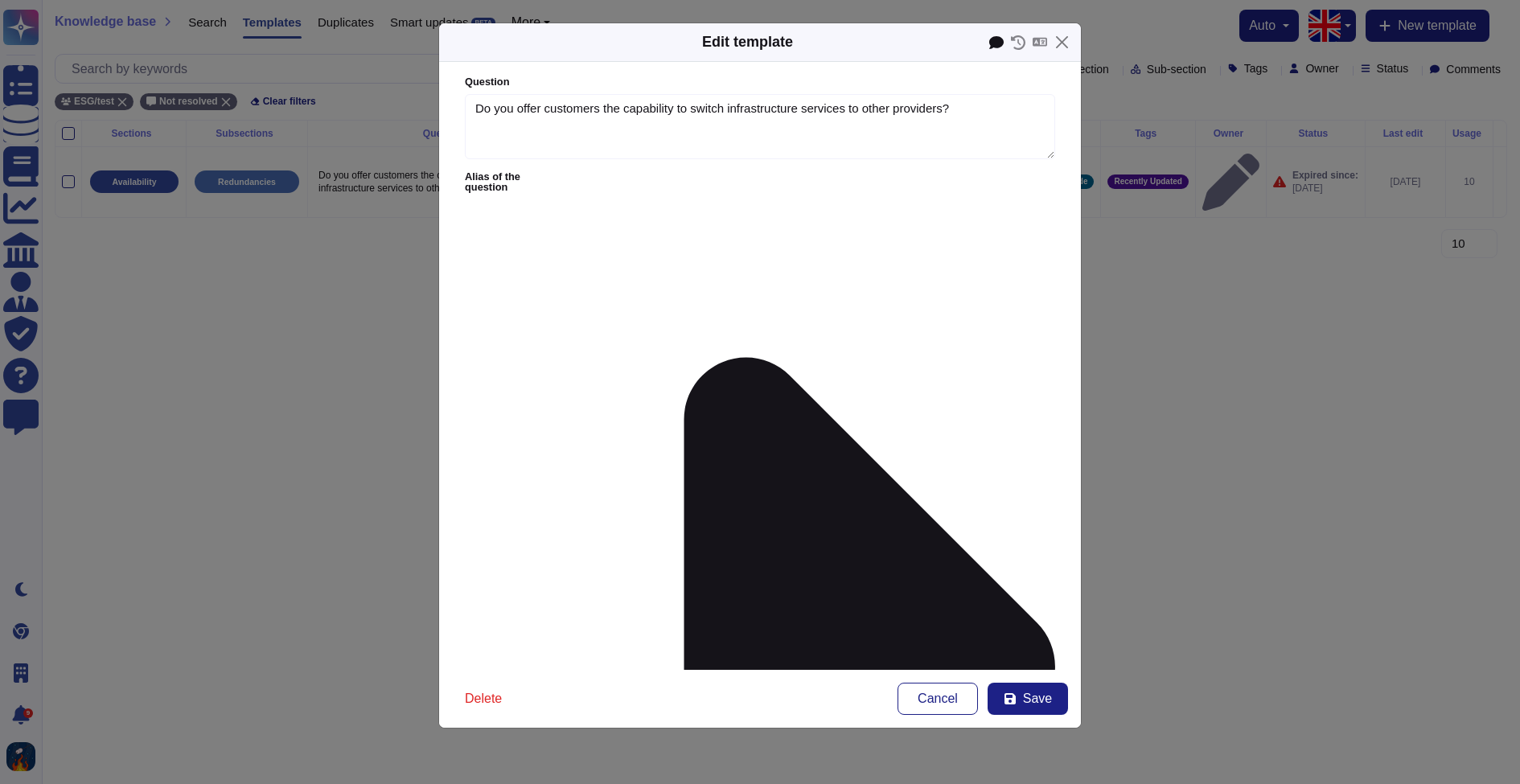click 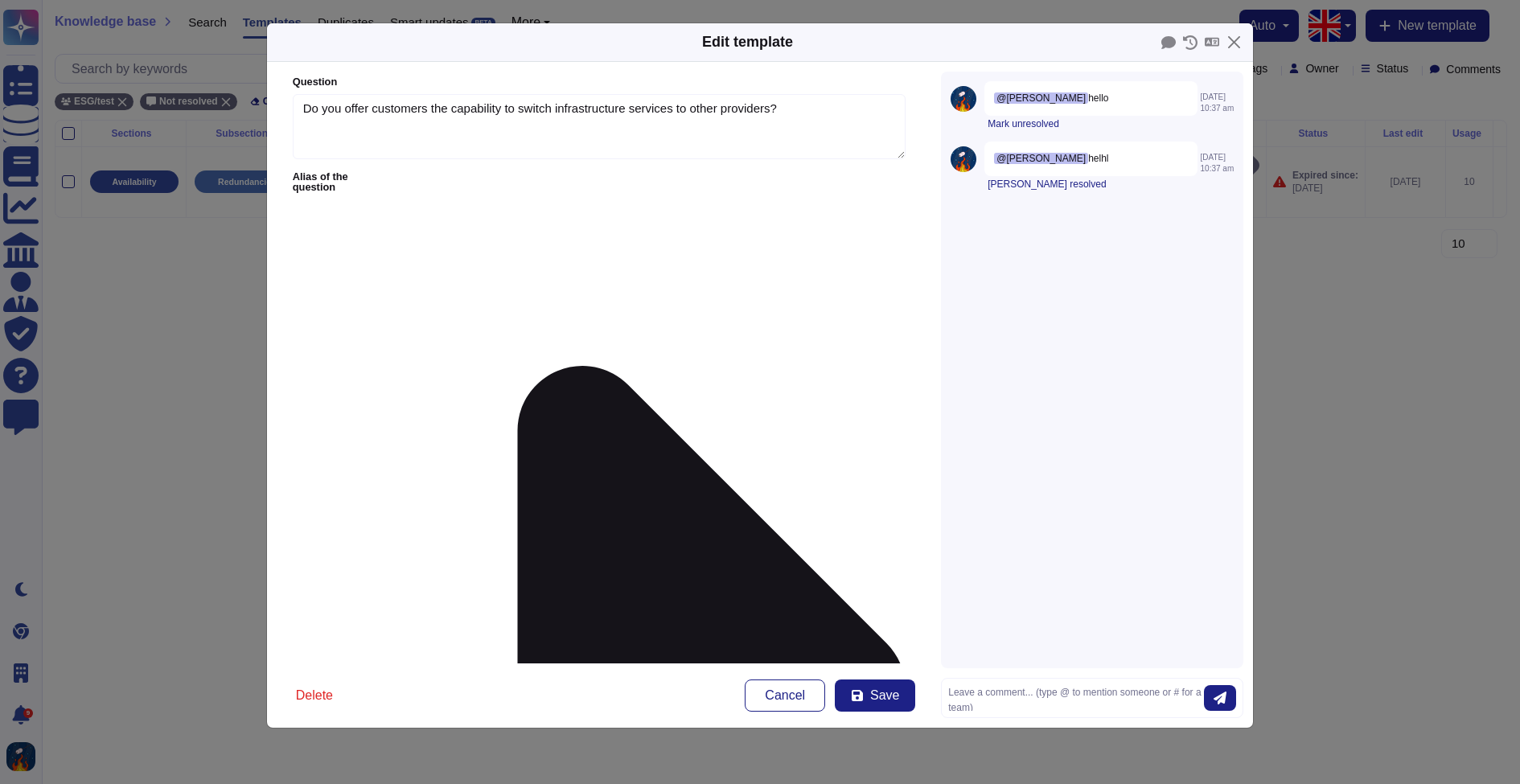 click on "Edit template Question Do you offer customers the capability to switch infrastructure services to other providers? Alias of the question Answer XXX Company applications run on Amazon AWS and are spread across several AWS Availability Zones.. Yes/No Yes No N/A More Yes/No options Properties Recently Updated Owner Wonder Company Wide Availability Redundancies Review Cycle Every year From custom date [DATE] Next expiration date: [DATE] Translation Auto translate this template Linked documents skypher-banner-2.png, Slogo.png Attach document Delete Cancel Save @[PERSON_NAME]  hello [DATE] 10:37 am Mark unresolved @[PERSON_NAME]  helhl [DATE] 10:37 am Mark resolved" at bounding box center [760, 392] 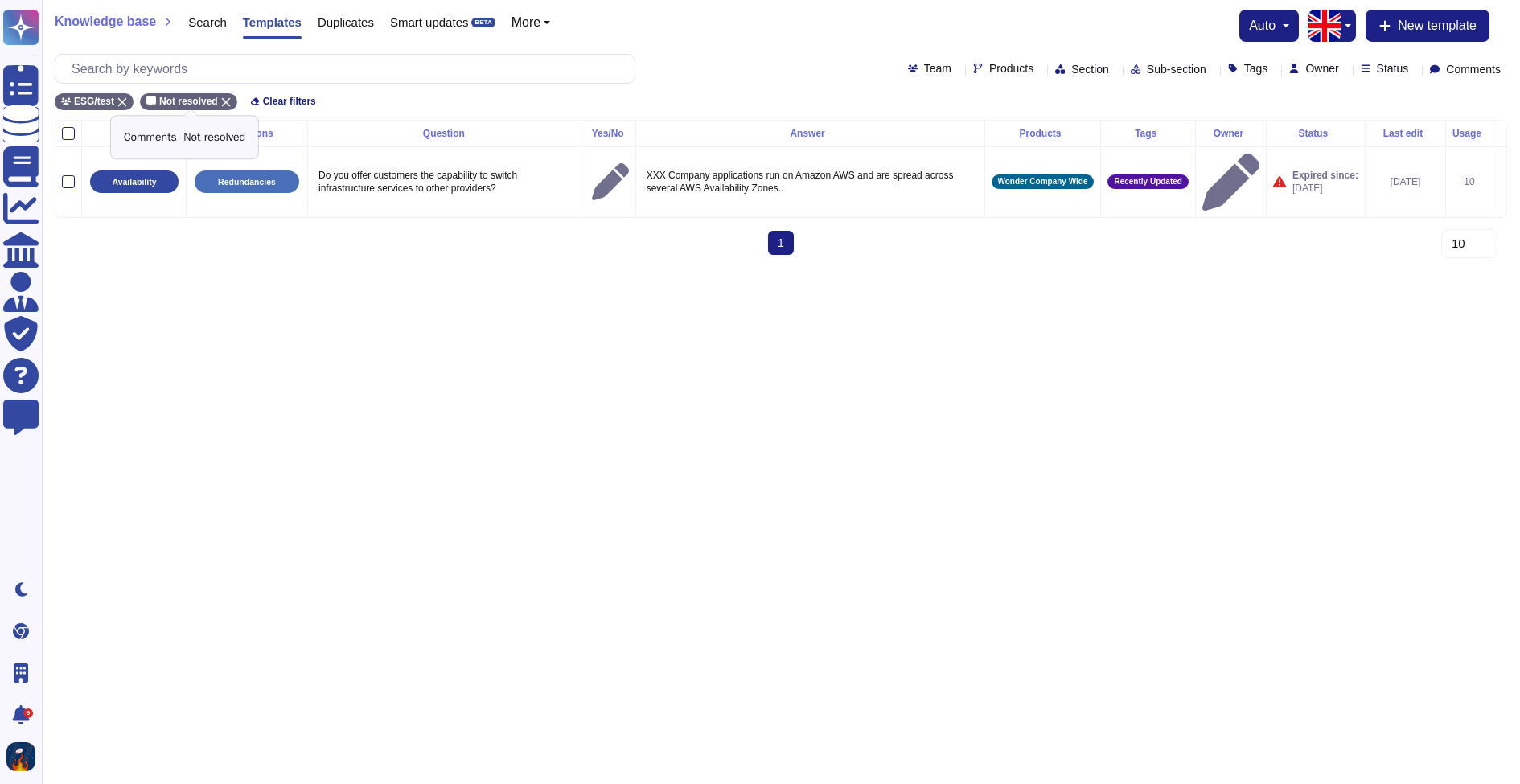 click 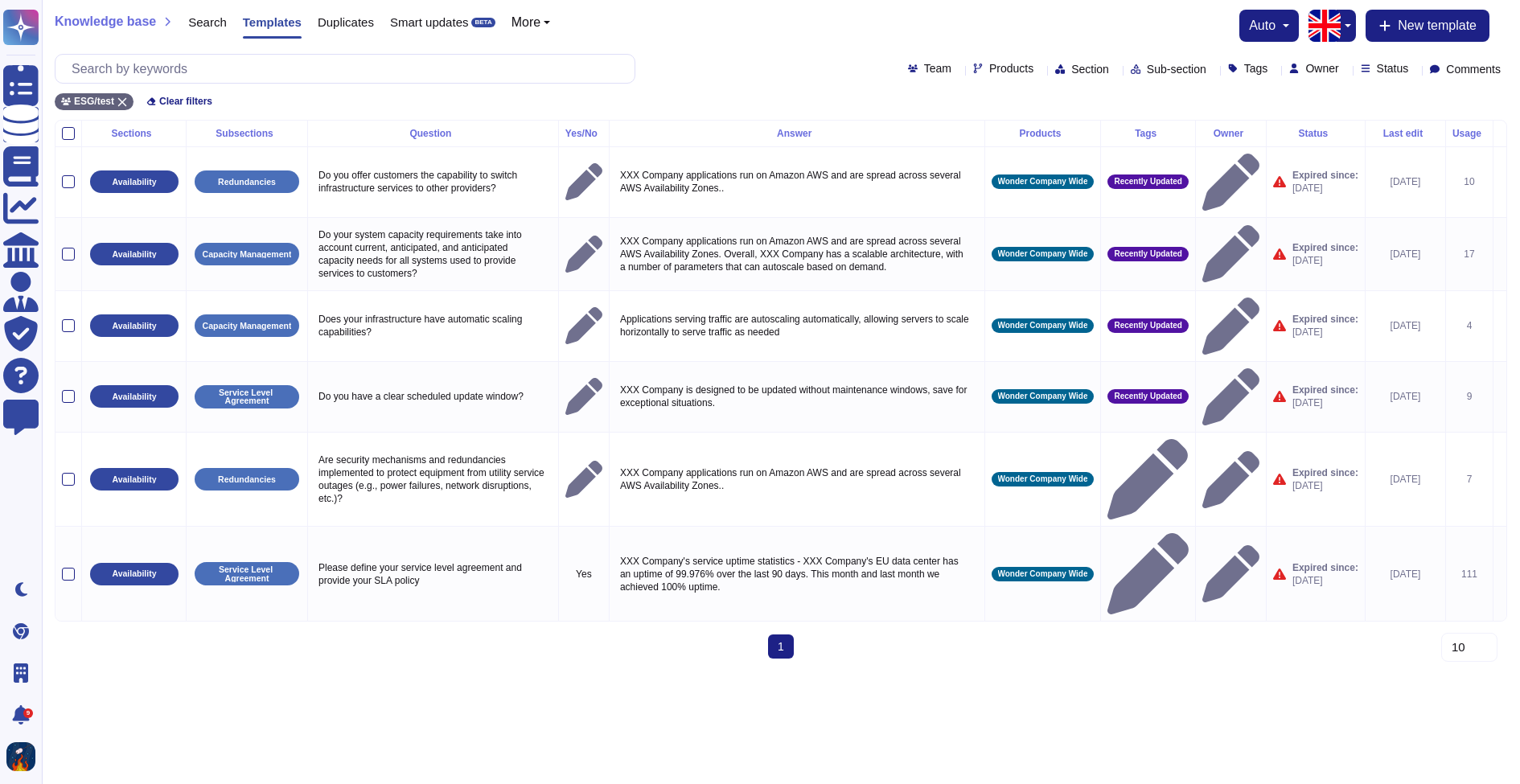 click on "Comments" at bounding box center (1473, 69) 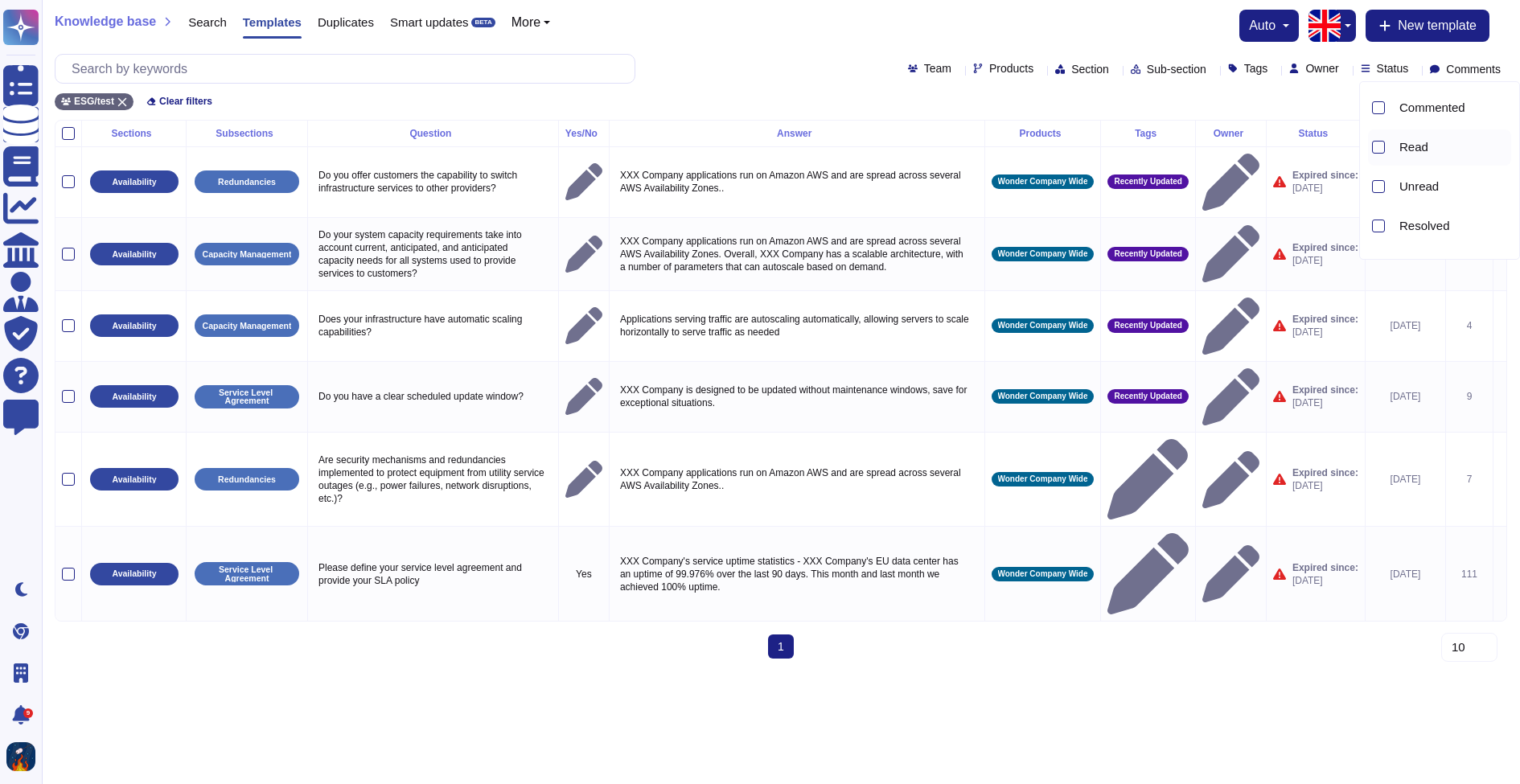 scroll, scrollTop: 39, scrollLeft: 0, axis: vertical 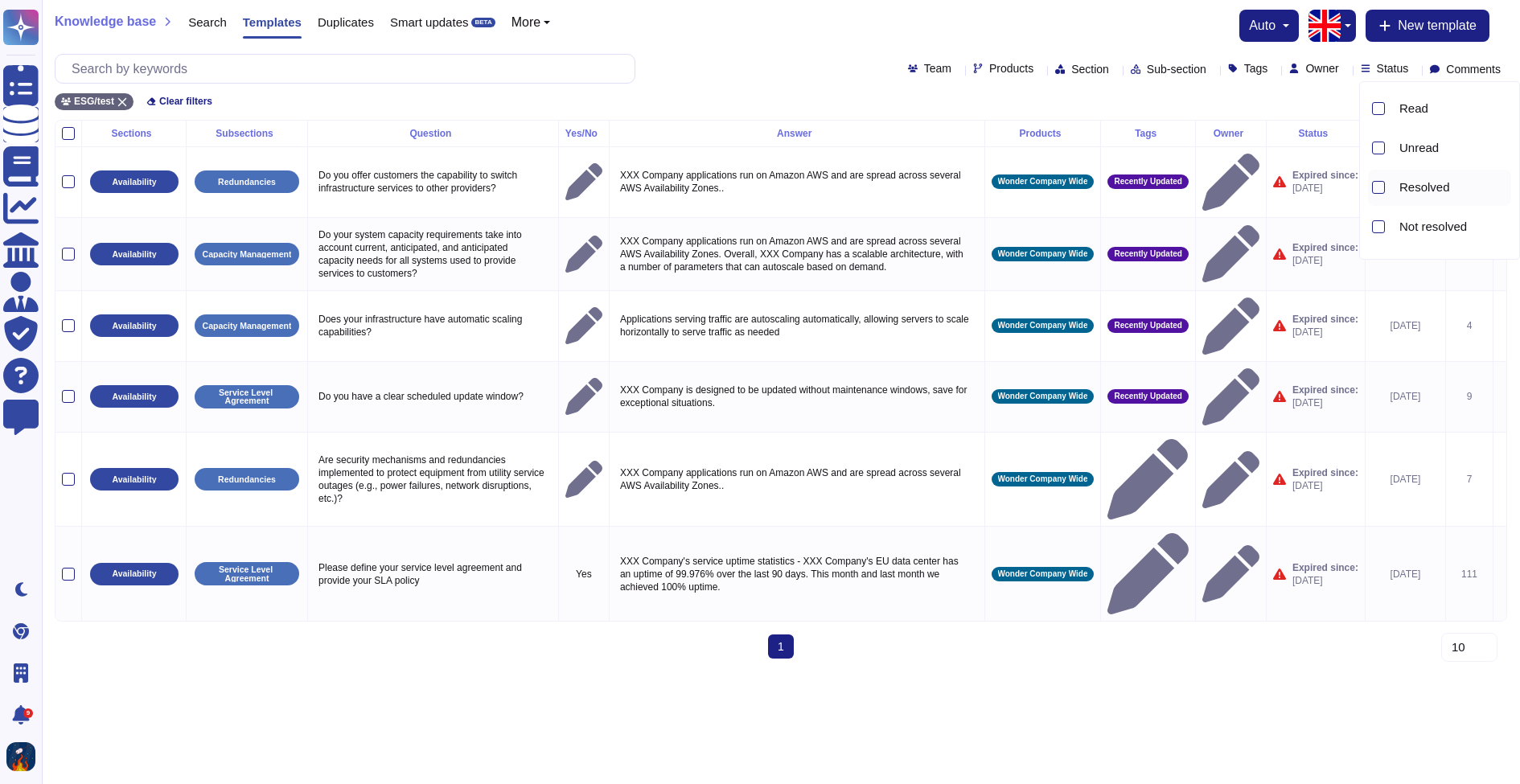 click on "Resolved" at bounding box center [1424, 187] 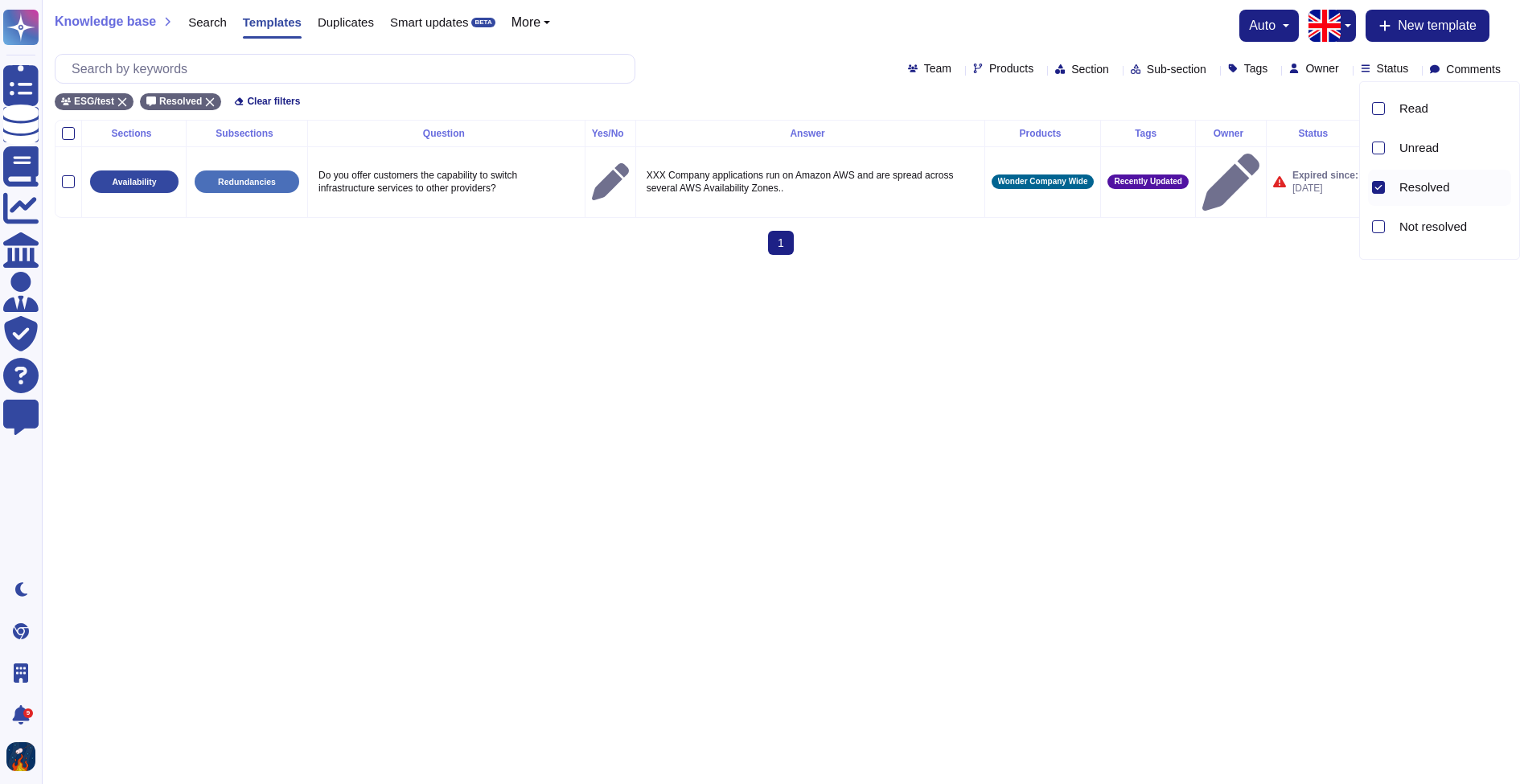 click on "Questionnaires Knowledge Base Documents Analytics CAIQ / SIG Admin Trust Center Help Center Feedback Dark mode Chrome Extension Wonder Company 9 Notifications Profile Knowledge base Search Templates Duplicates Smart updates BETA More auto New template Team Products Section Sub-section Tags Owner Status Comments ESG/test Resolved Clear filters Sections  Subsections  Question  Yes/No  Answer  Products  Tags  Owner  Status  Last edit  Usage  Availability Redundancies Do you offer customers the capability to switch infrastructure services to other providers? XXX Company applications run on Amazon AWS and are spread across several AWS Availability Zones.. Wonder Company Wide Recently Updated Expired since: [DATE] [DATE] 10 1 (current) 10 20 30
Commented Read Unread Resolved Not resolved Mentioned me" at bounding box center [760, 133] 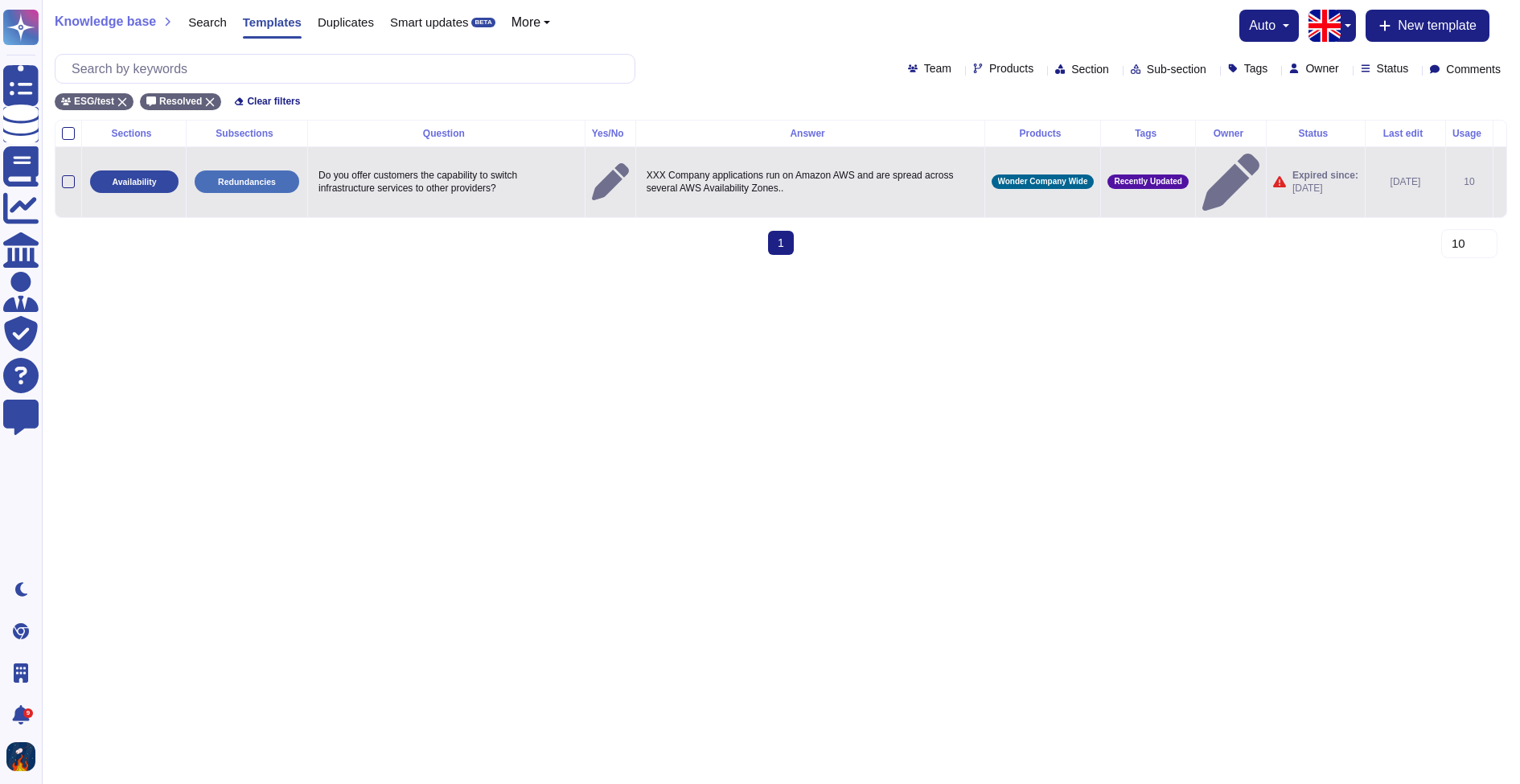 click at bounding box center (1499, 182) 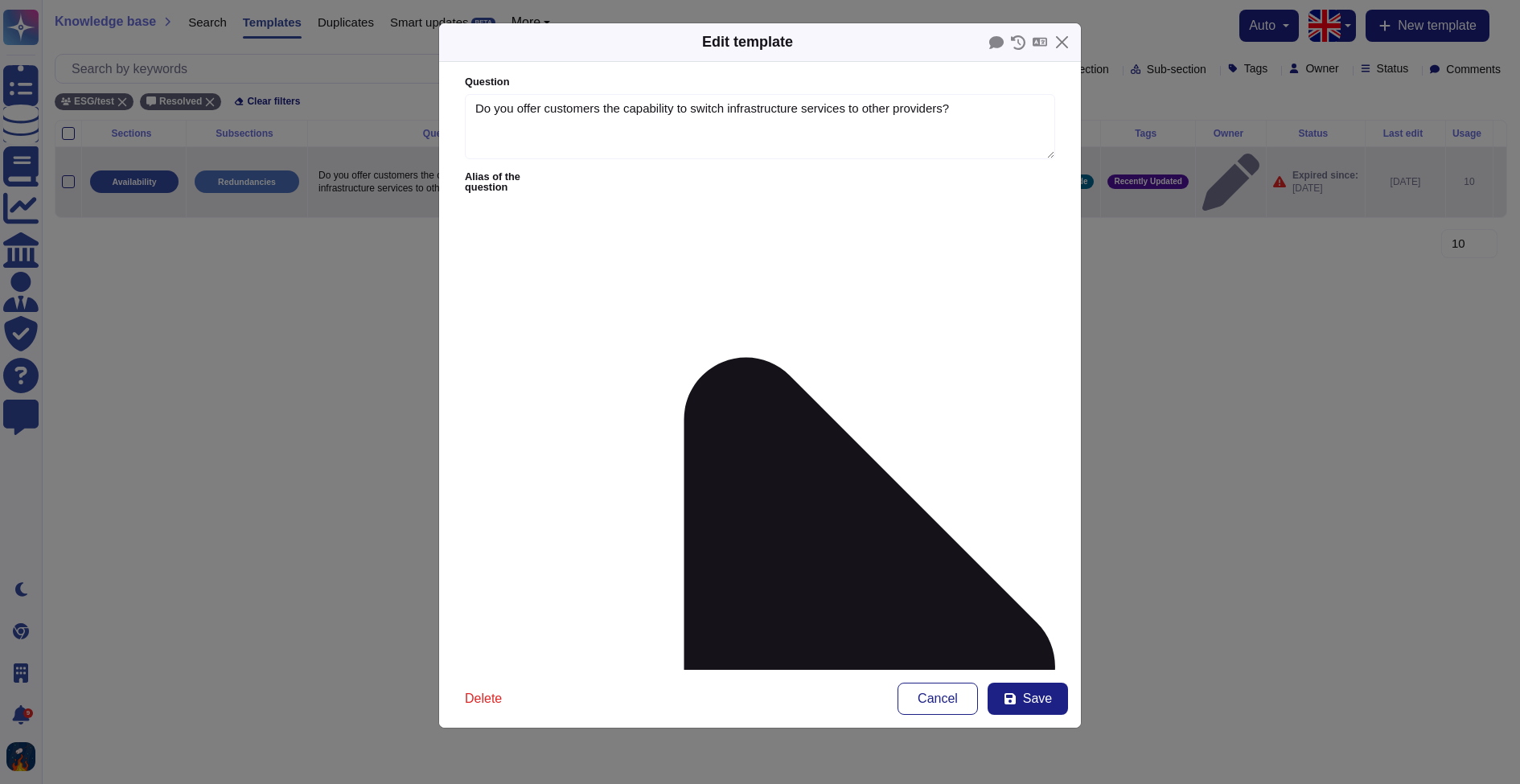 type on "Do you offer customers the capability to switch infrastructure services to other providers?" 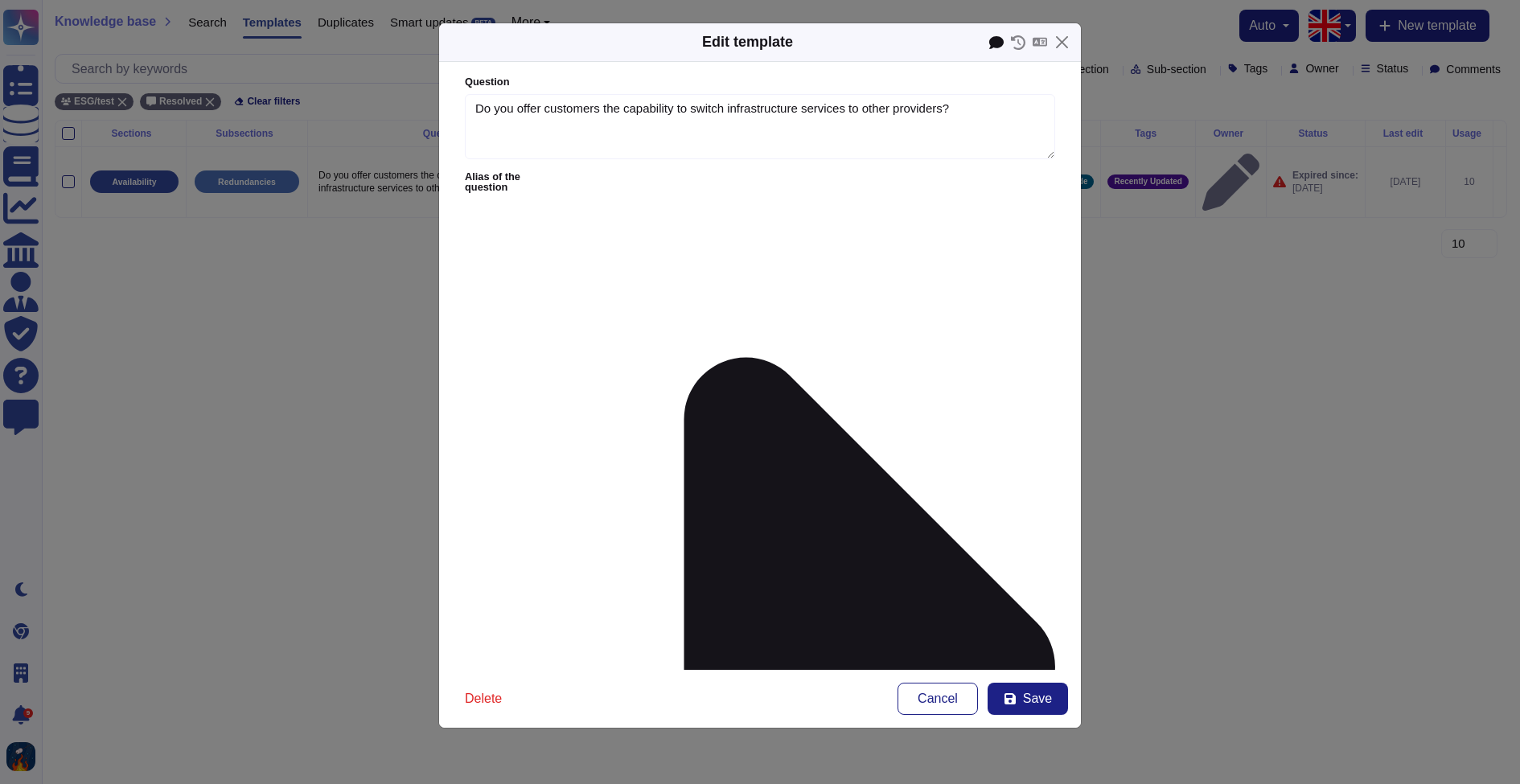 click 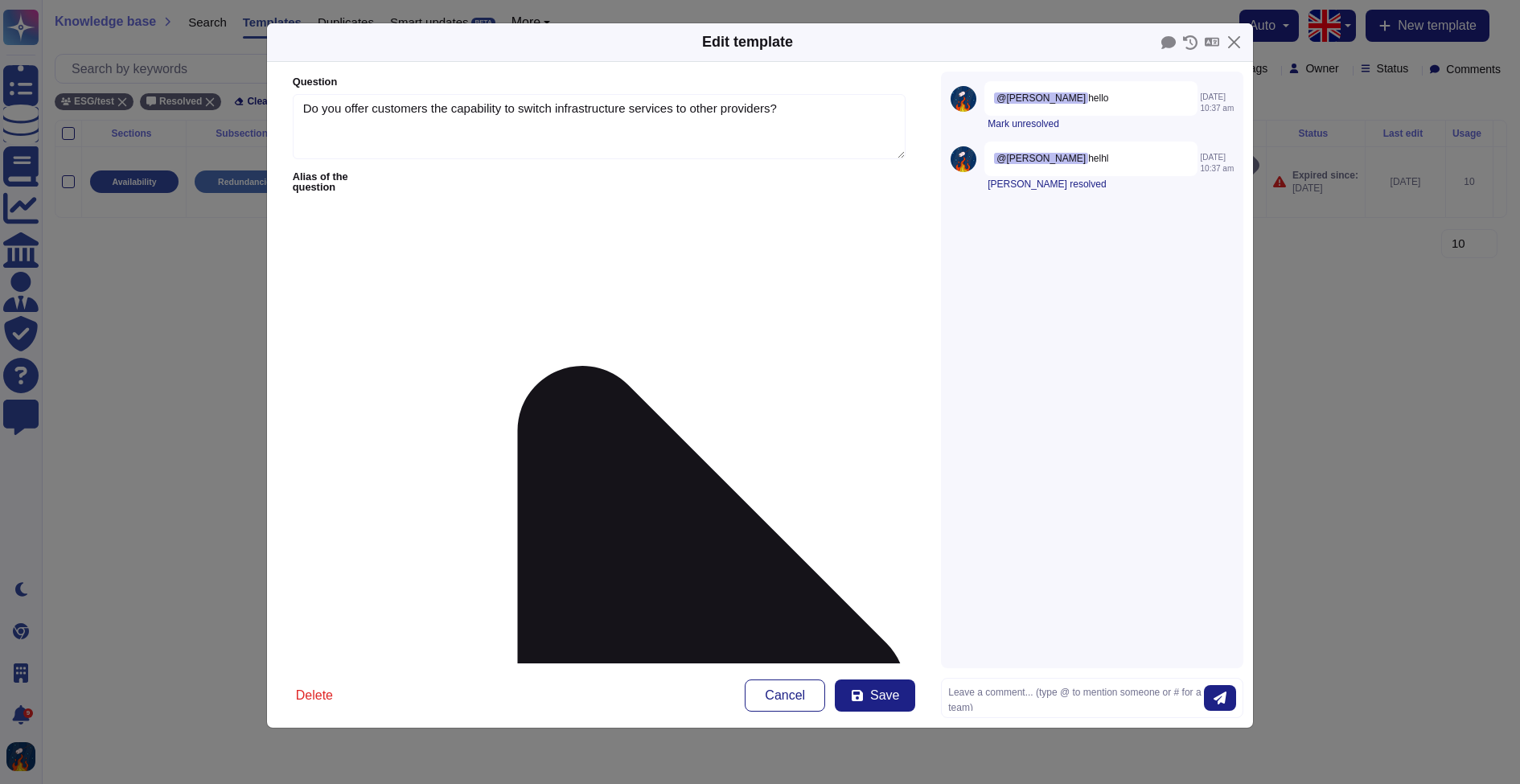 click on "Edit template Question Do you offer customers the capability to switch infrastructure services to other providers? Alias of the question Answer XXX Company applications run on Amazon AWS and are spread across several AWS Availability Zones.. Yes/No Yes No N/A More Yes/No options Properties Recently Updated Owner Wonder Company Wide Availability Redundancies Review Cycle Every year From custom date [DATE] Next expiration date: [DATE] Translation Auto translate this template Linked documents skypher-banner-2.png, Slogo.png Attach document Delete Cancel Save @[PERSON_NAME]  hello [DATE] 10:37 am Mark unresolved @[PERSON_NAME]  helhl [DATE] 10:37 am Mark resolved" at bounding box center (760, 392) 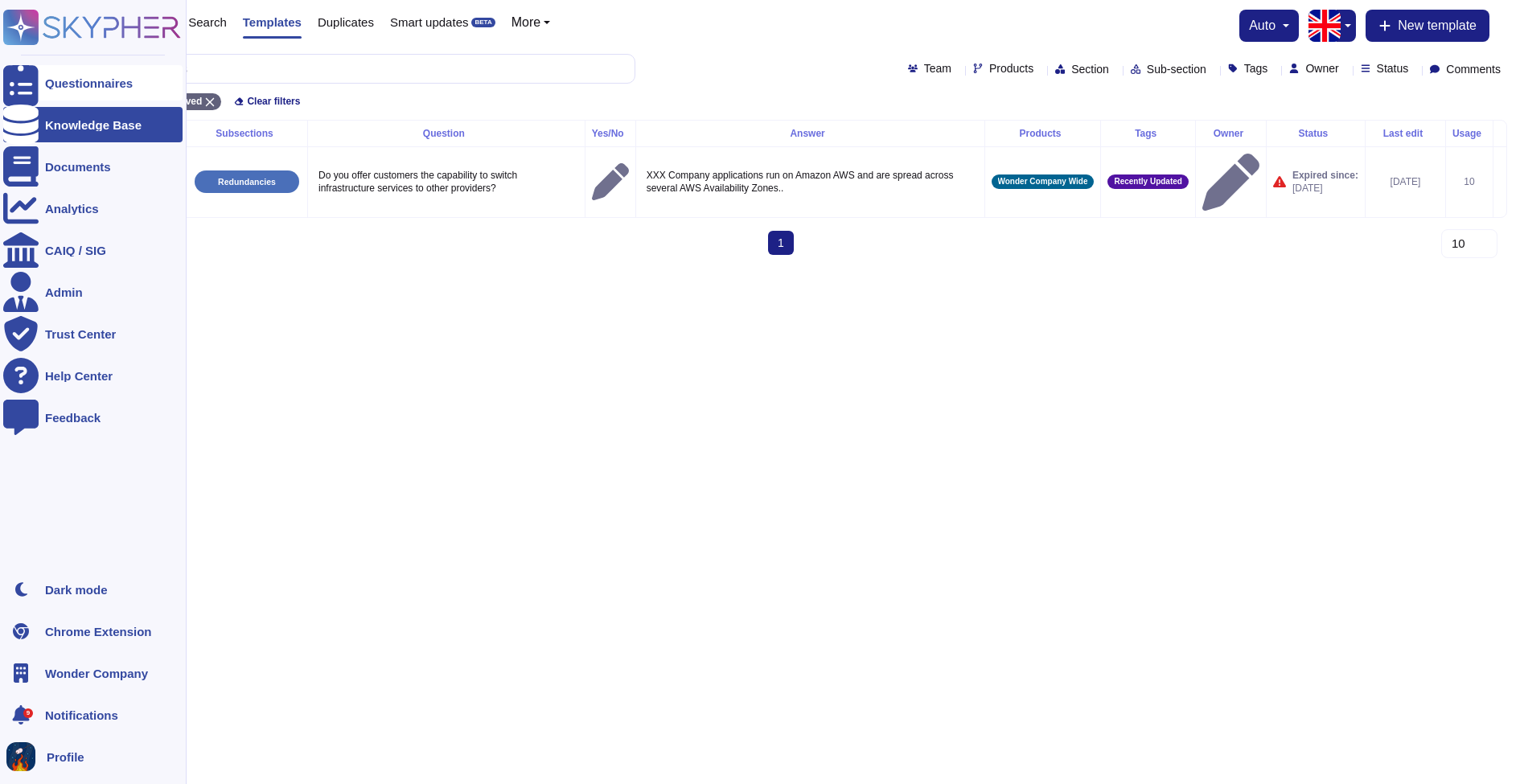 click at bounding box center (21, 83) 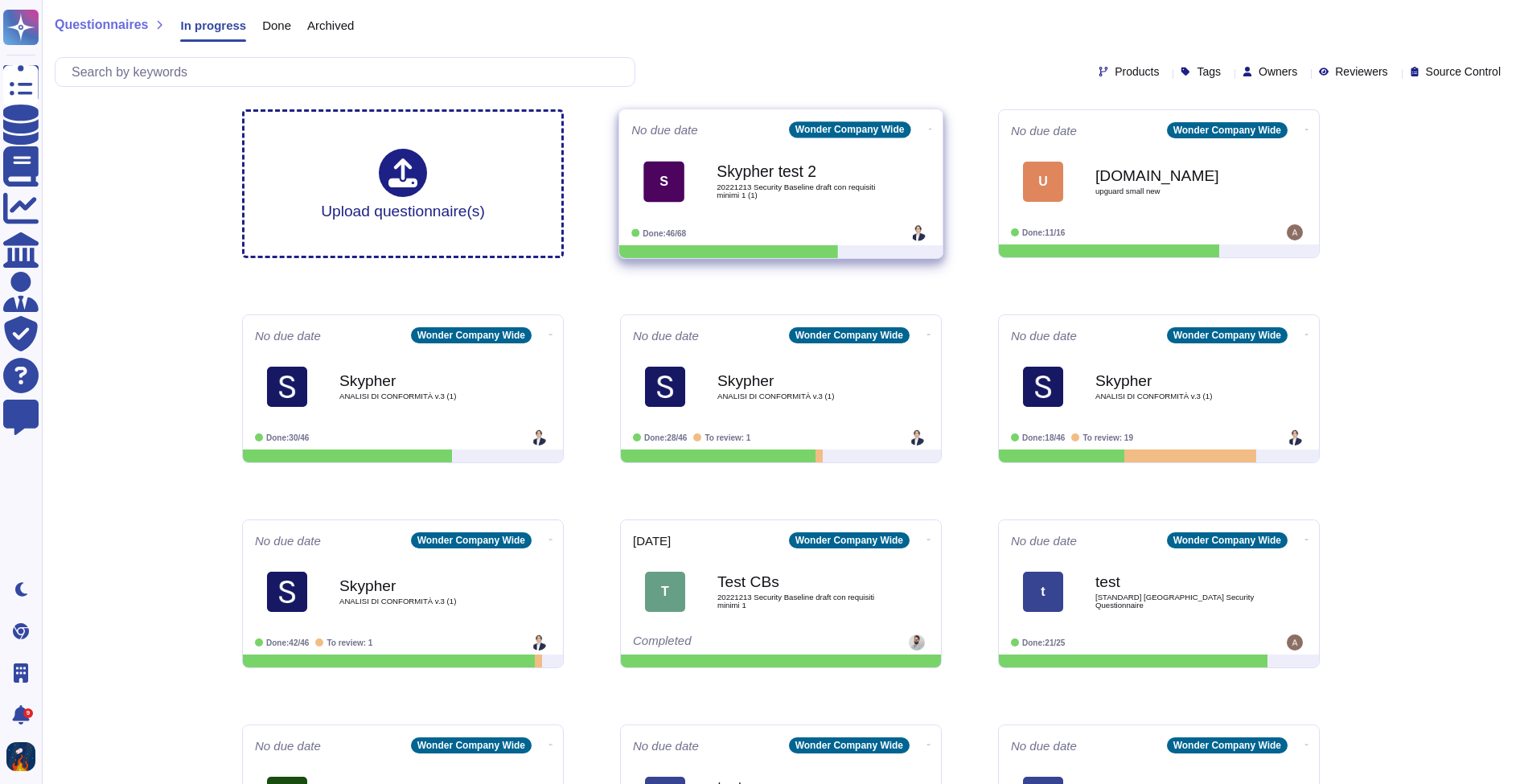 click 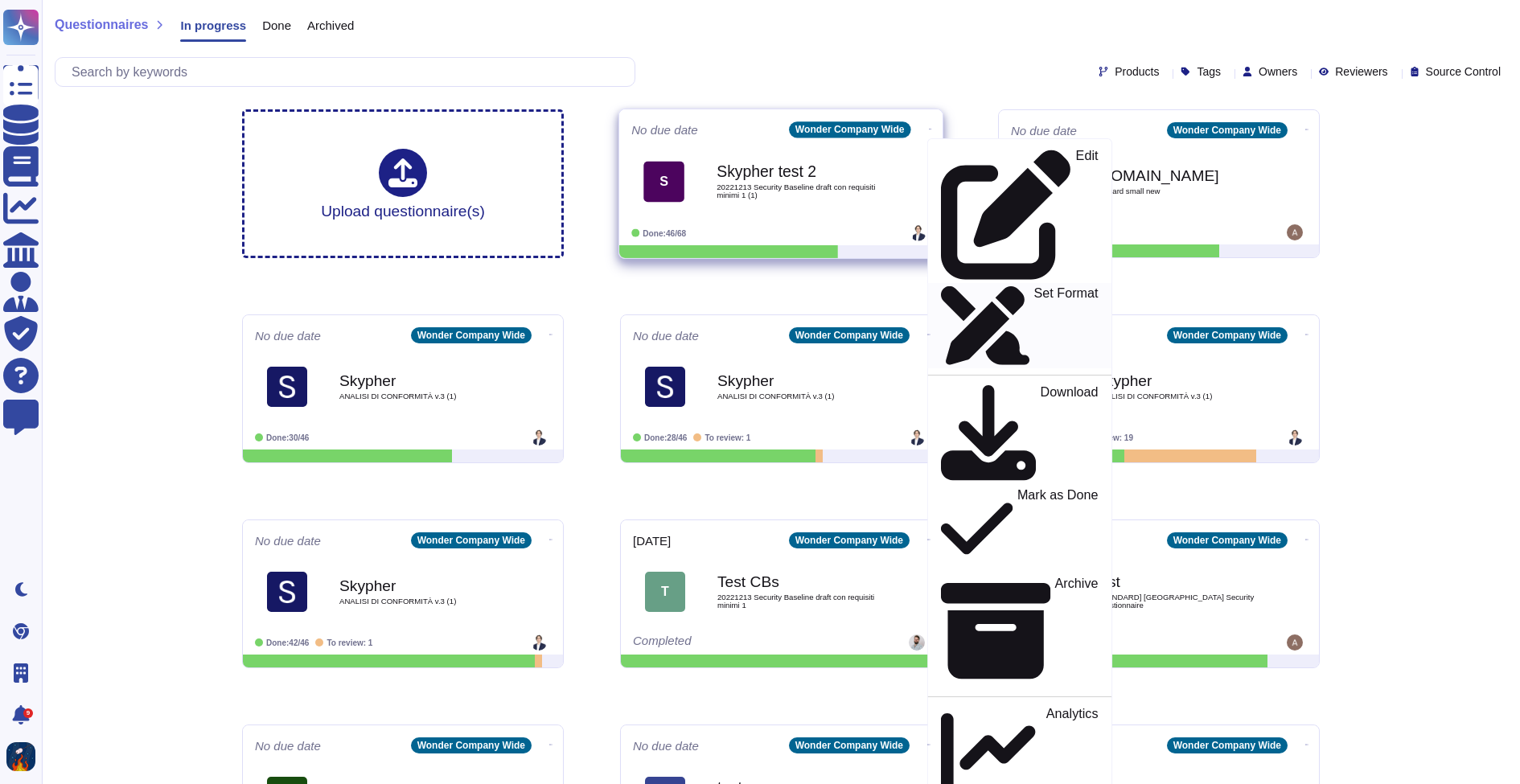 click on "Set Format" at bounding box center (1066, 326) 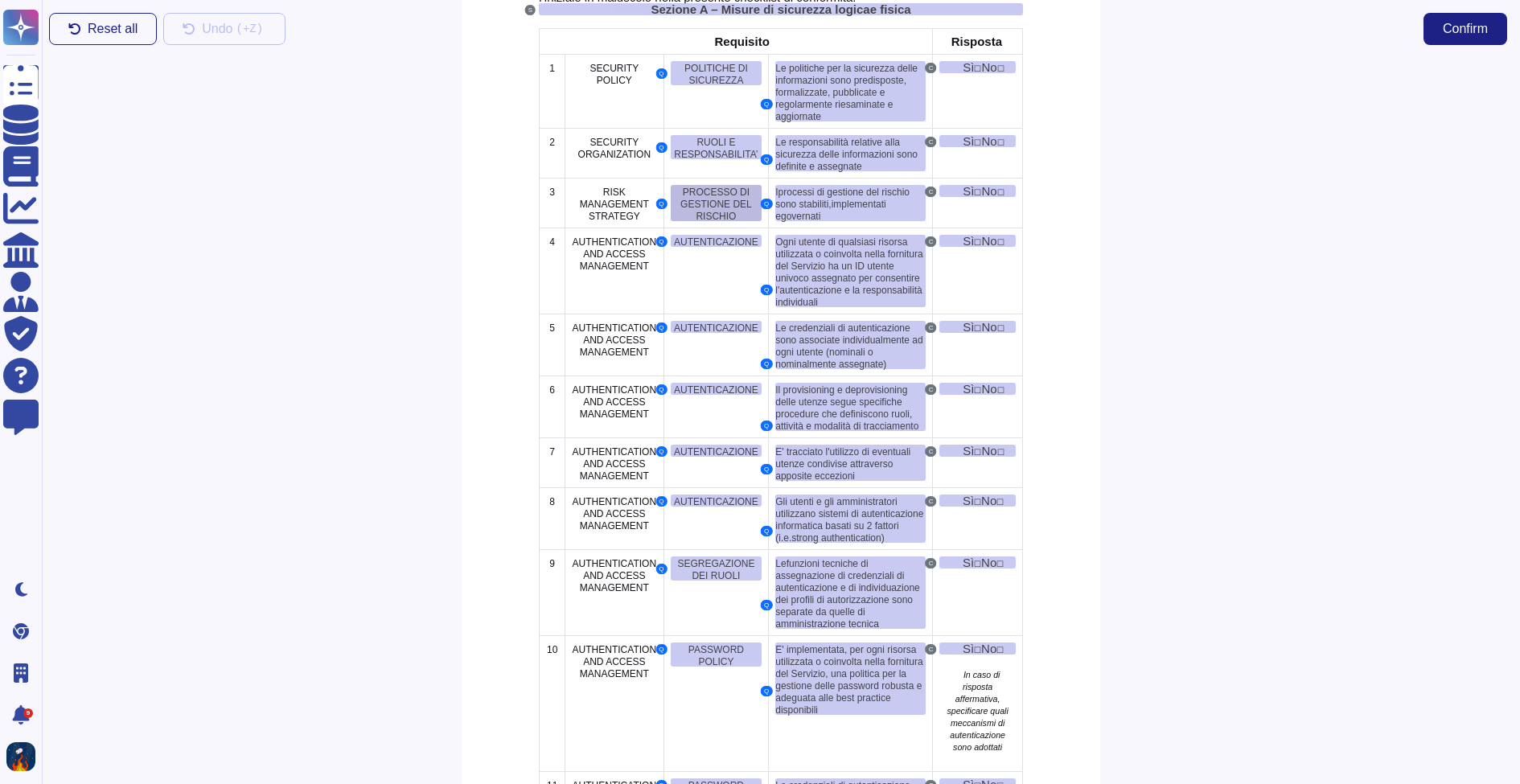 scroll, scrollTop: 82, scrollLeft: 0, axis: vertical 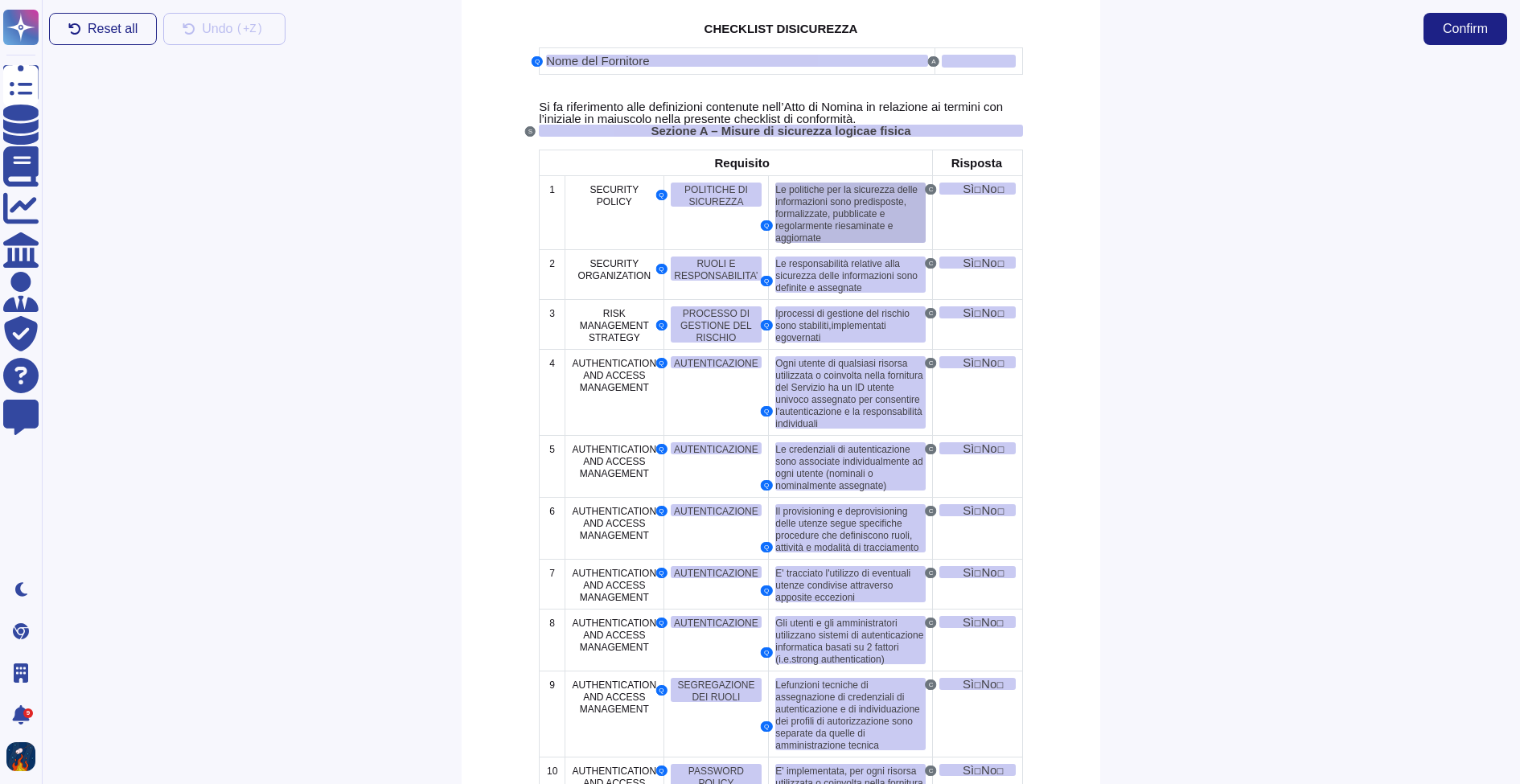 click on "e politiche per la sicurezza delle informazioni sono predisposte, formalizzate, pubblicate e regolarmente riesaminate e aggiornate" at bounding box center [846, 212] 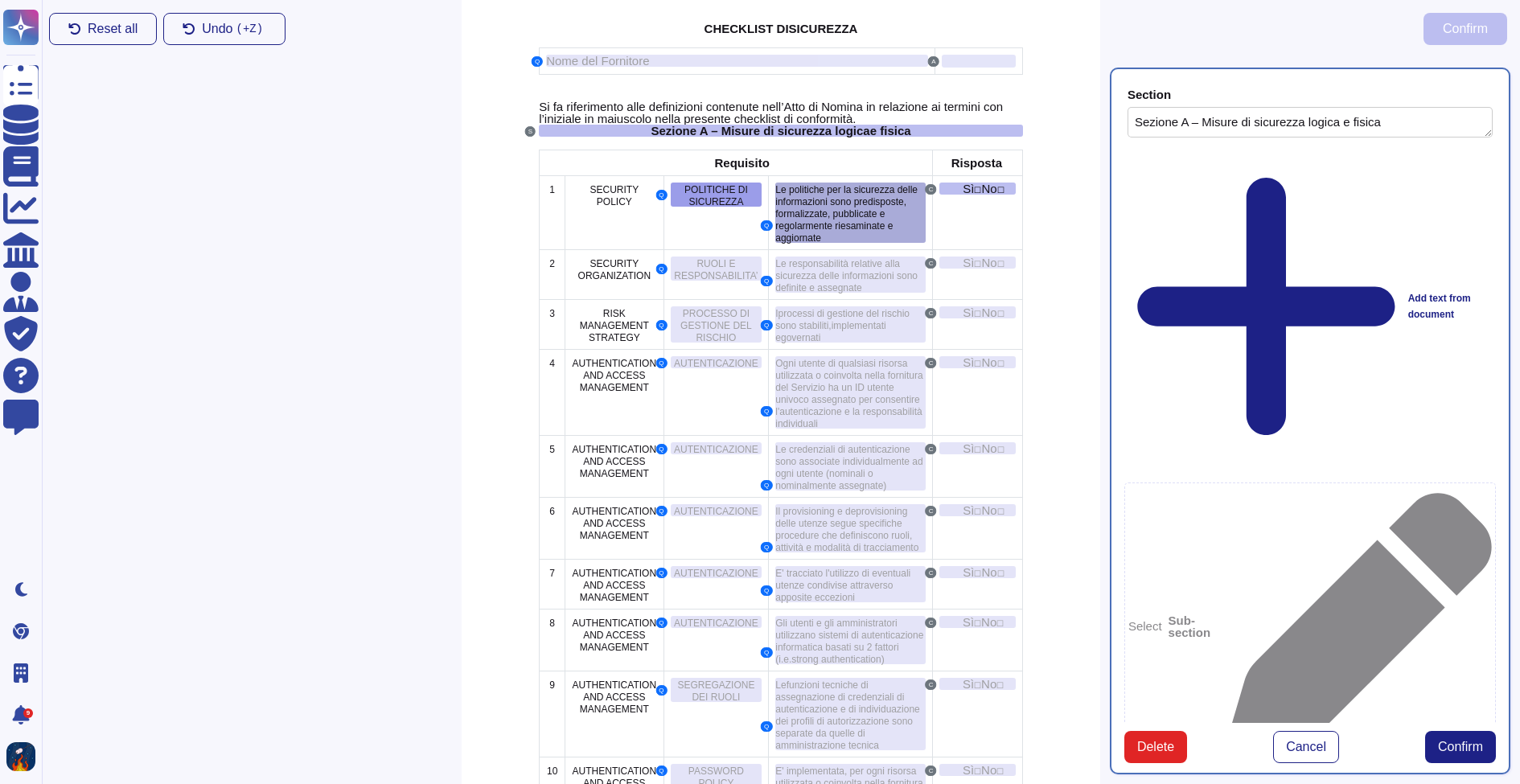 type on "Sezione A – Misure di sicurezza logica e fisica" 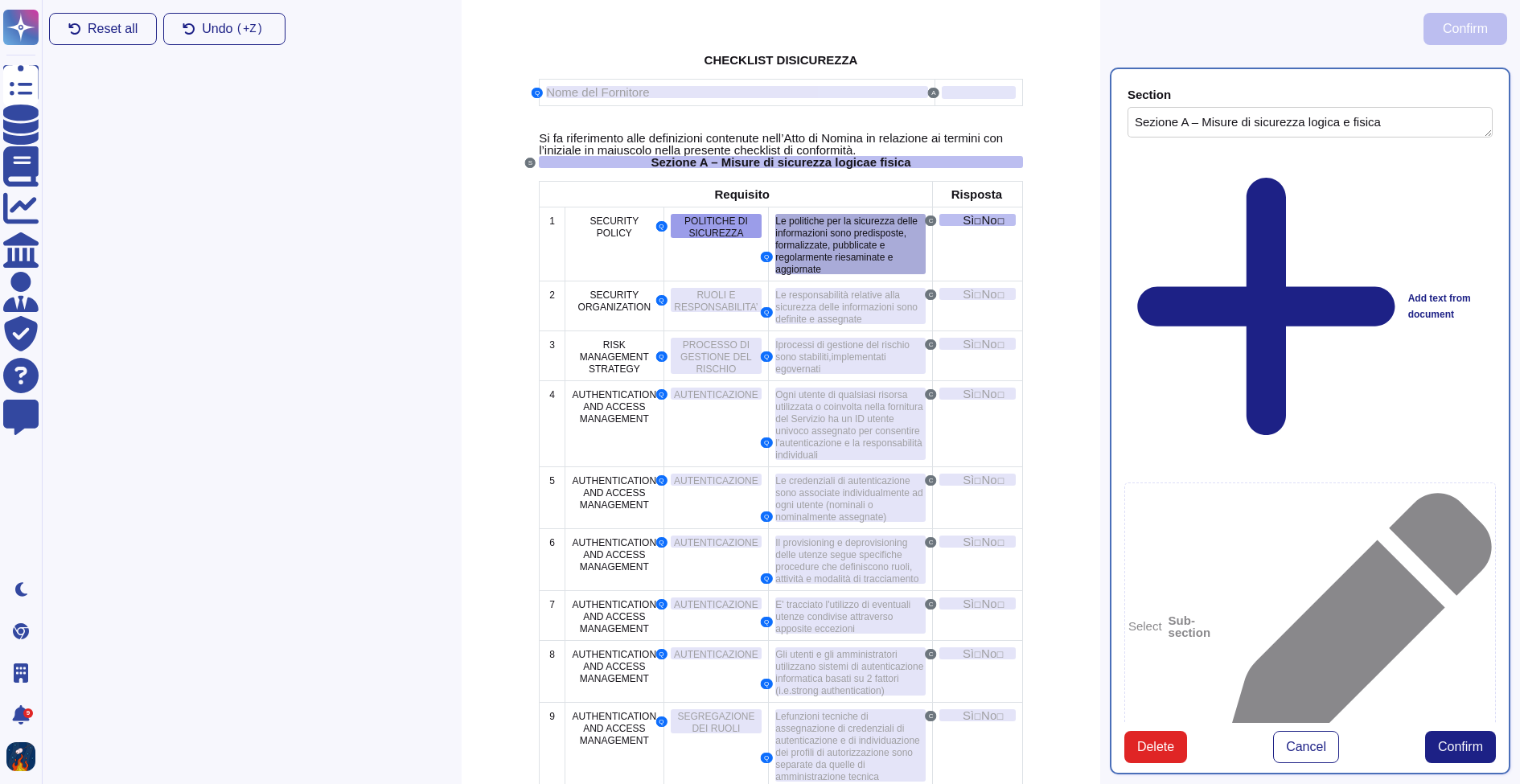 scroll, scrollTop: 0, scrollLeft: 0, axis: both 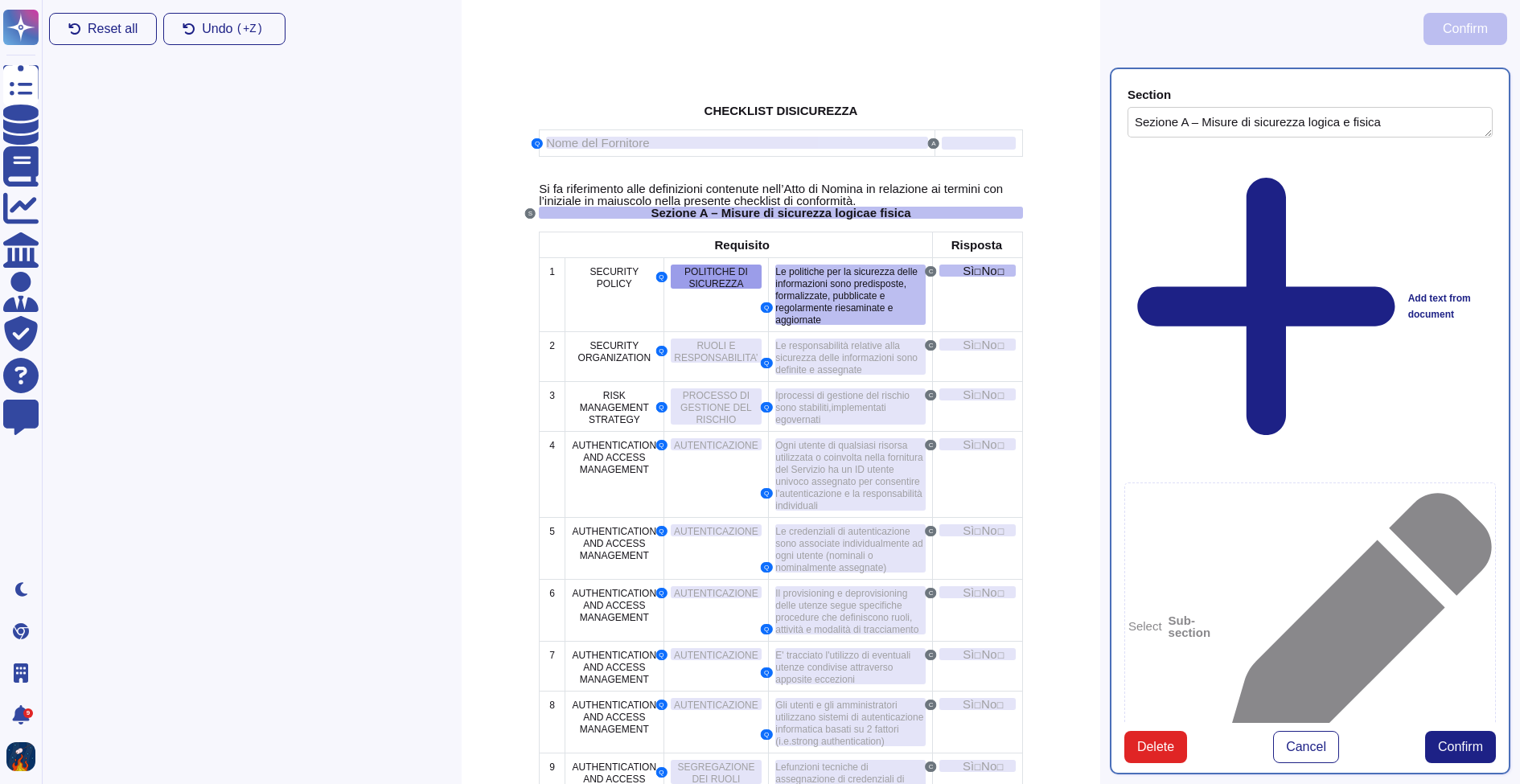 click on "Q L e responsabilità relative alla sicurezza delle informazioni sono definite e assegnate" at bounding box center (851, 357) 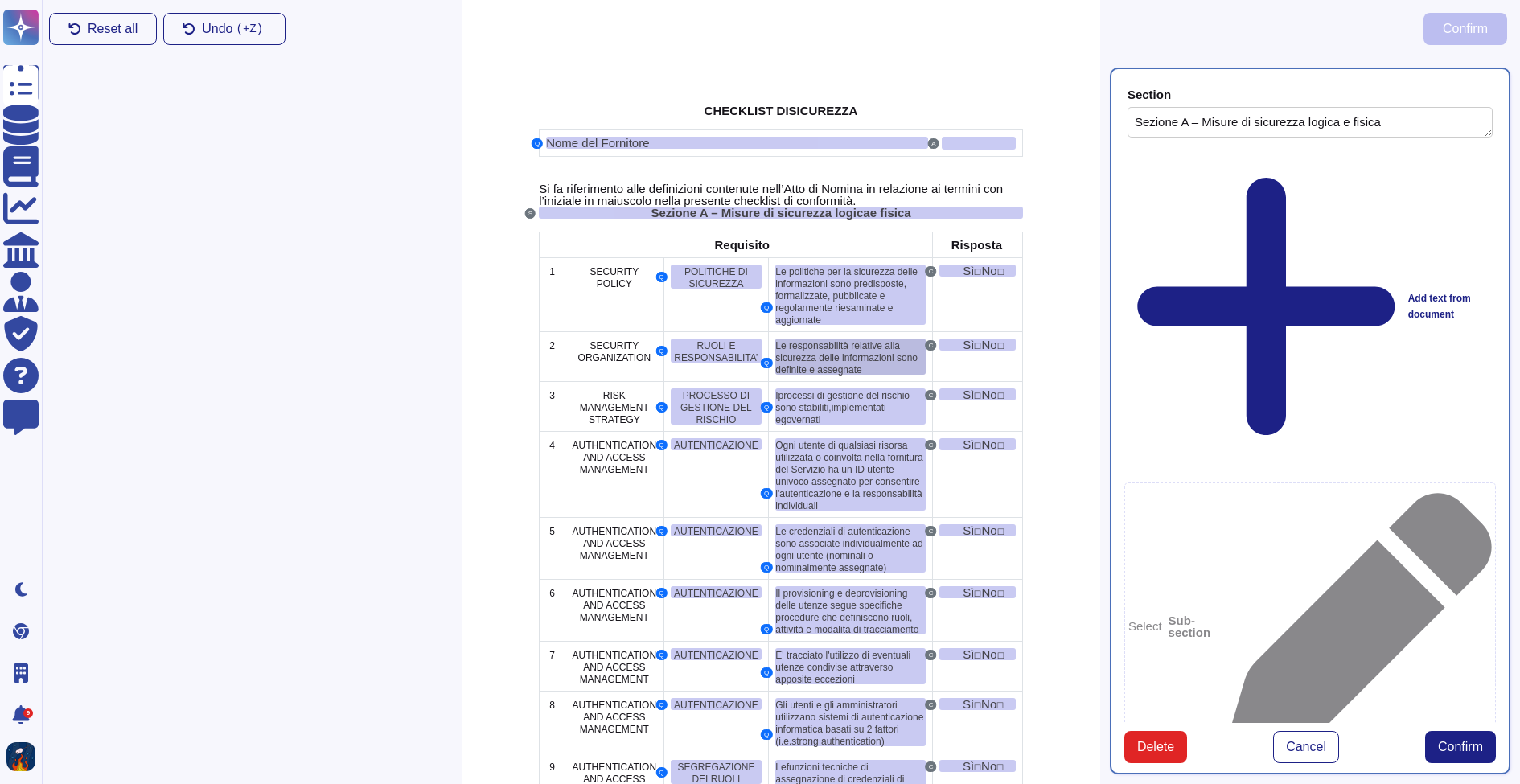 click on "e responsabilità relative alla sicurezza delle informazioni sono definite e assegnate" at bounding box center (846, 358) 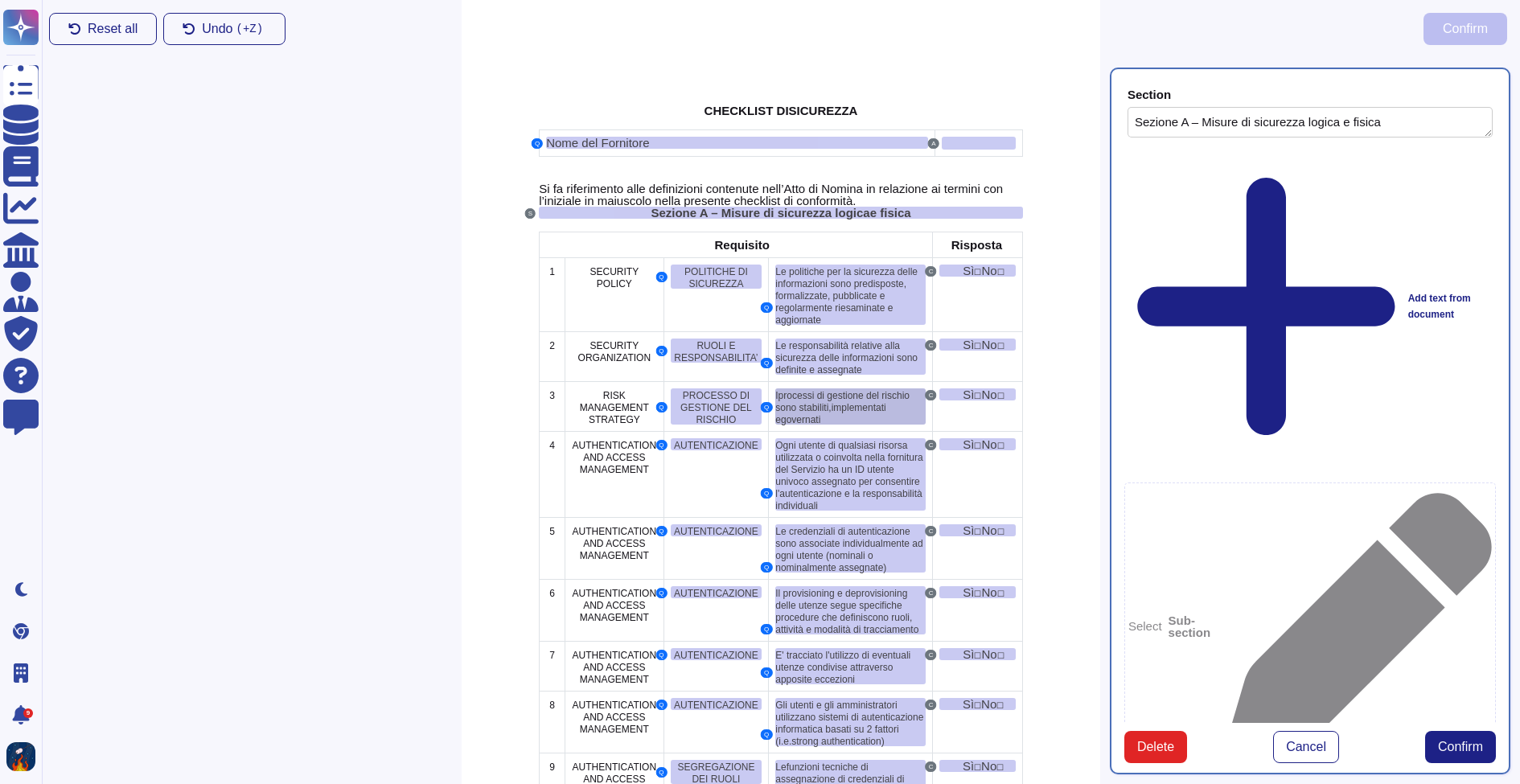 click on "implementati e" at bounding box center [830, 413] 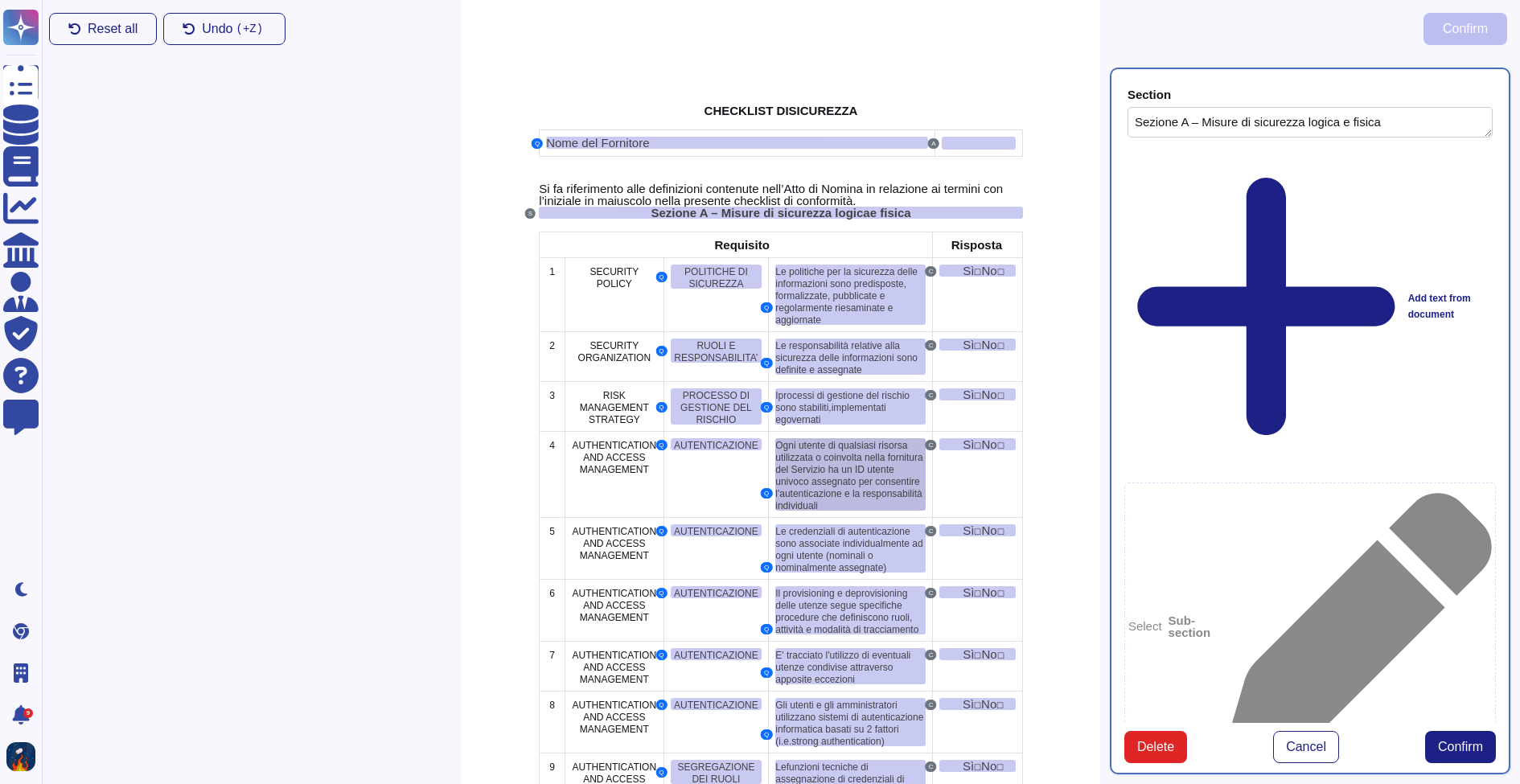 click on "Ogni utente di qualsiasi risorsa utilizzata o coinvolta nella fornitura del Servizio ha un ID utente univoco assegnato per consentire l'autenticazione e la responsabilità individuali" at bounding box center [848, 475] 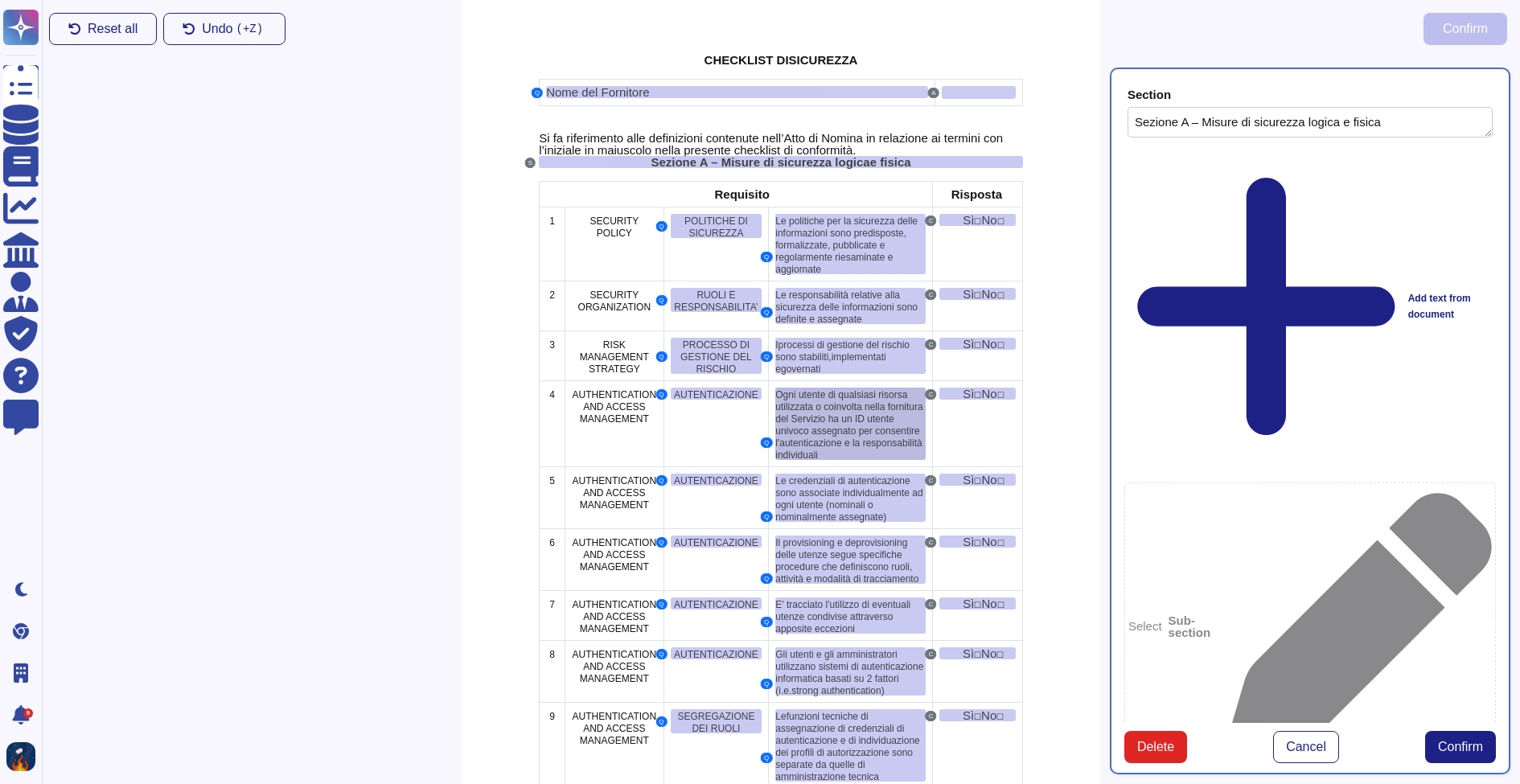 scroll, scrollTop: 70, scrollLeft: 0, axis: vertical 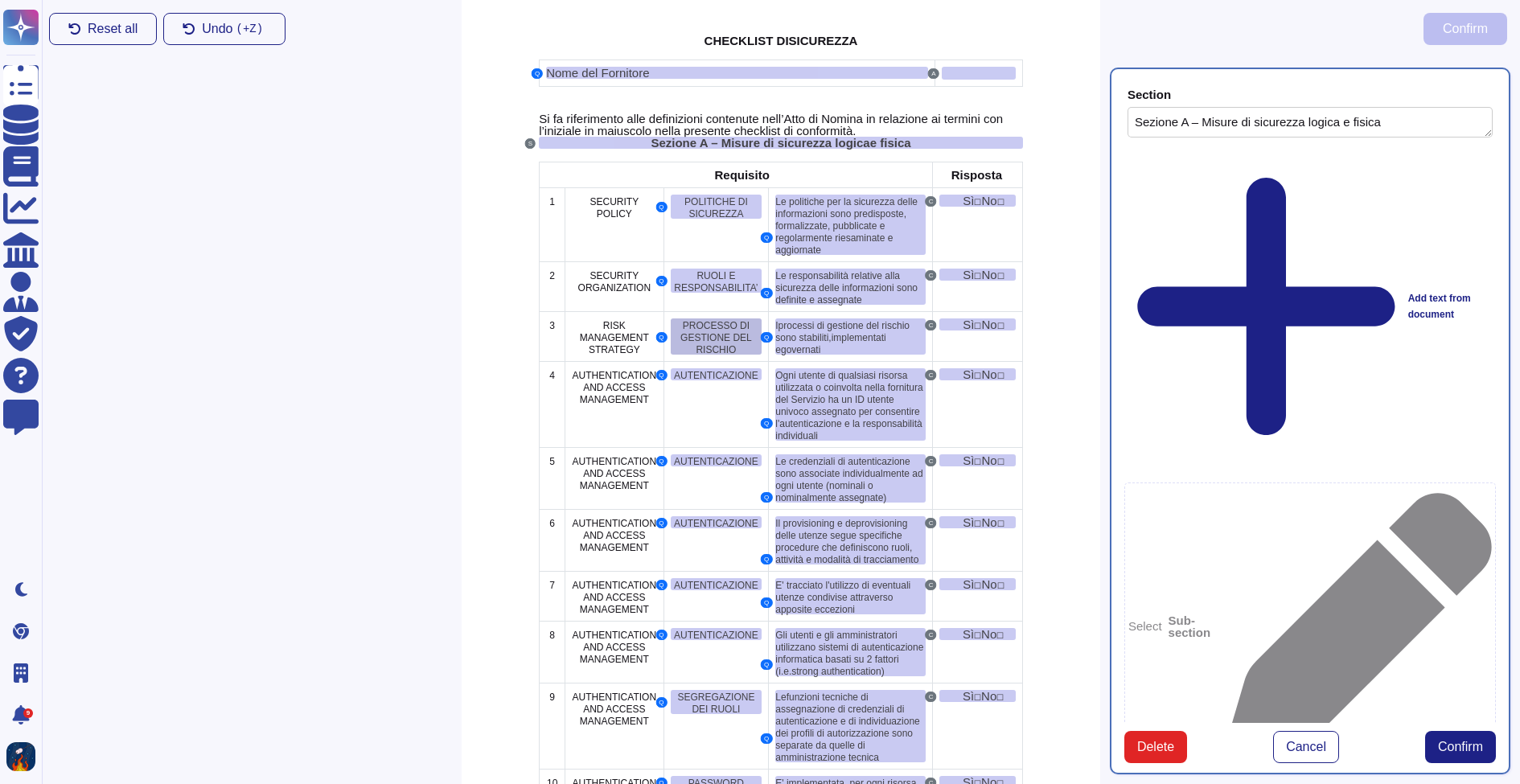 click on "PROCESSO DI GESTIONE DEL RISCHIO" at bounding box center [716, 338] 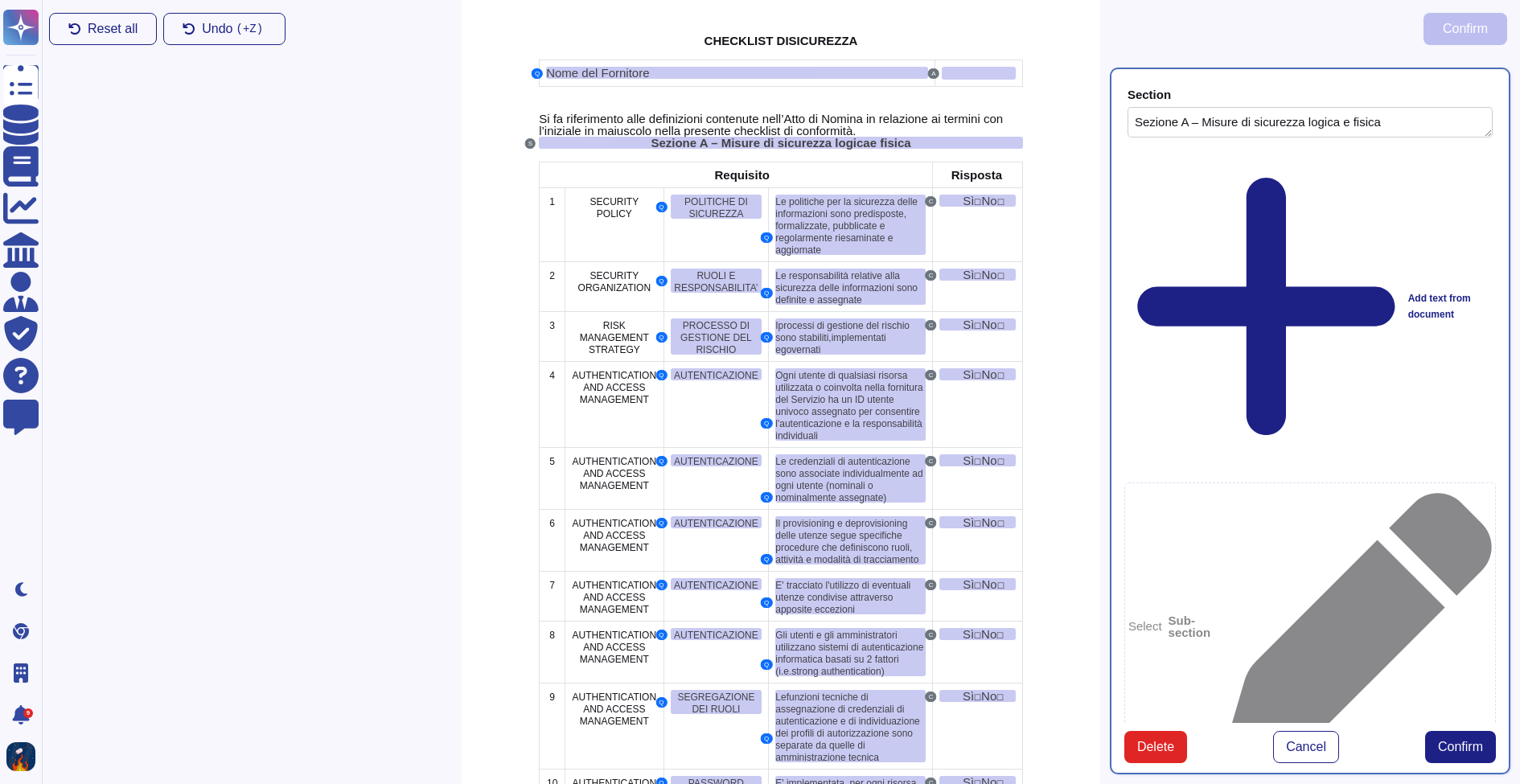 click on "POLITICHE DI SICUREZZA: Le politiche per la sicurezza delle informazioni sono predisposte, formalizzate, pubblicate e regolarmente riesaminate e aggiornate" at bounding box center (1310, 1380) 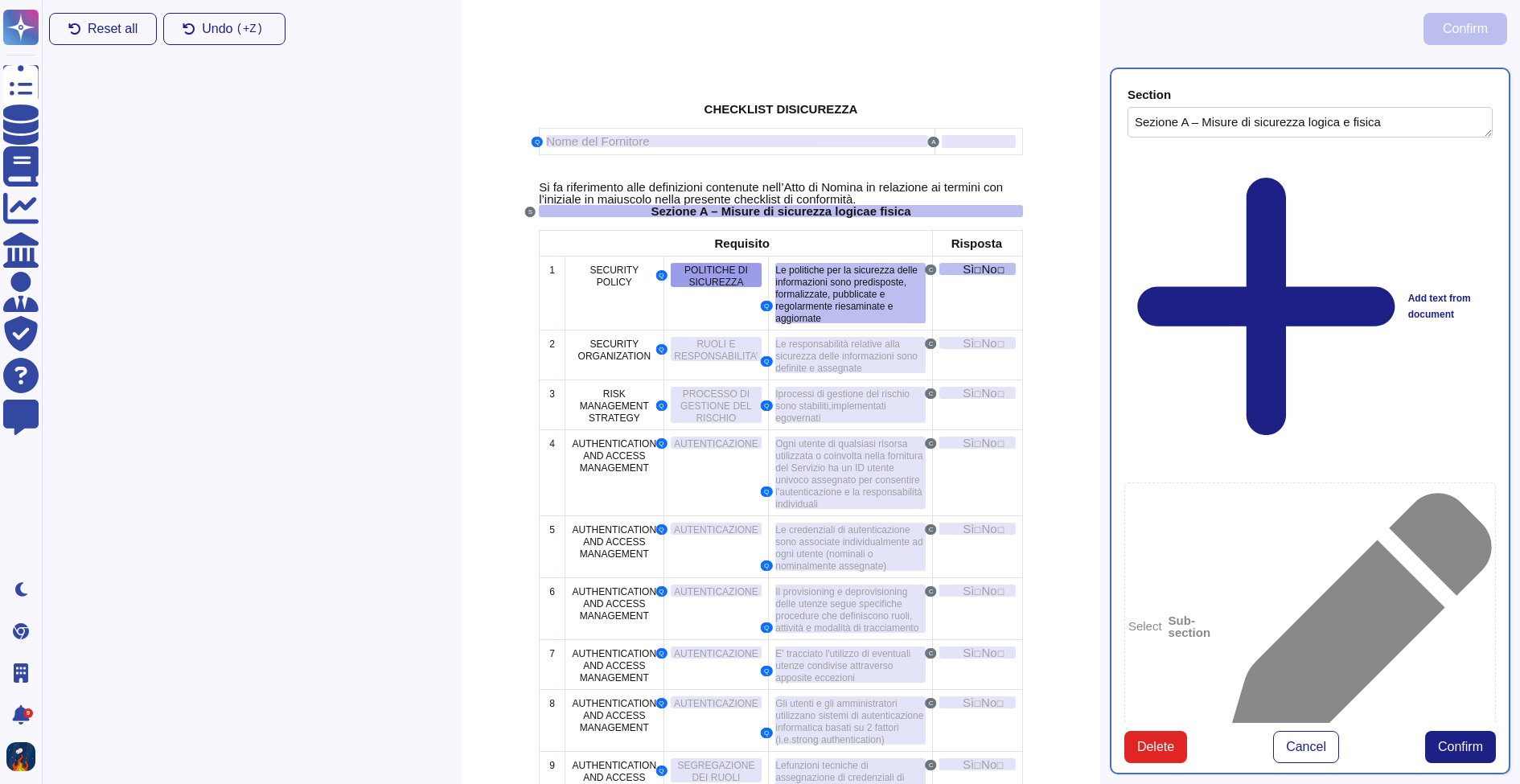 scroll, scrollTop: 0, scrollLeft: 0, axis: both 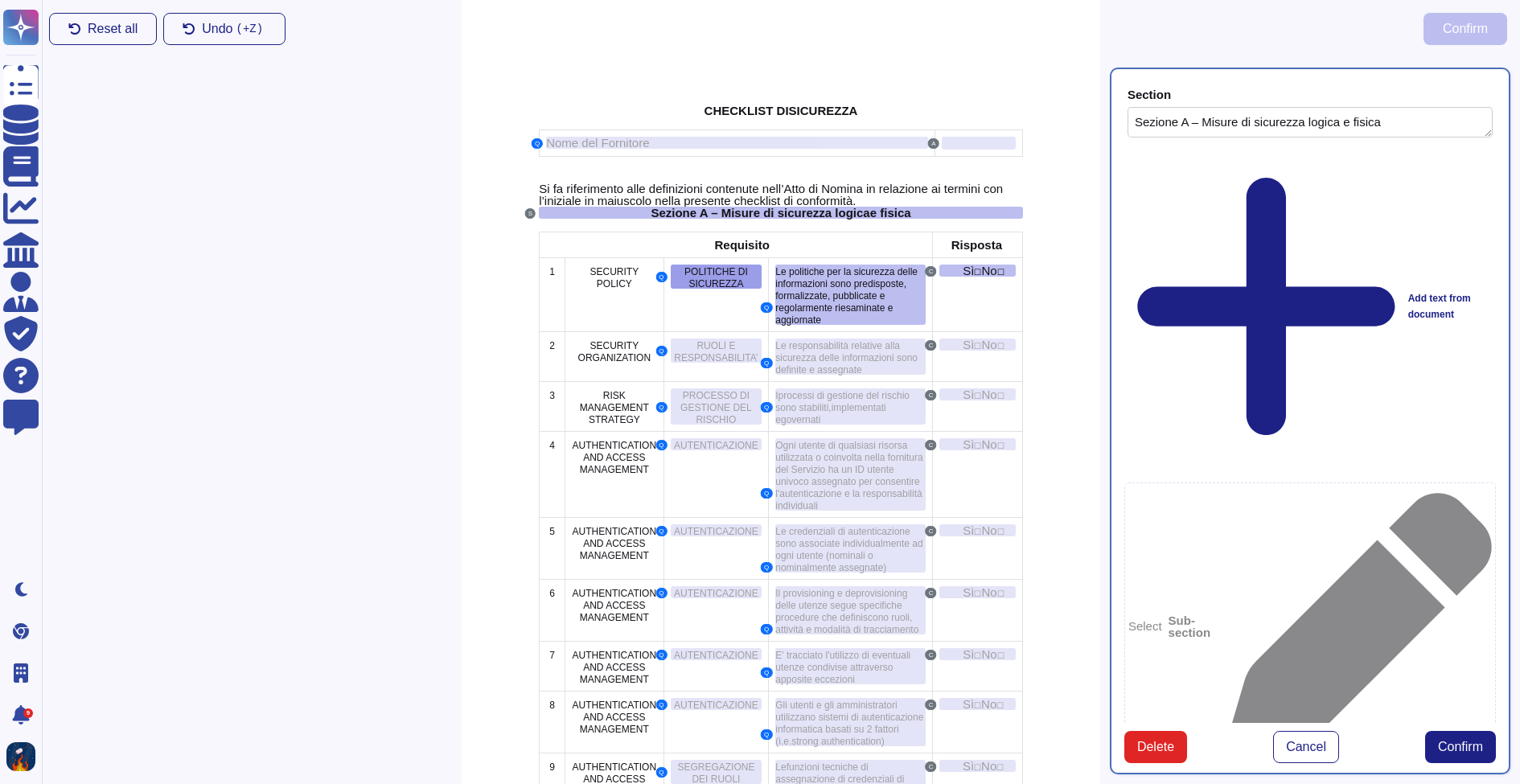 click on "CHECKLIST DI  SICUREZZA Q Nome del Fornitore A Si fa riferimento alle definizioni contenute [PERSON_NAME]’Atto di Nomina in relazione ai termini con l’iniziale in maiuscolo nella presente checklist di conformità. S Sezione A – Misure di sicurezza logica  e fisica Requisito Risposta 1 SECURITY POLICY  Q POLITICHE DI SICUREZZA Q L e politiche per la sicurezza delle informazioni sono predisposte, formalizzate, pubblicate e regolarmente riesaminate e aggiornate C Sì  ☐         No  ☐ 2 SECURITY ORGANIZATION  Q RUOLI E RESPONSABILITA’ Q L e responsabilità relative alla sicurezza delle informazioni sono definite e assegnate C Sì  ☐         No  ☐ 3 RISK MANAGEMENT STRATEGY Q PROCESSO DI GESTIONE DEL RISCHIO  Q I  processi di gestione del rischio sono stabiliti,  implementati e  g overnati C Sì  ☐         No  ☐ 4 AUTHENTICATION AND ACCESS MANAGEMENT Q AUTENTICAZIONE Q C Sì  ☐         No  ☐ 5 AUTHENTICATION AND ACCESS MANAGEMENT Q AUTENTICAZIONE Q C Sì  ☐         No  ☐ 6 Q AUTENTICAZIONE Q I C" at bounding box center (781, 3122) 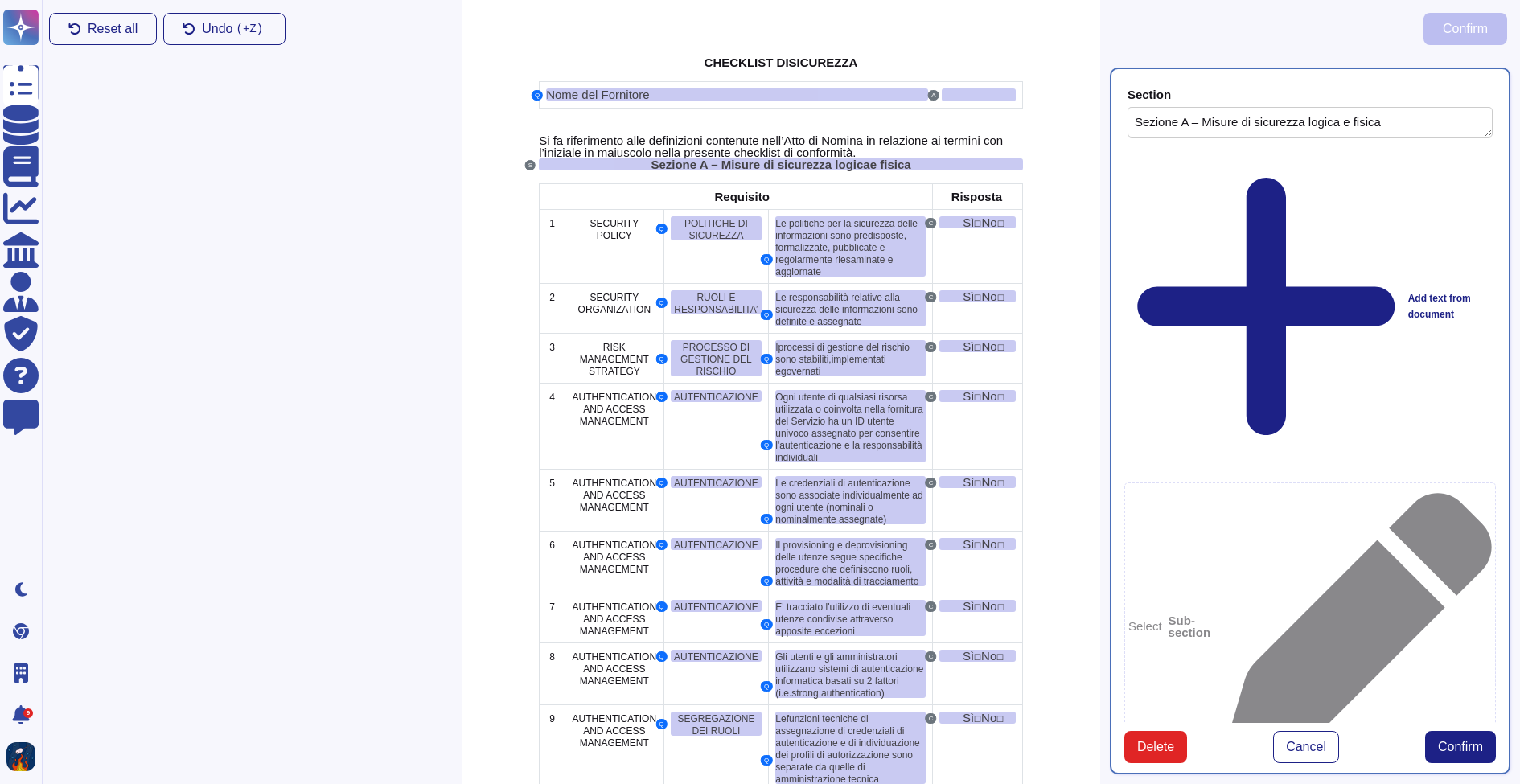 scroll, scrollTop: 51, scrollLeft: 0, axis: vertical 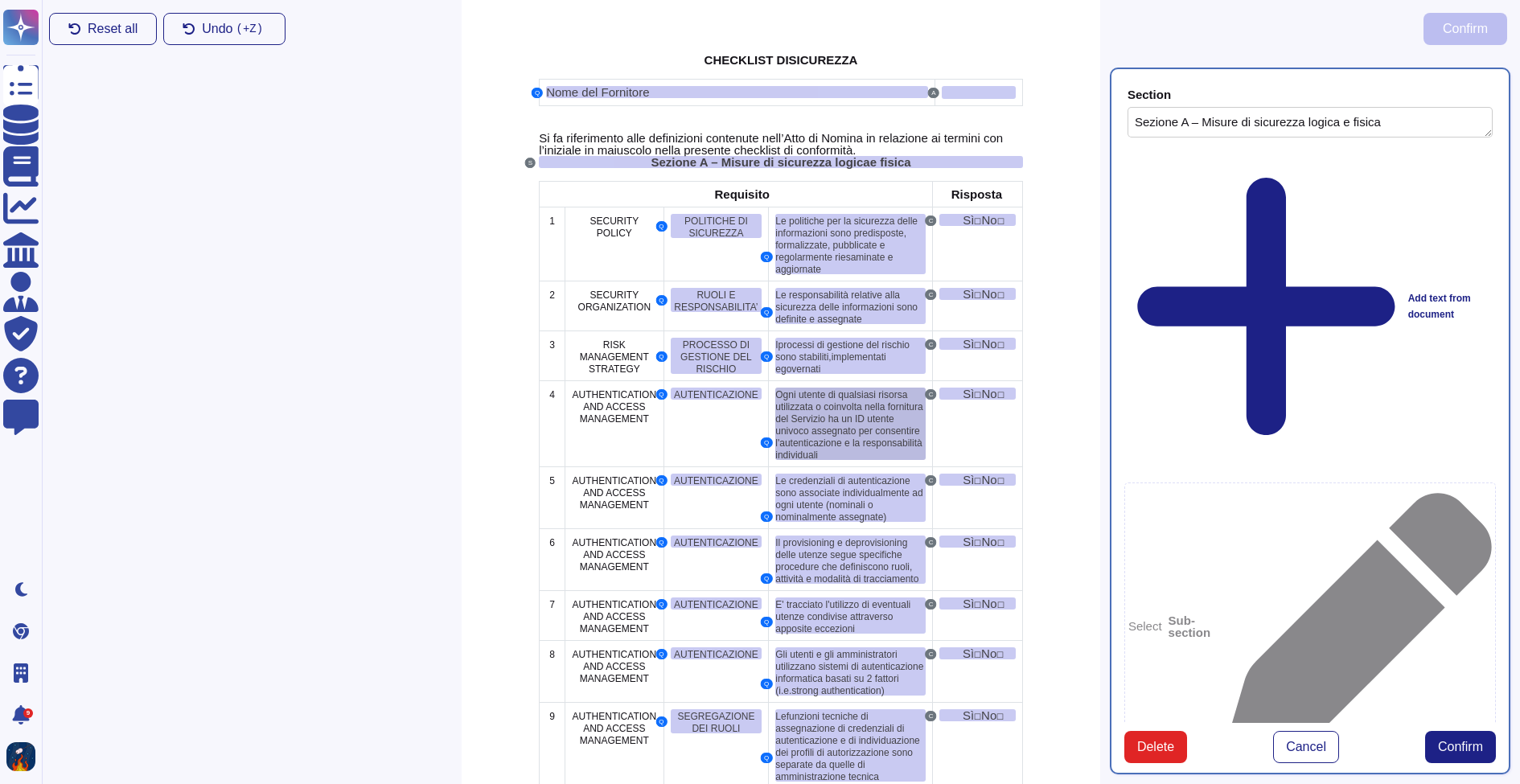 click on "Ogni utente di qualsiasi risorsa utilizzata o coinvolta nella fornitura del Servizio ha un ID utente univoco assegnato per consentire l'autenticazione e la responsabilità individuali" at bounding box center (850, 424) 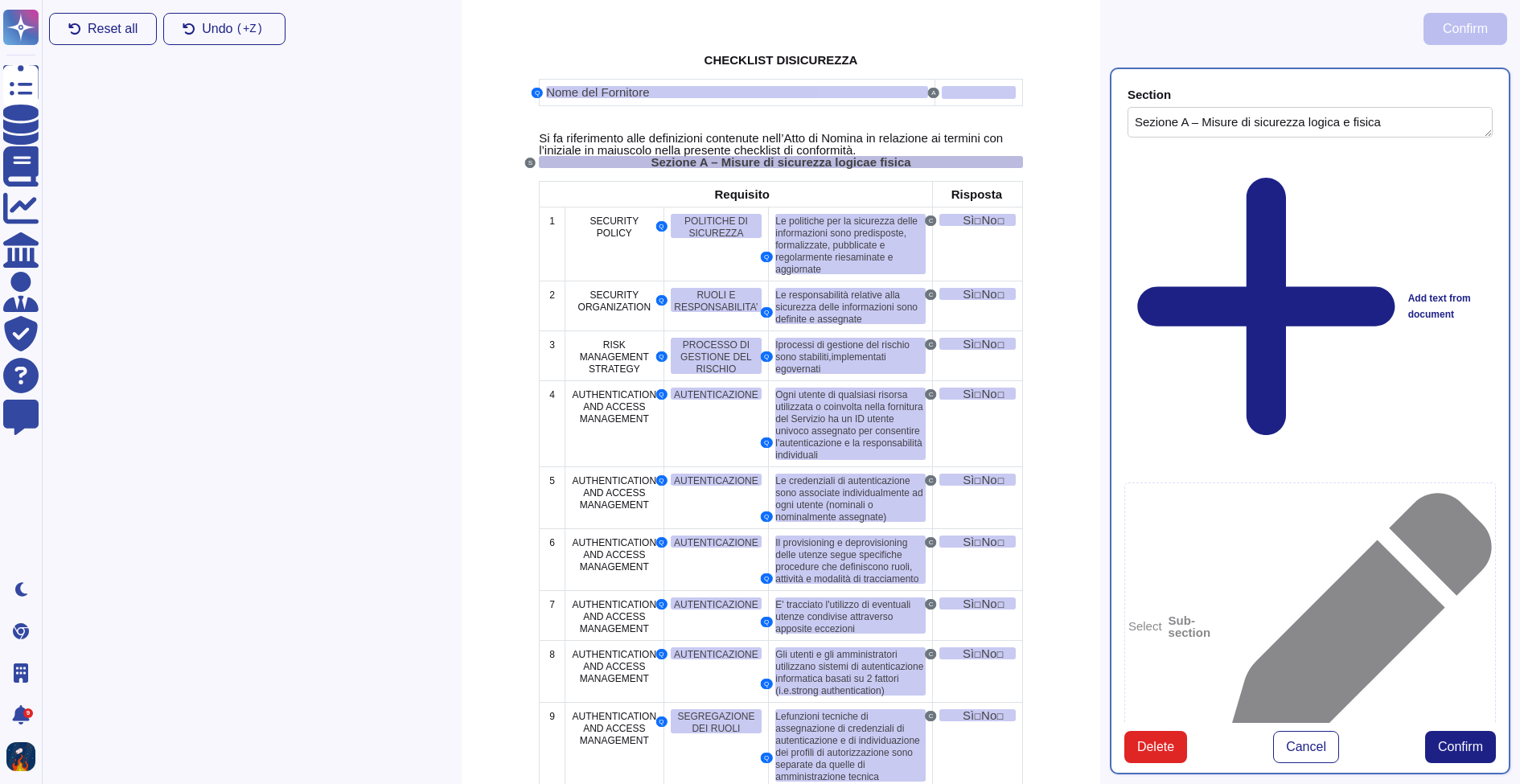 click on "e fisica" at bounding box center (890, 162) 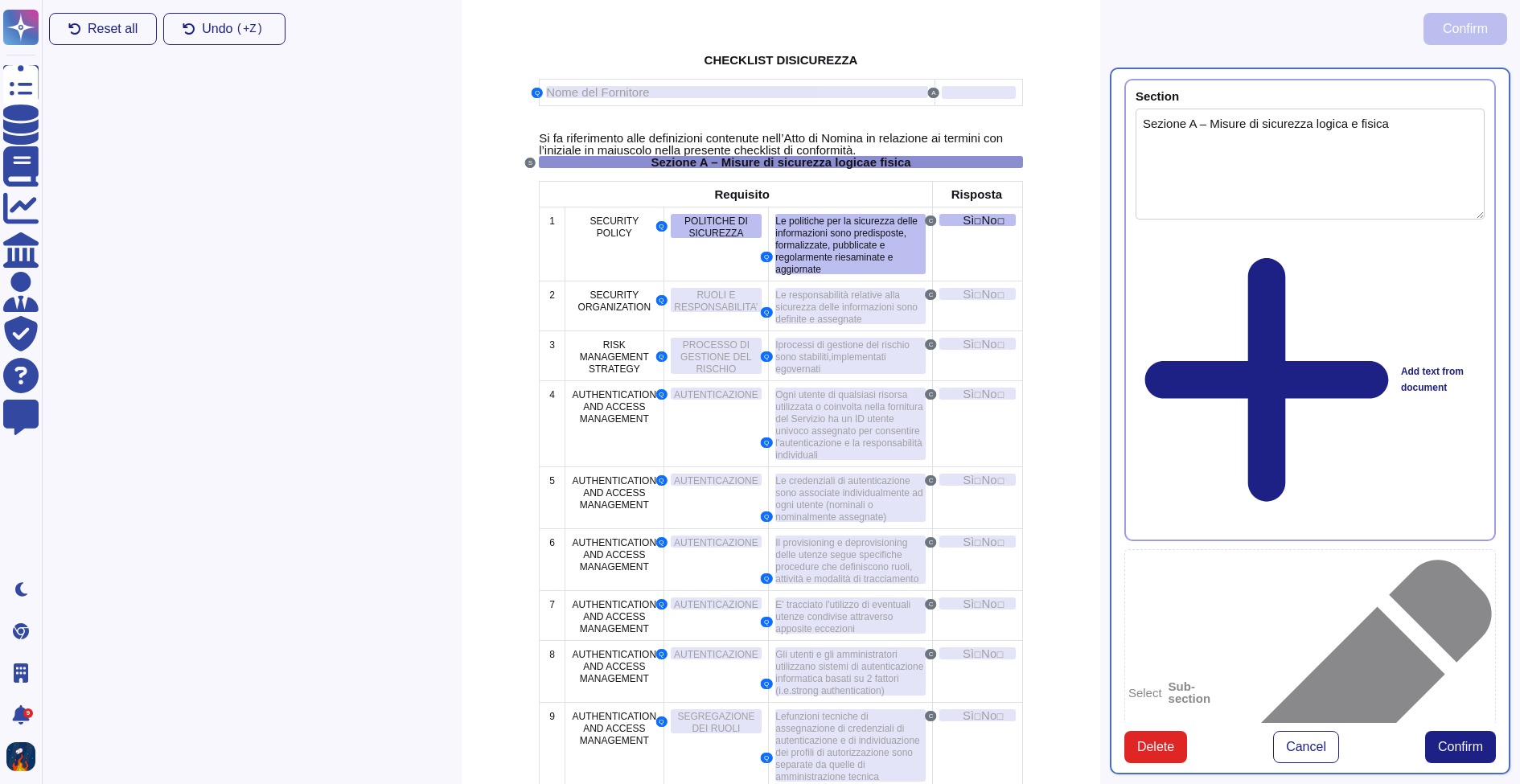 scroll, scrollTop: 0, scrollLeft: 0, axis: both 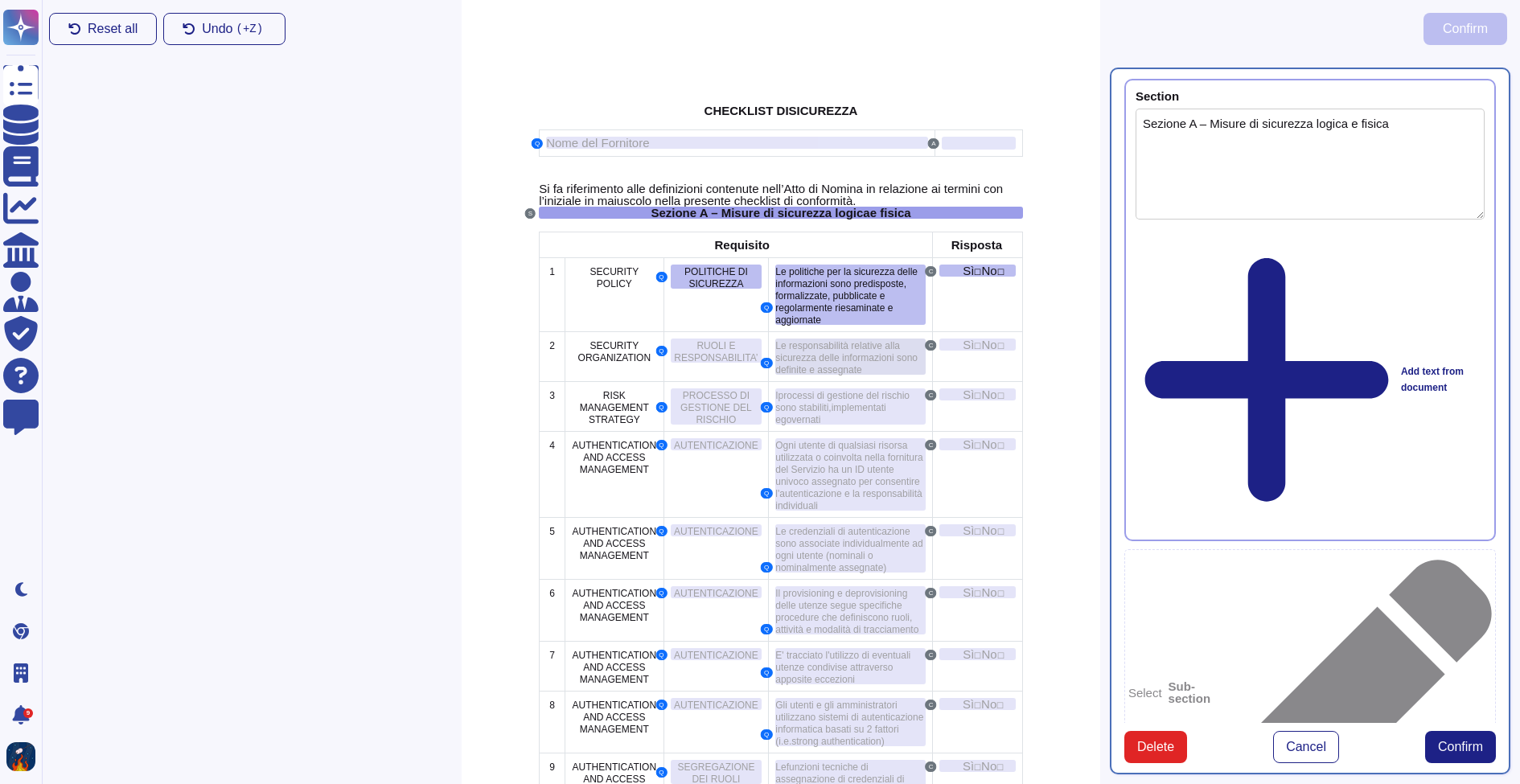 click on "e responsabilità relative alla sicurezza delle informazioni sono definite e assegnate" at bounding box center (846, 358) 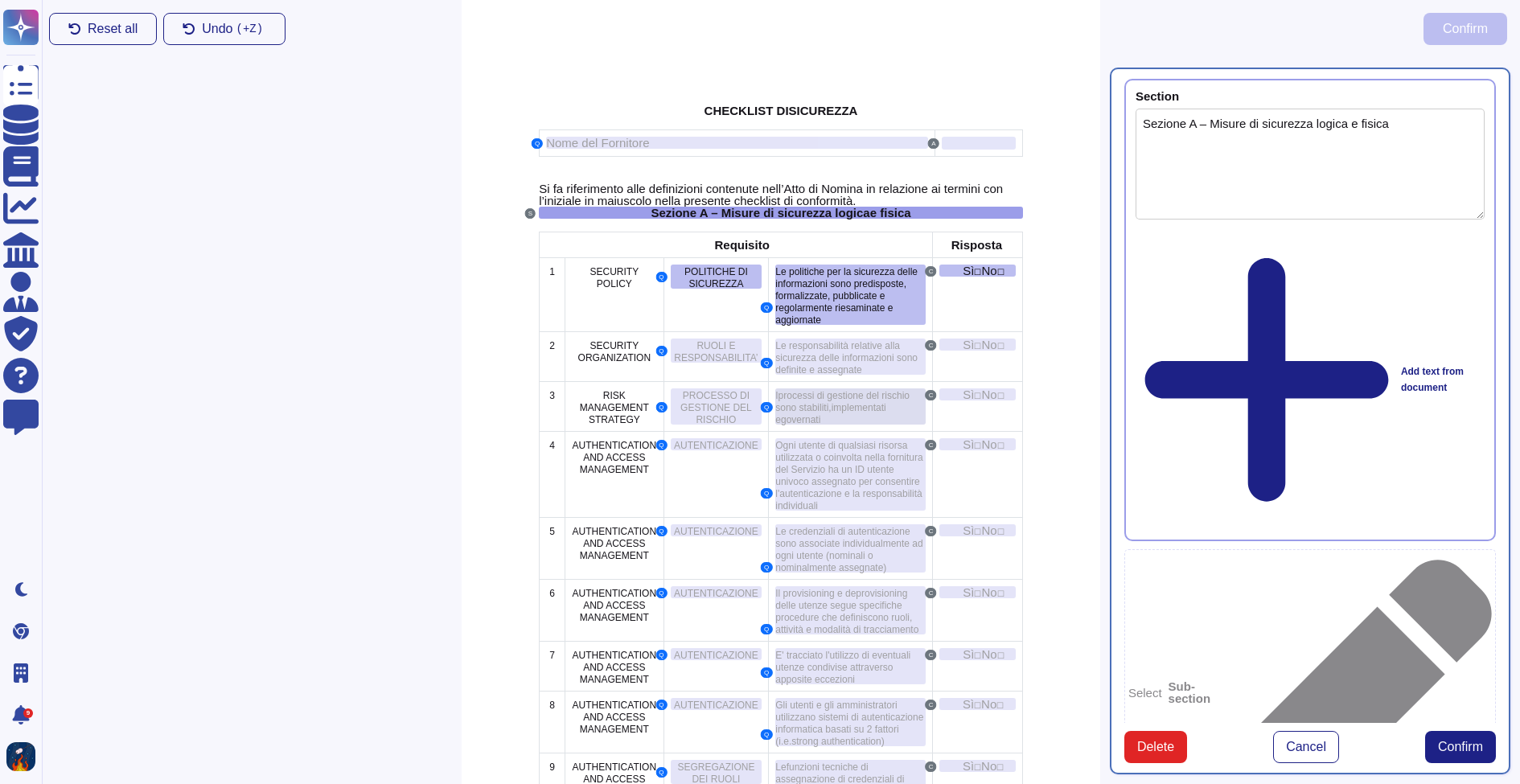 click on "implementati e" at bounding box center [830, 413] 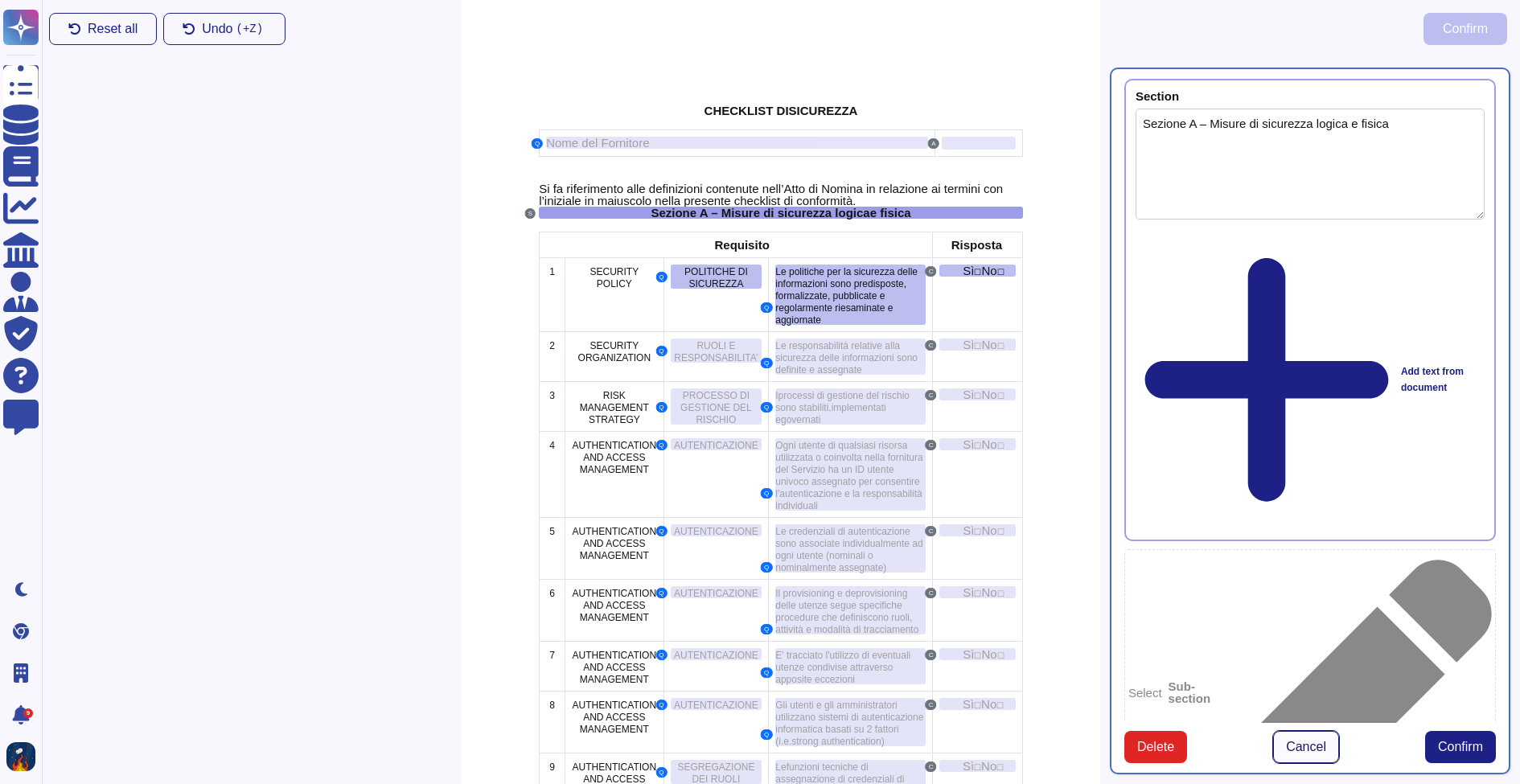 click on "Cancel" at bounding box center [1306, 747] 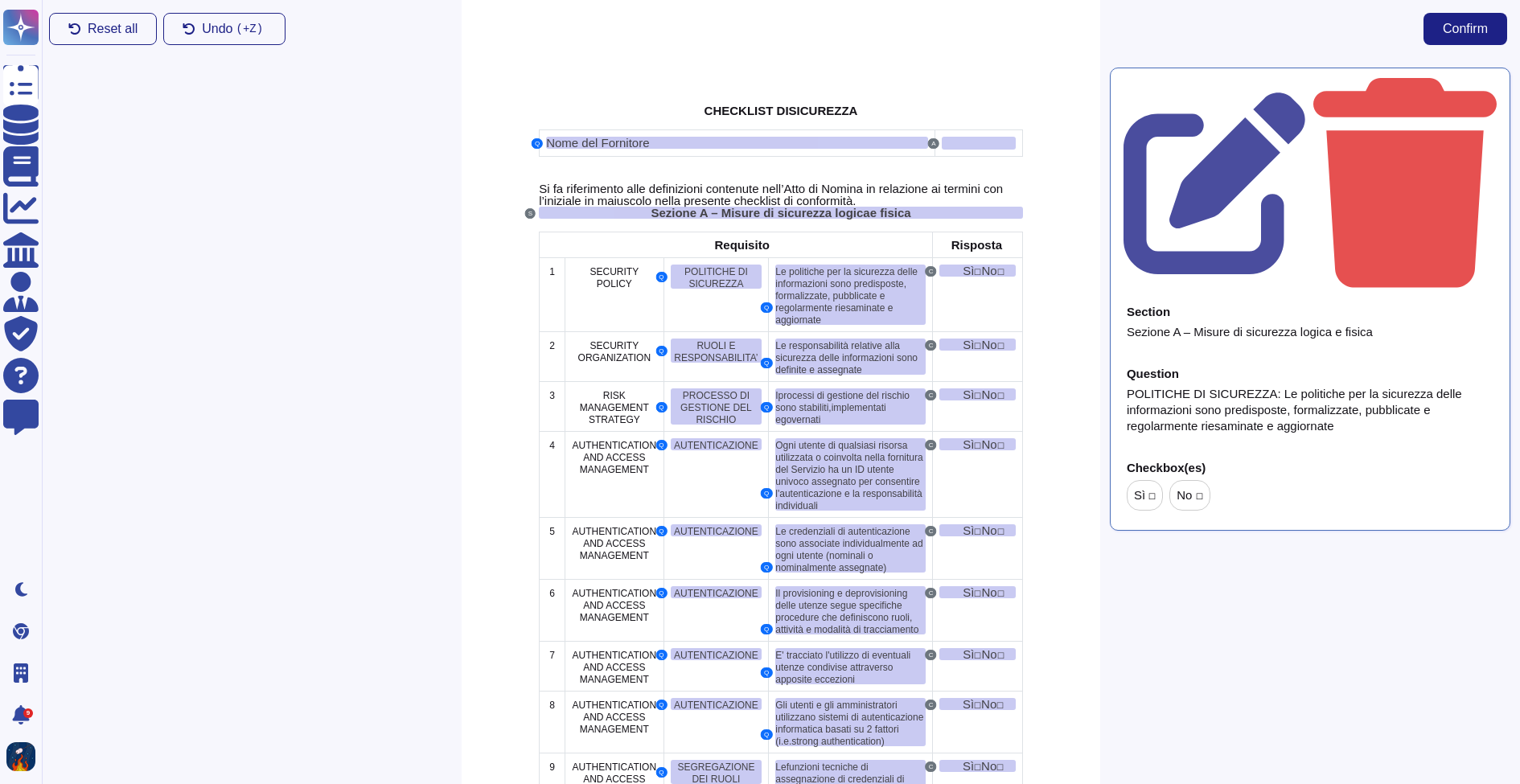 click on "Section Sezione A – Misure di sicurezza logica e fisica Question POLITICHE DI SICUREZZA: Le politiche per la sicurezza delle informazioni sono predisposte, formalizzate, pubblicate e regolarmente riesaminate e aggiornate Checkbox(es) Sì ☐ No ☐" at bounding box center (1310, 421) 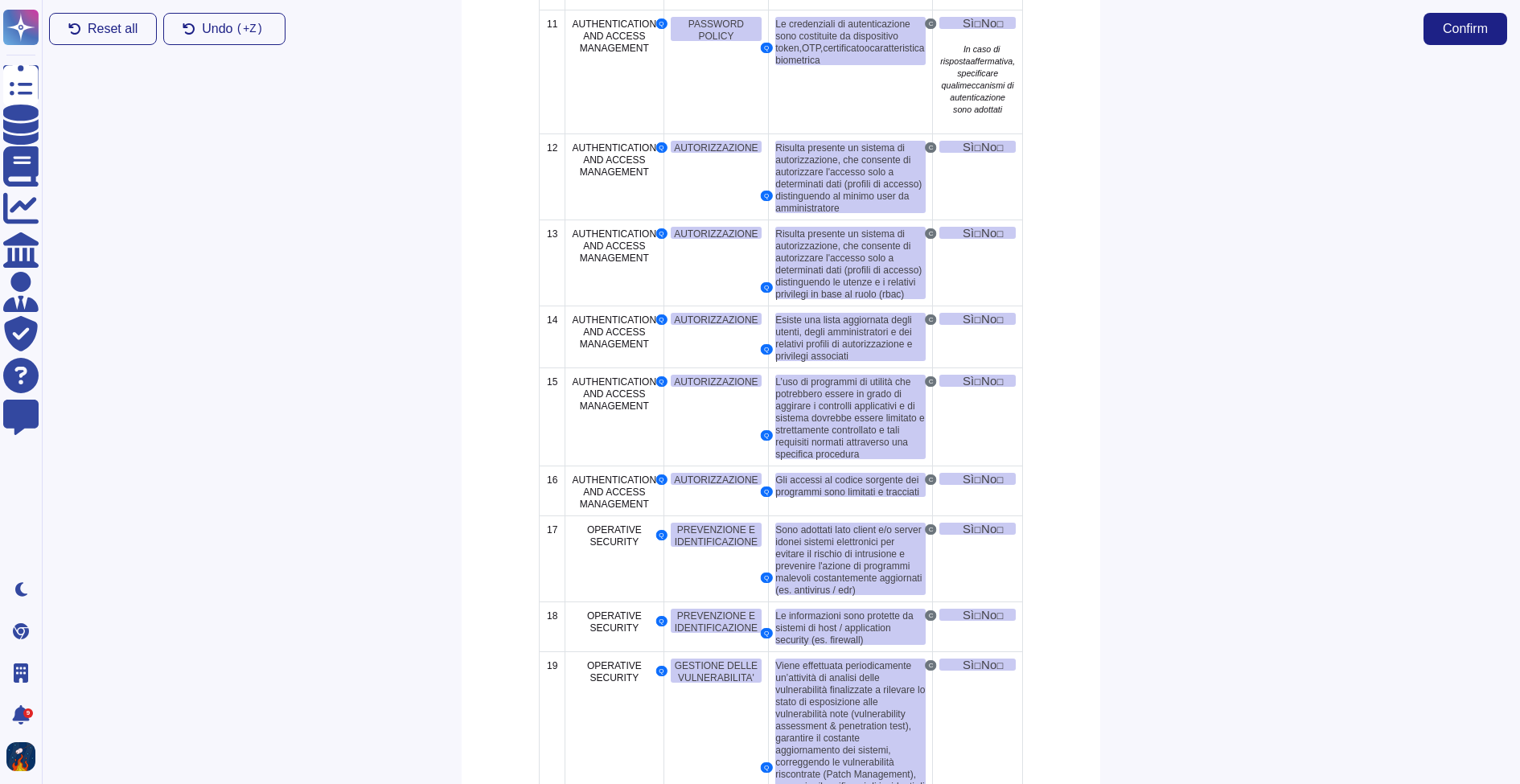 scroll, scrollTop: 1429, scrollLeft: 0, axis: vertical 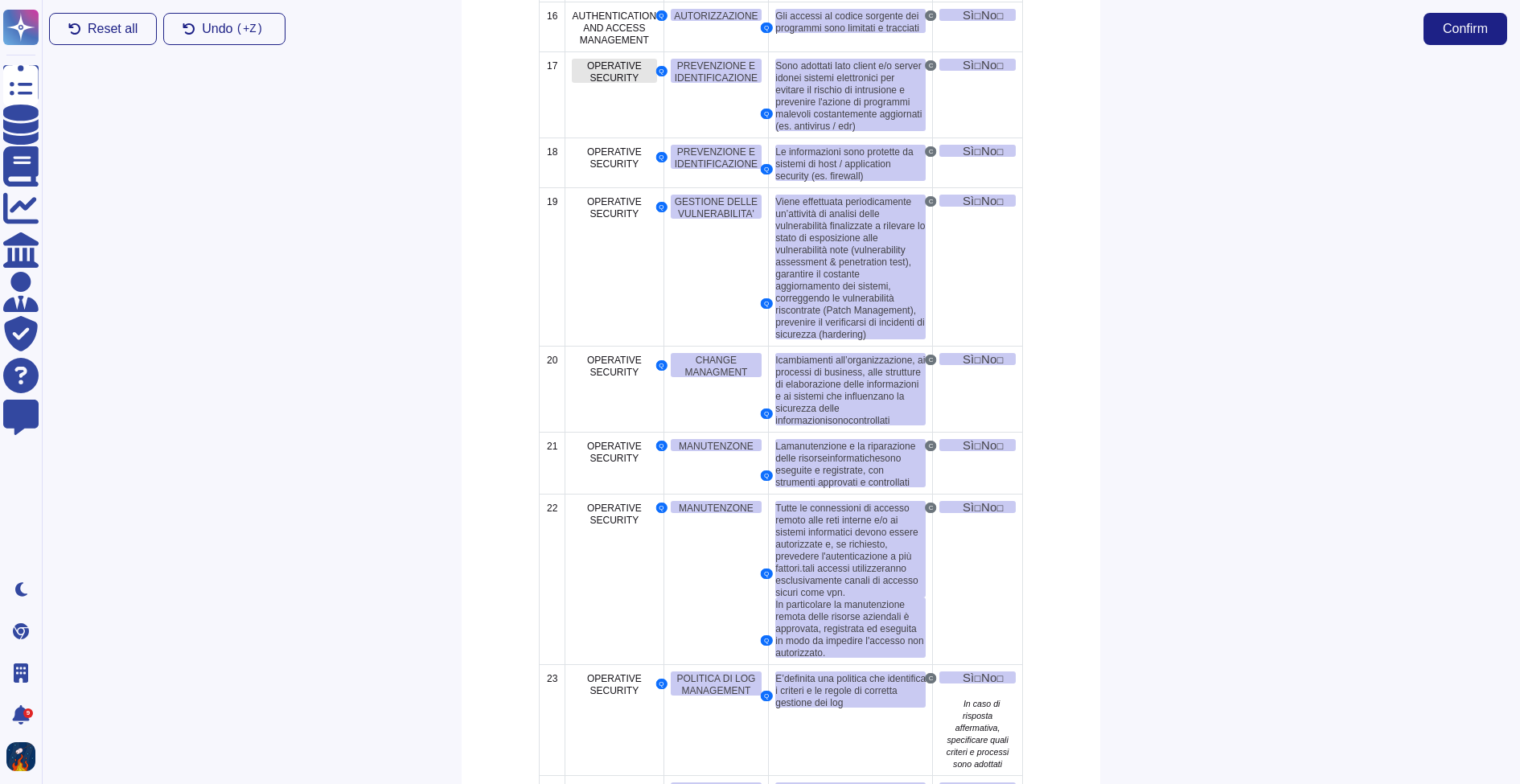 click on "OPERATIVE SECURITY" at bounding box center (614, 72) 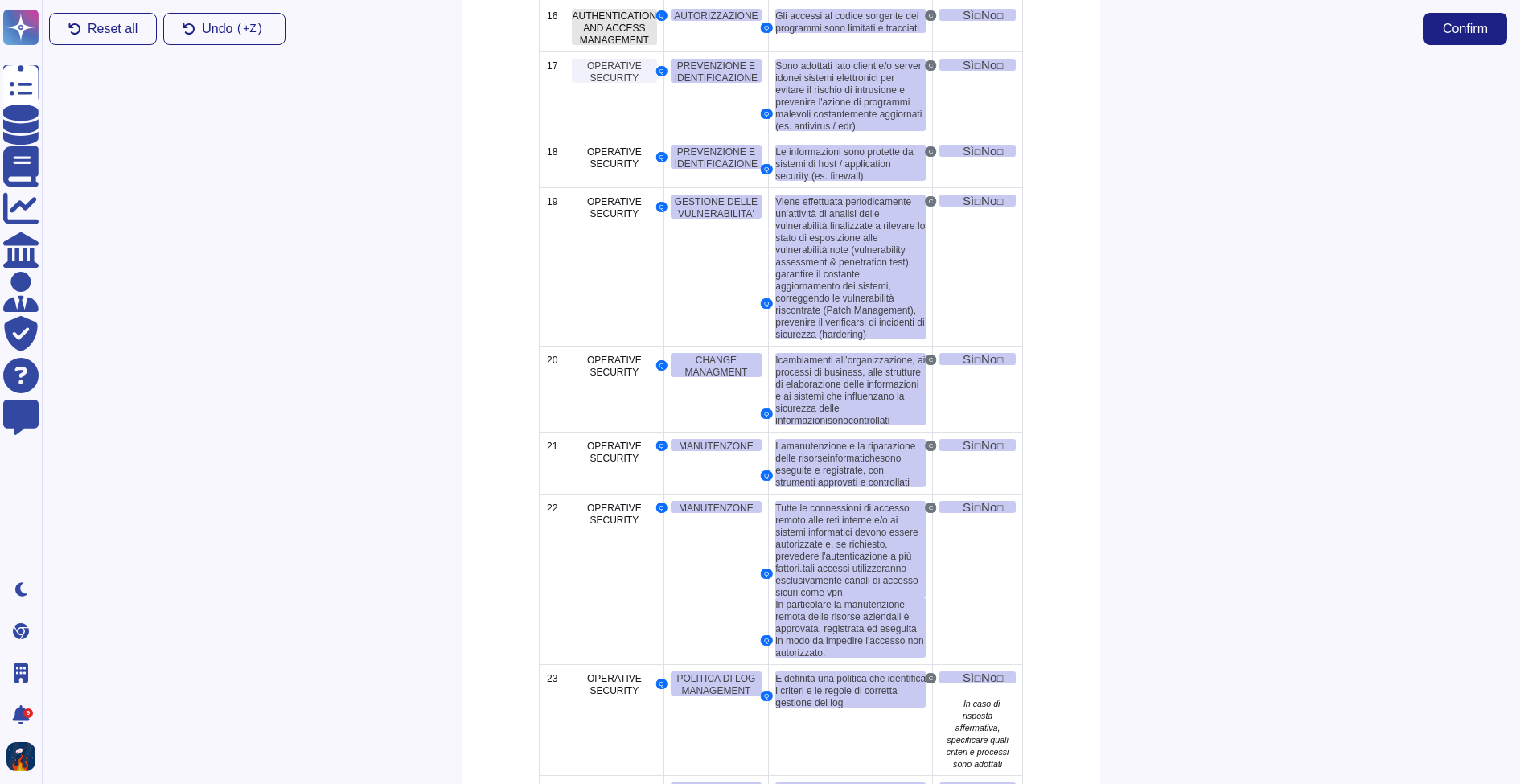 click on "AUTHENTICATION AND ACCESS MANAGEMENT" at bounding box center [614, 28] 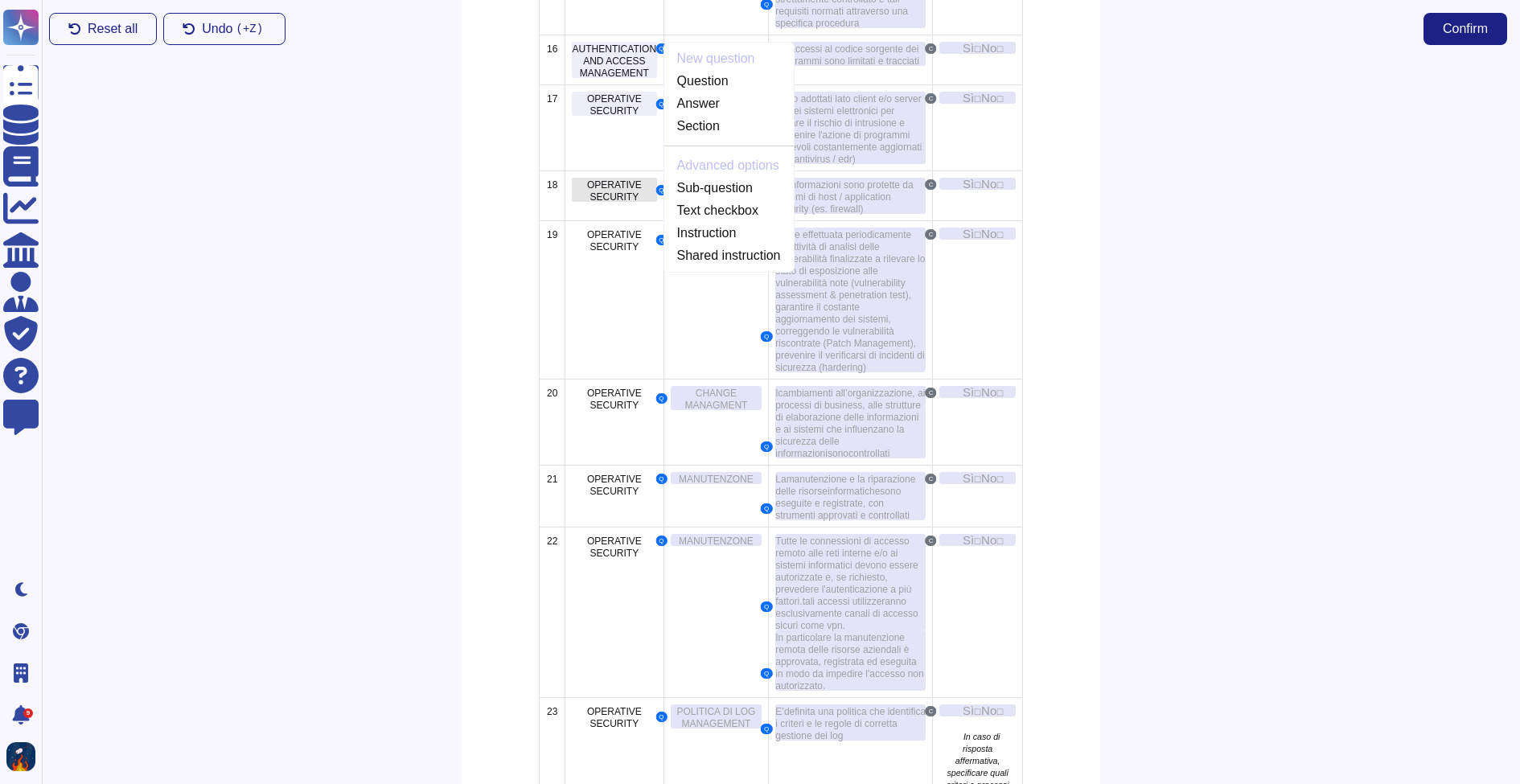 click on "OPERATIVE SECURITY" at bounding box center (614, 191) 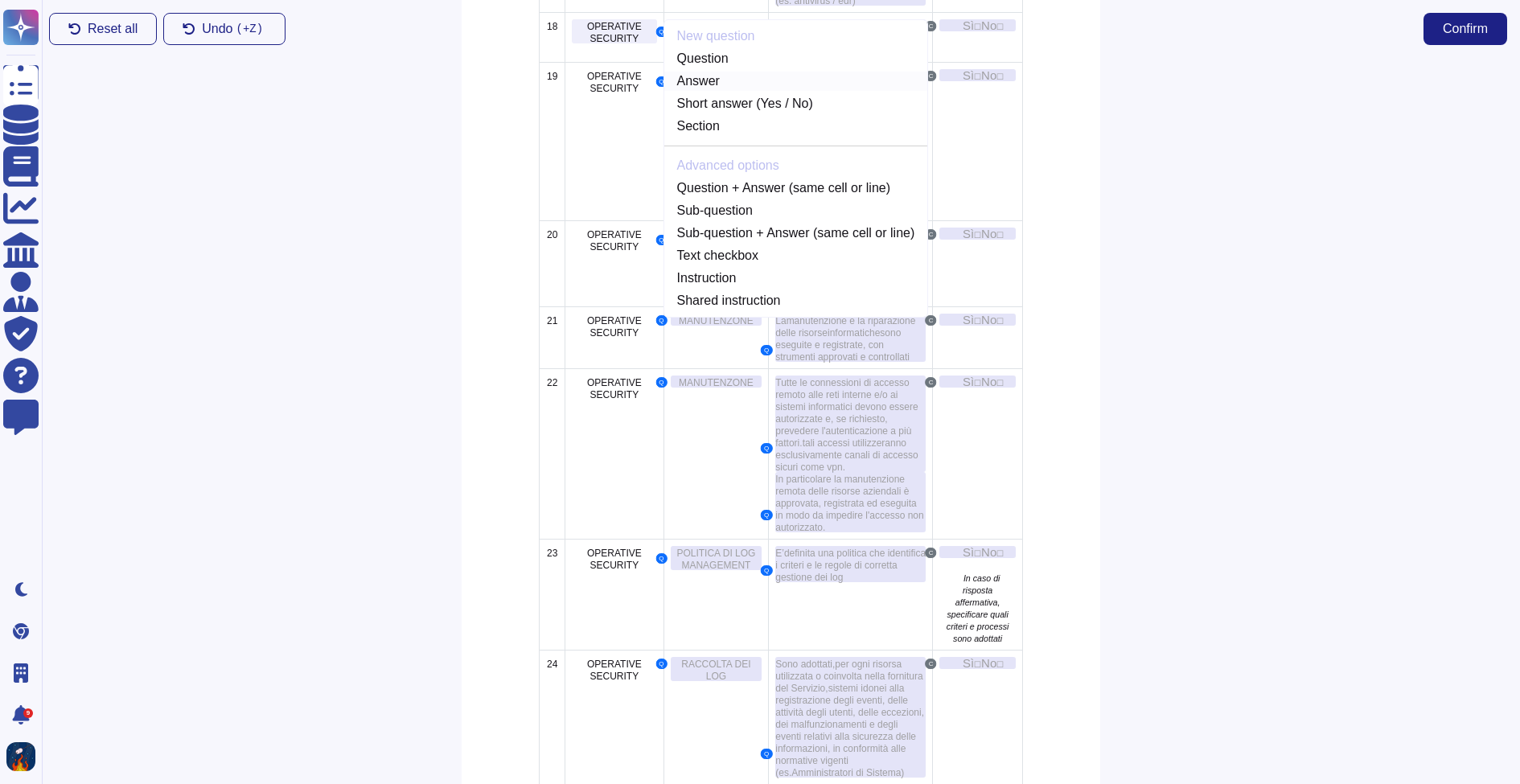 scroll, scrollTop: 1561, scrollLeft: 0, axis: vertical 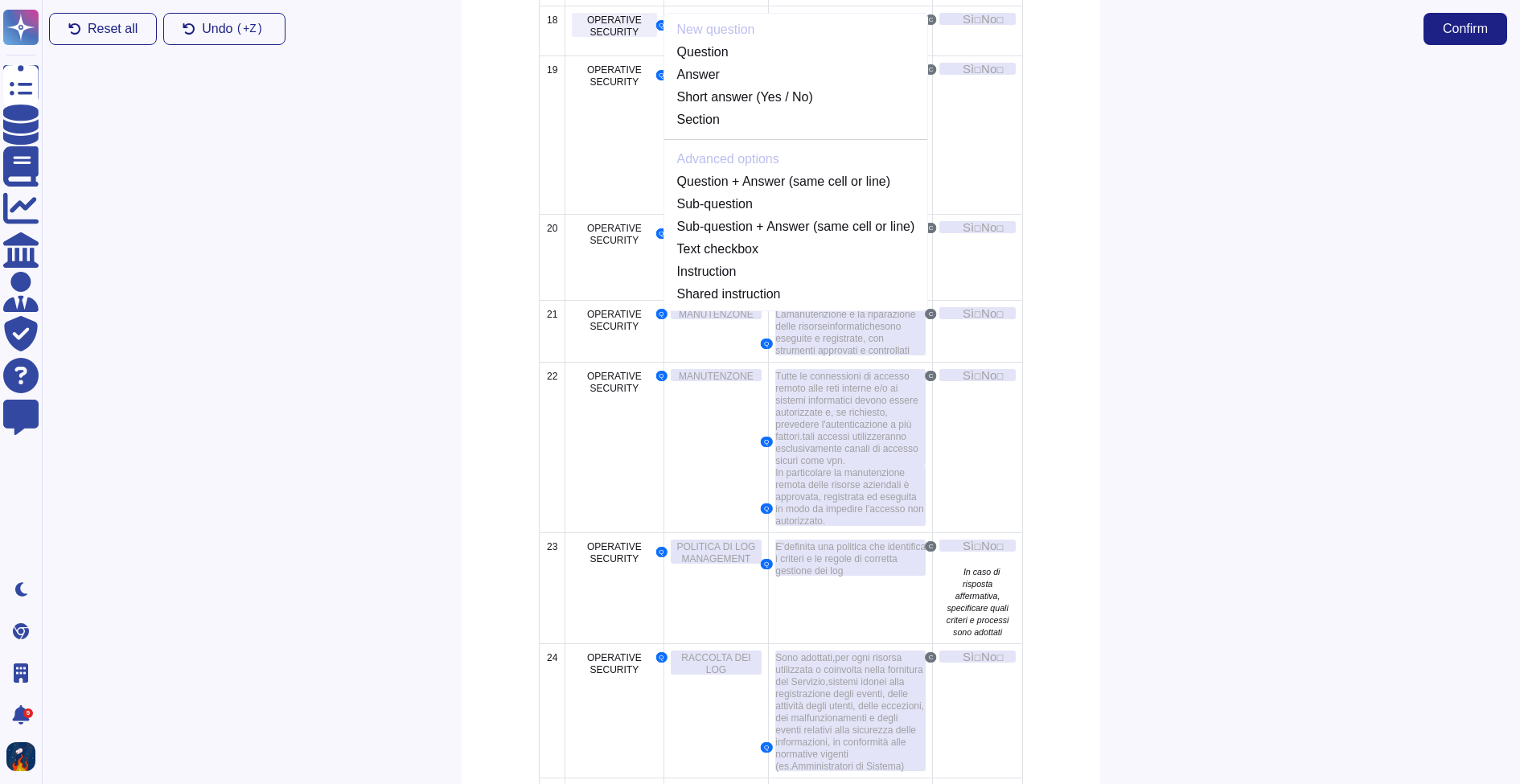 click on "OPERATIVE SECURITY" at bounding box center (614, -61) 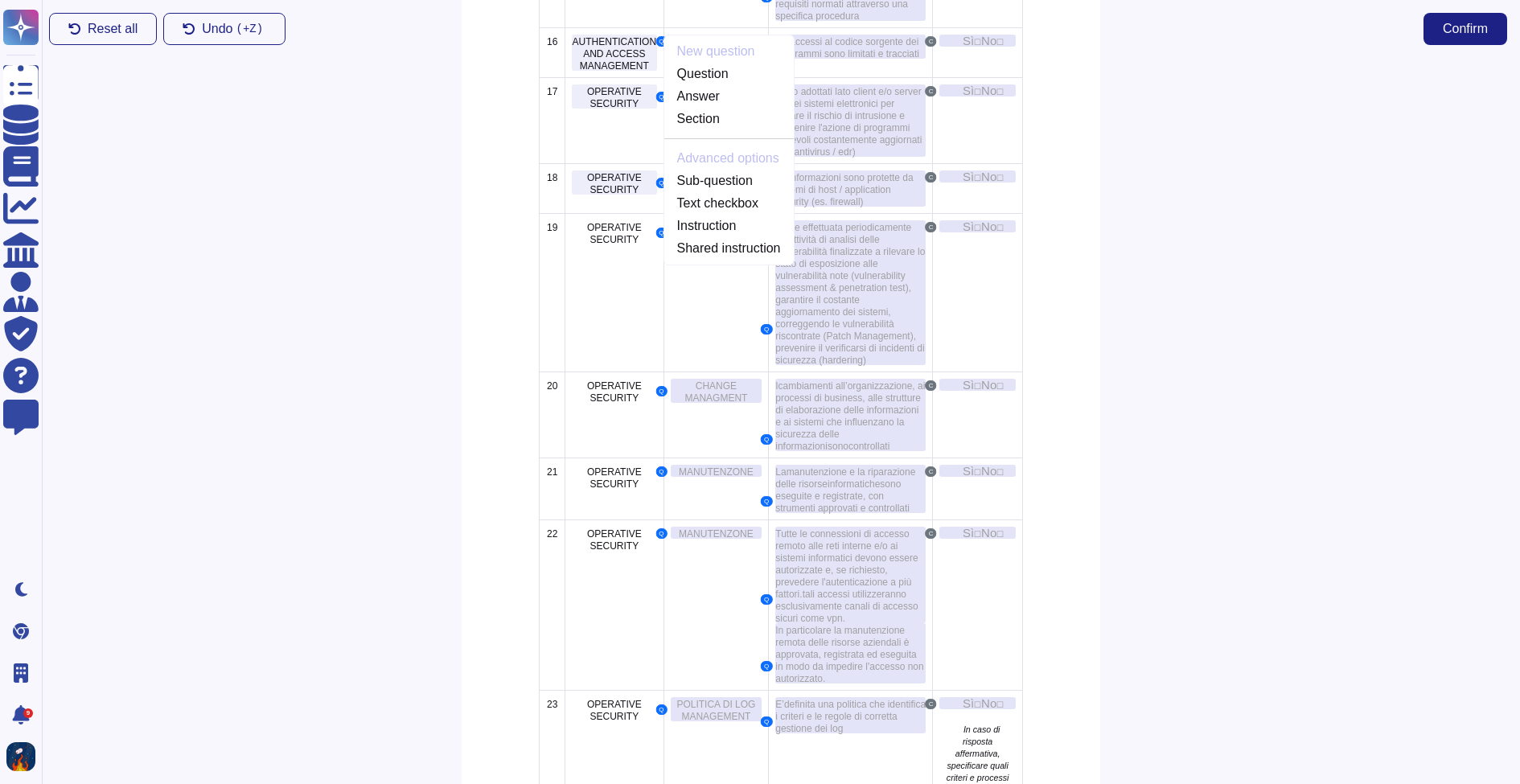 scroll, scrollTop: 1396, scrollLeft: 0, axis: vertical 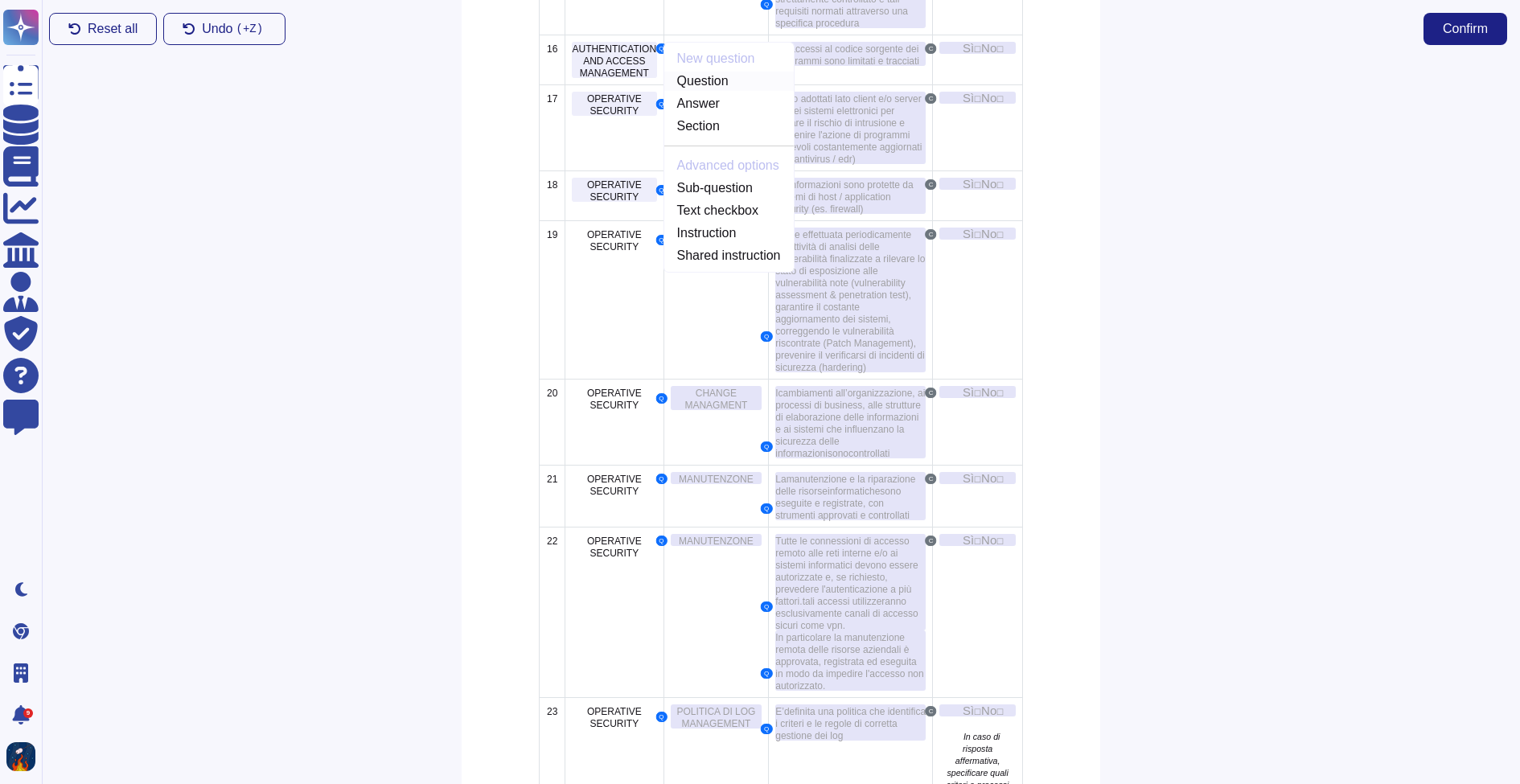 click on "Question" at bounding box center (729, 81) 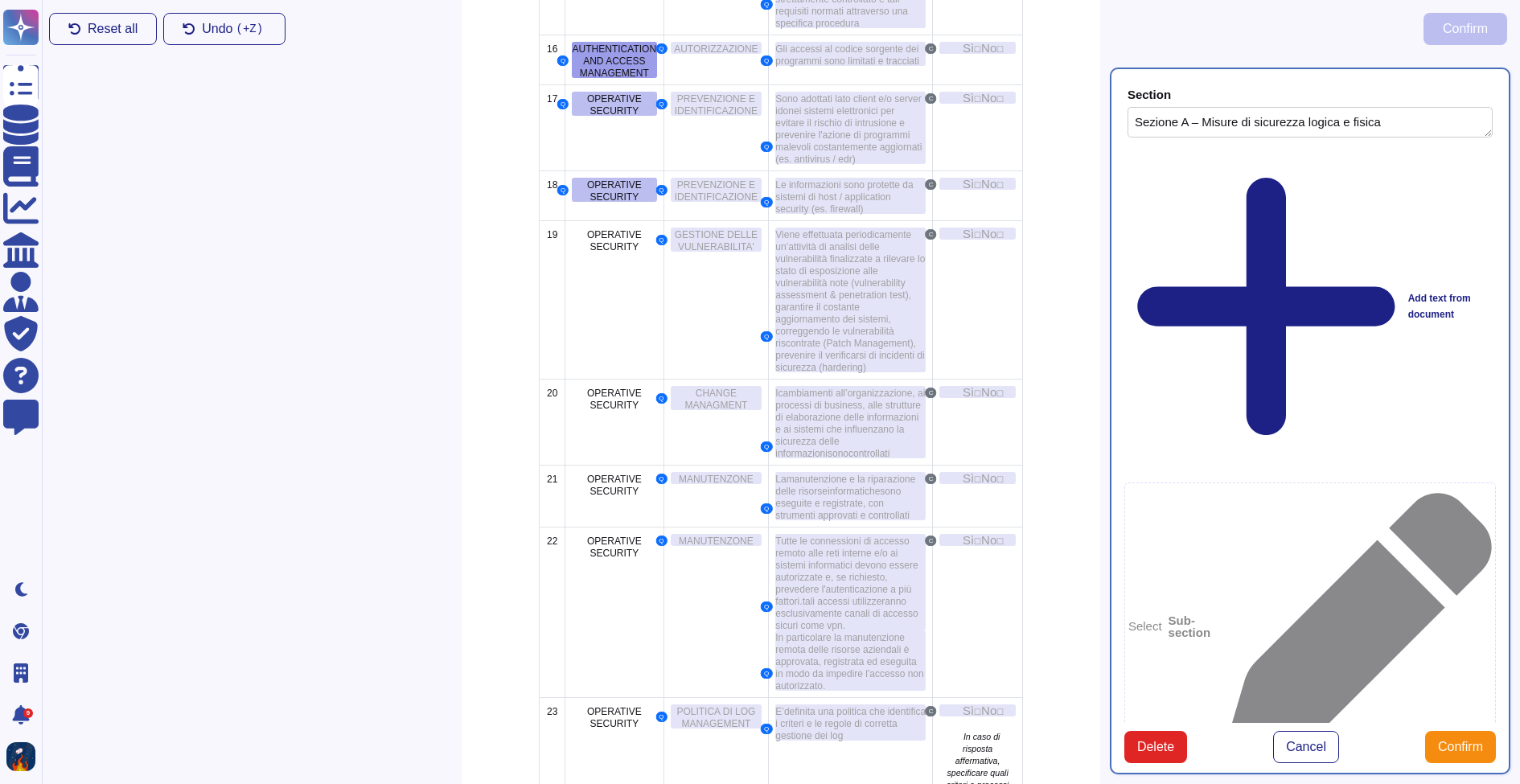 type on "Sezione A – Misure di sicurezza logica e fisica" 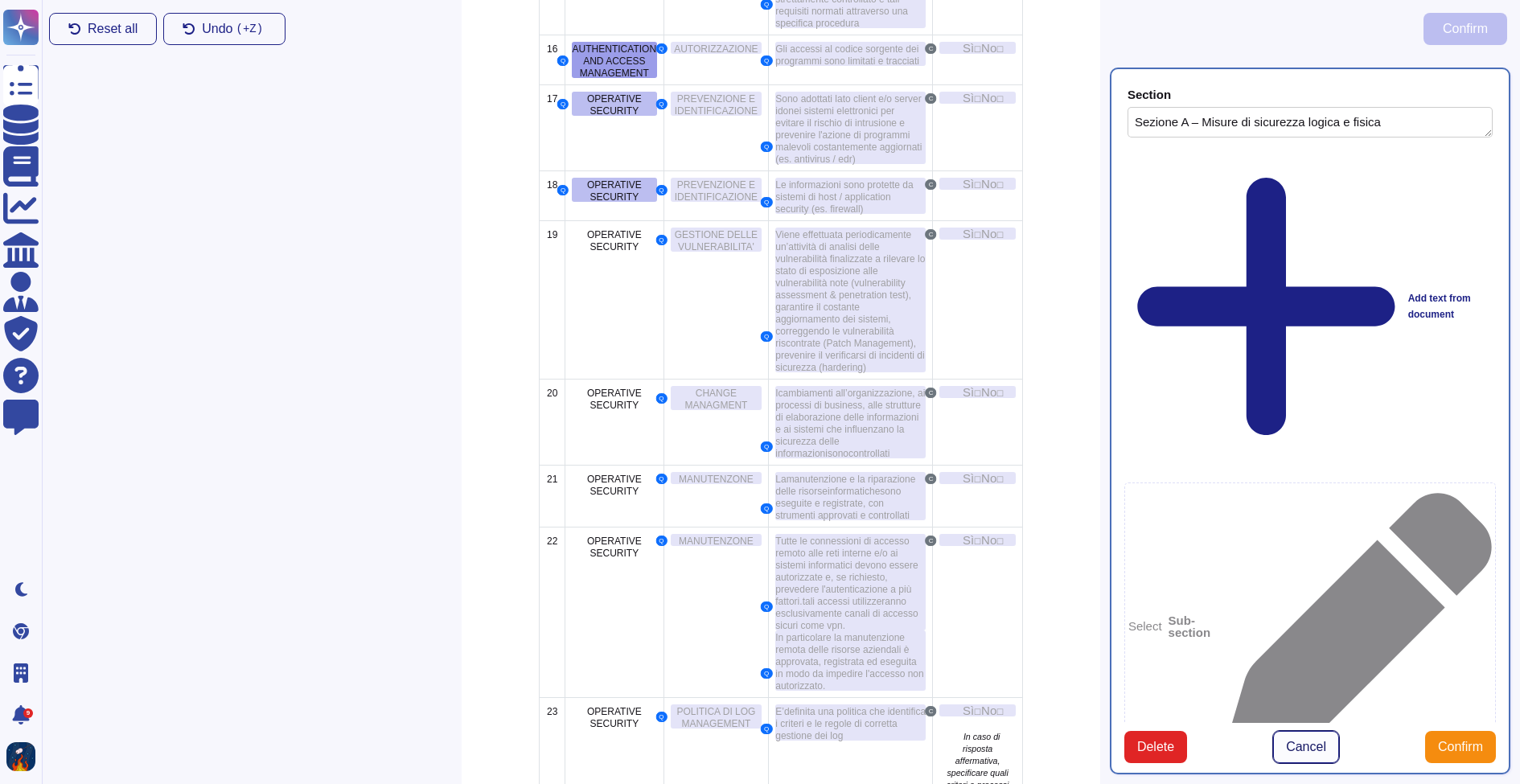 click on "Cancel" at bounding box center [1306, 747] 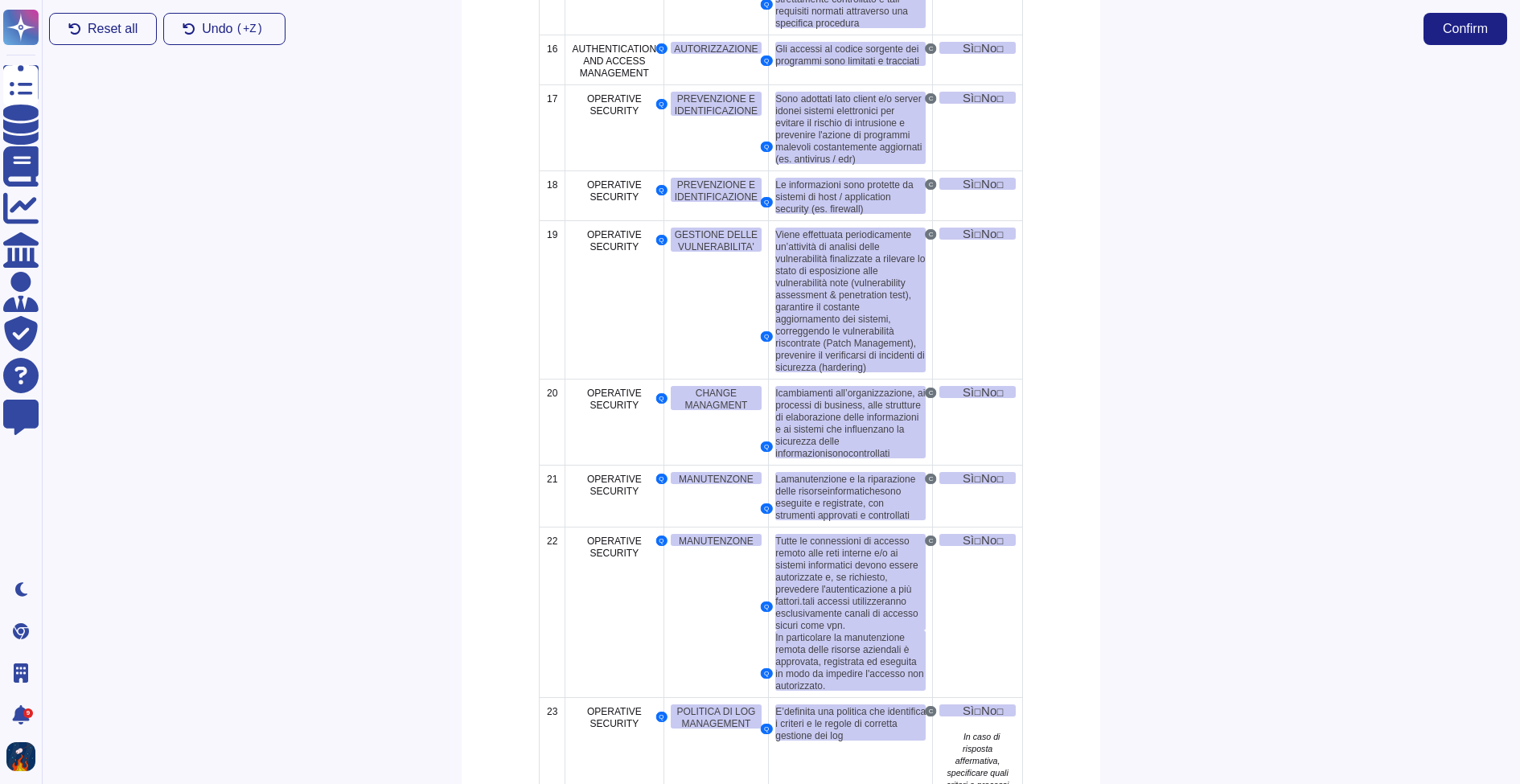 click at bounding box center (1310, 421) 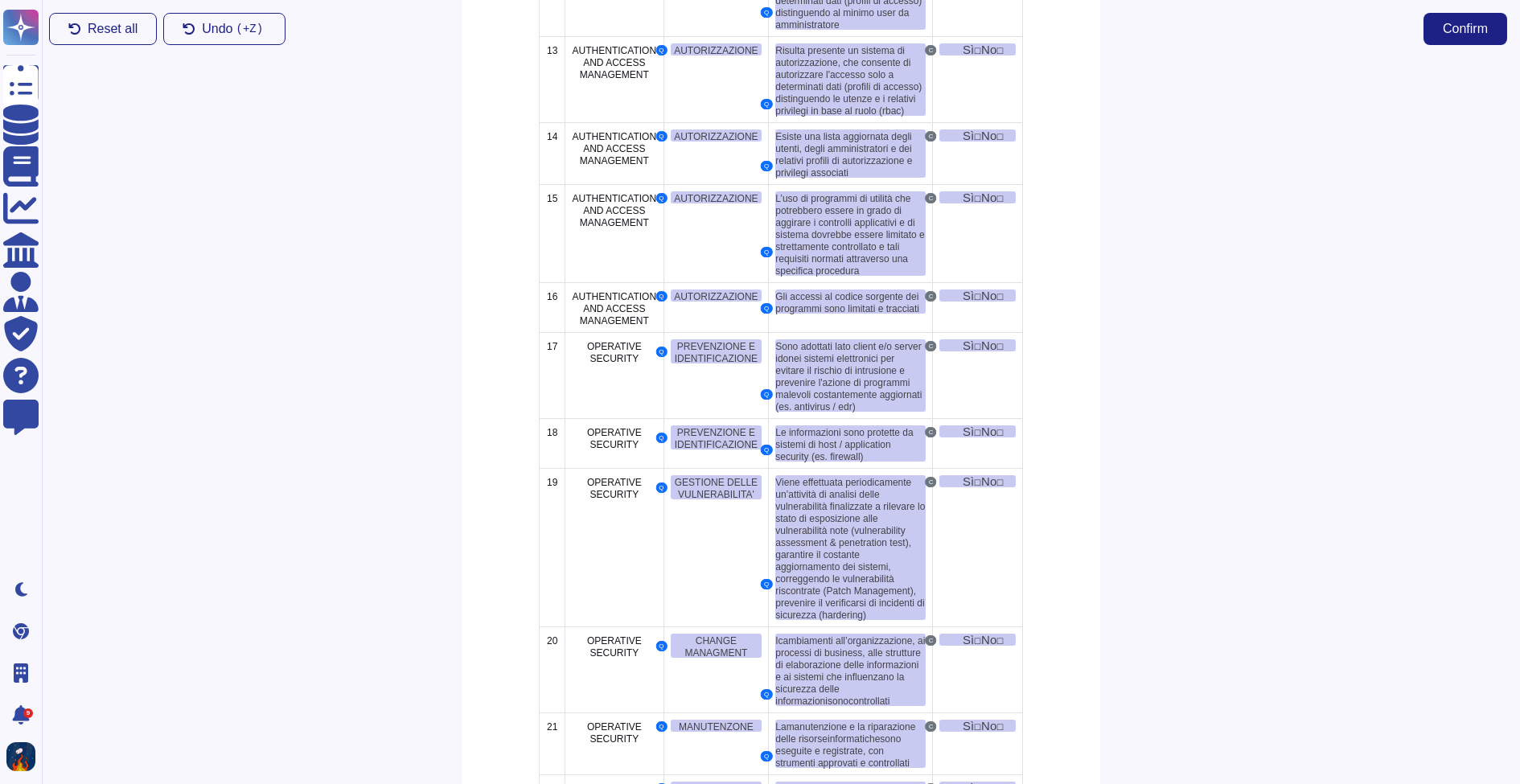 scroll, scrollTop: 1175, scrollLeft: 0, axis: vertical 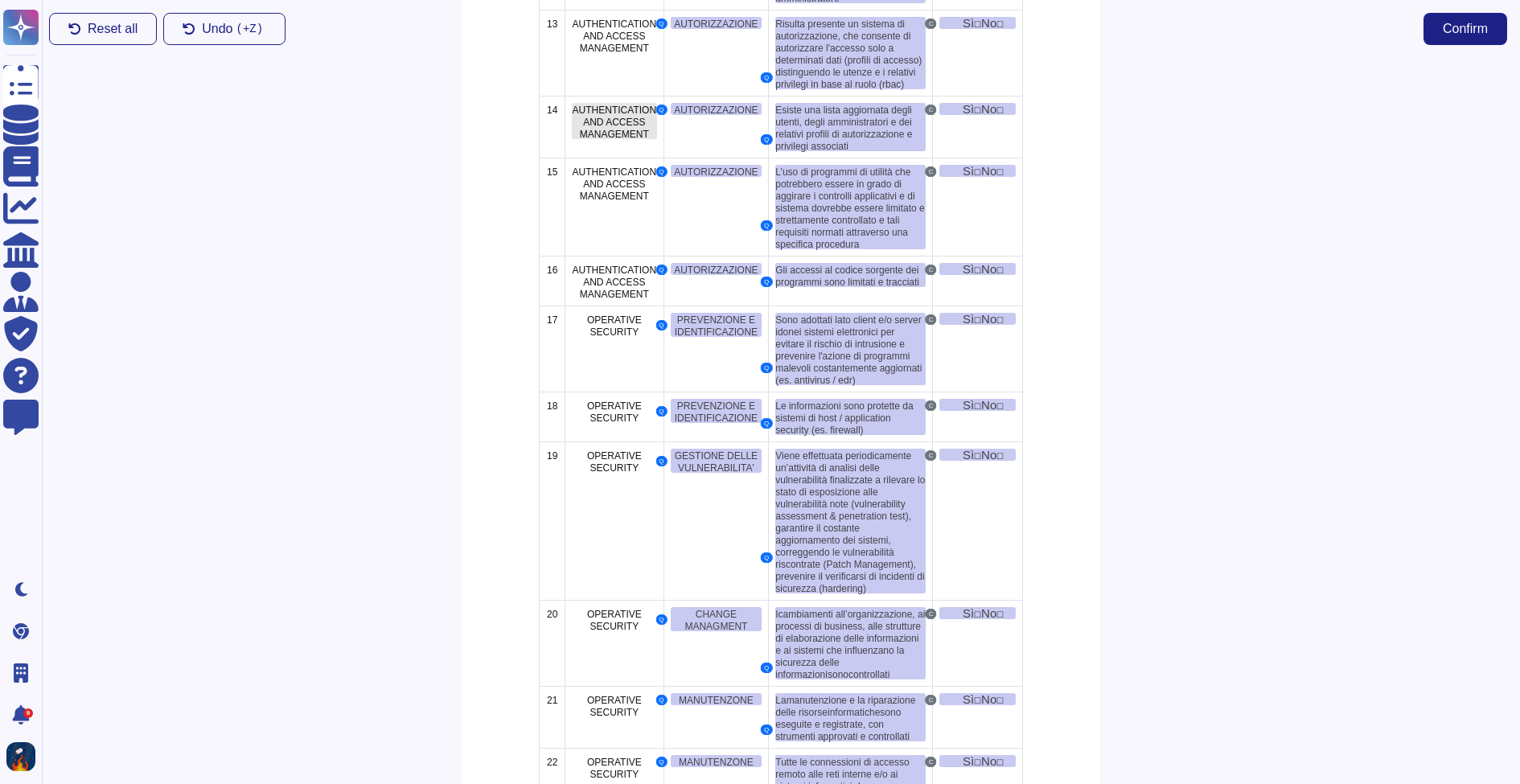 click on "AUTHENTICATION AND ACCESS MANAGEMENT" at bounding box center (614, 121) 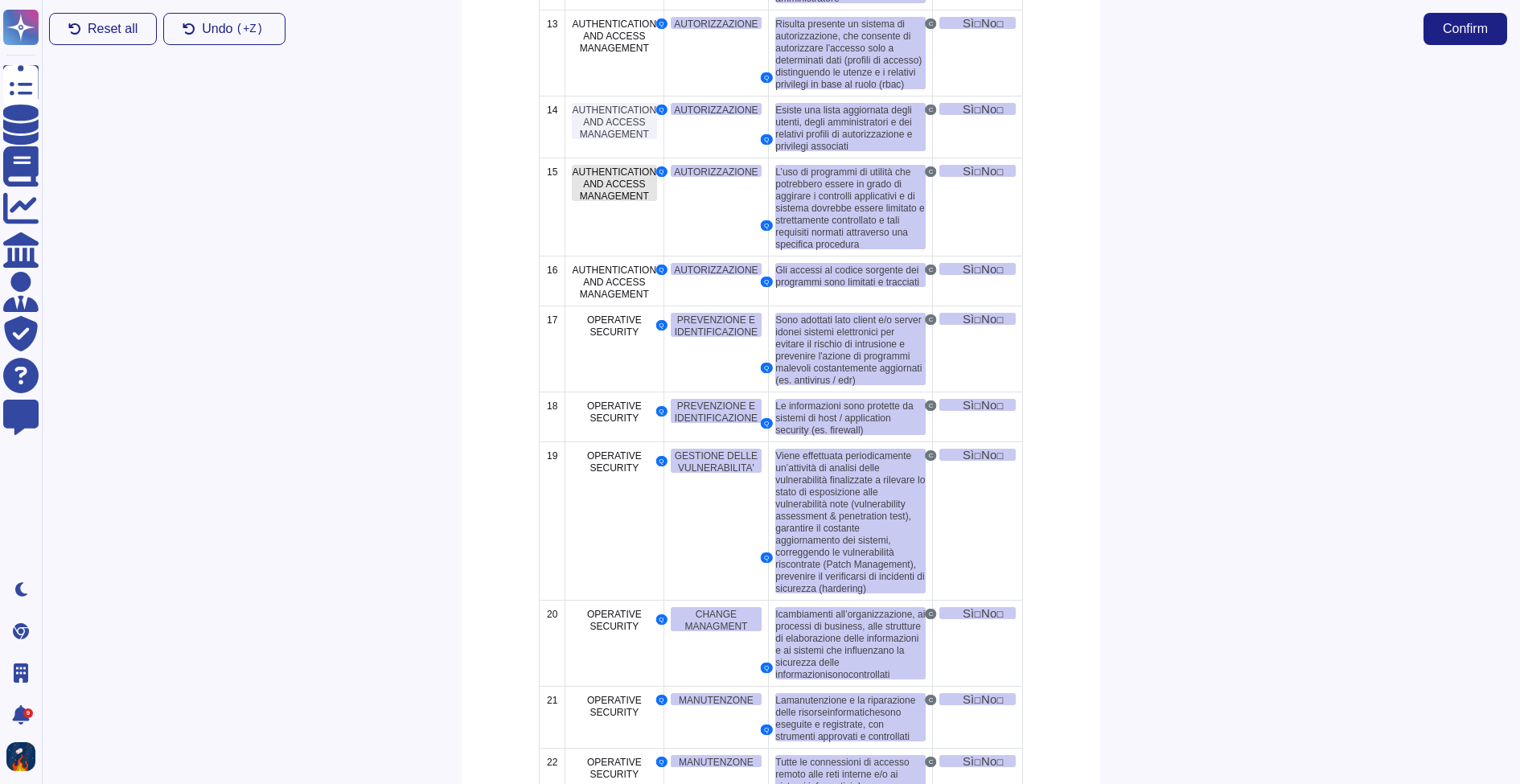click on "AUTHENTICATION AND ACCESS MANAGEMENT" at bounding box center [614, 184] 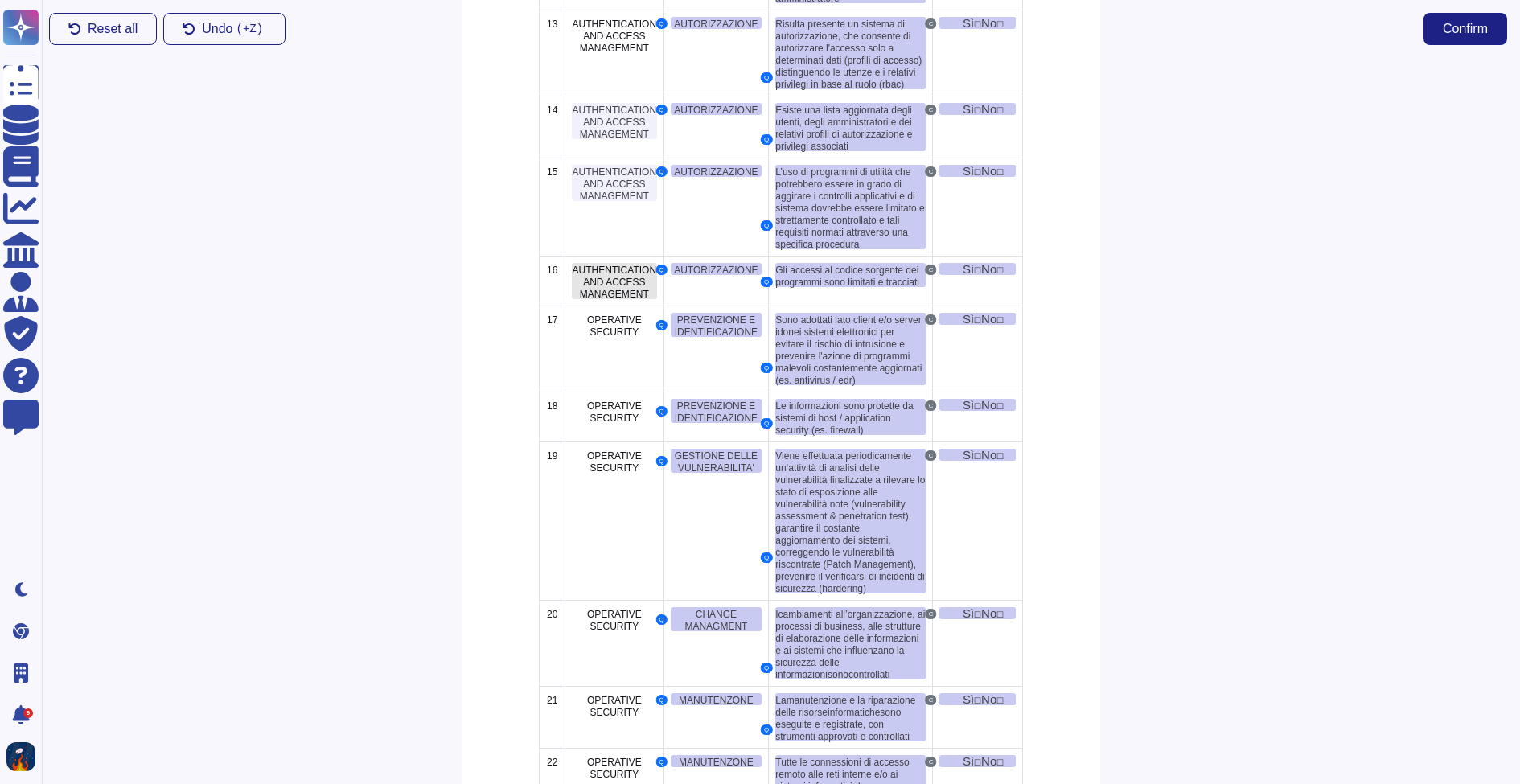 click on "AUTHENTICATION AND ACCESS MANAGEMENT" at bounding box center (614, 281) 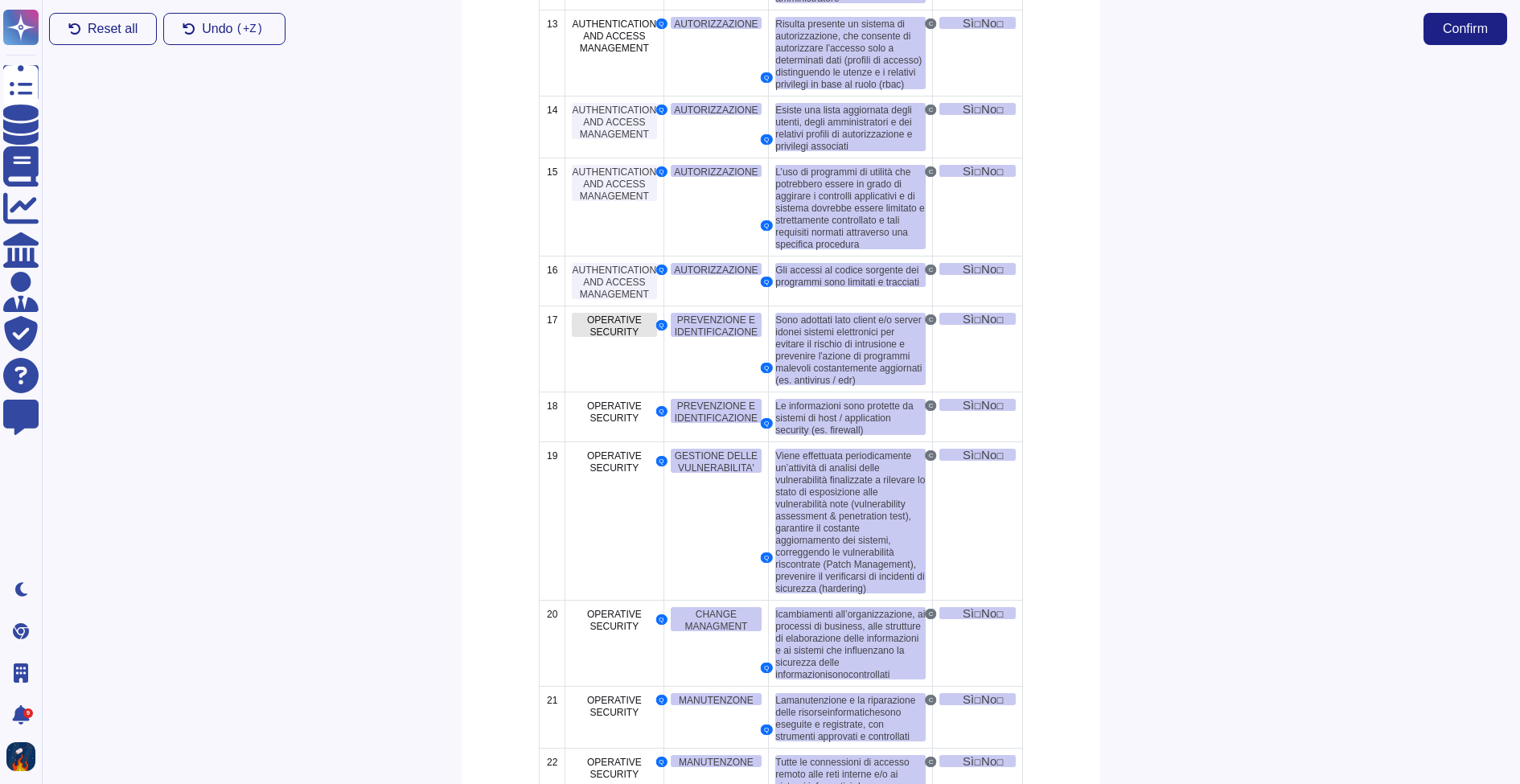 click on "OPERATIVE SECURITY" at bounding box center (614, 326) 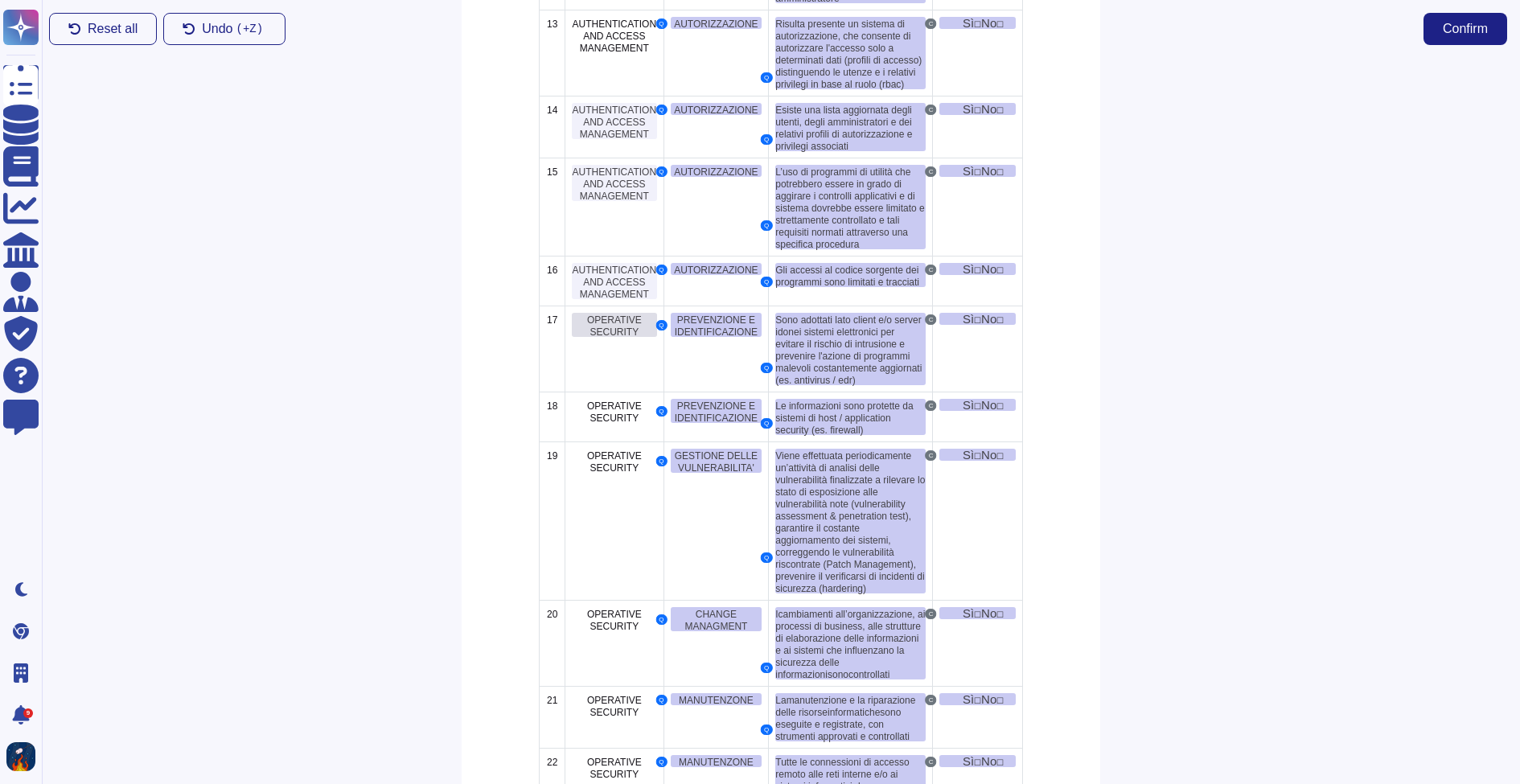 scroll, scrollTop: 1176, scrollLeft: 0, axis: vertical 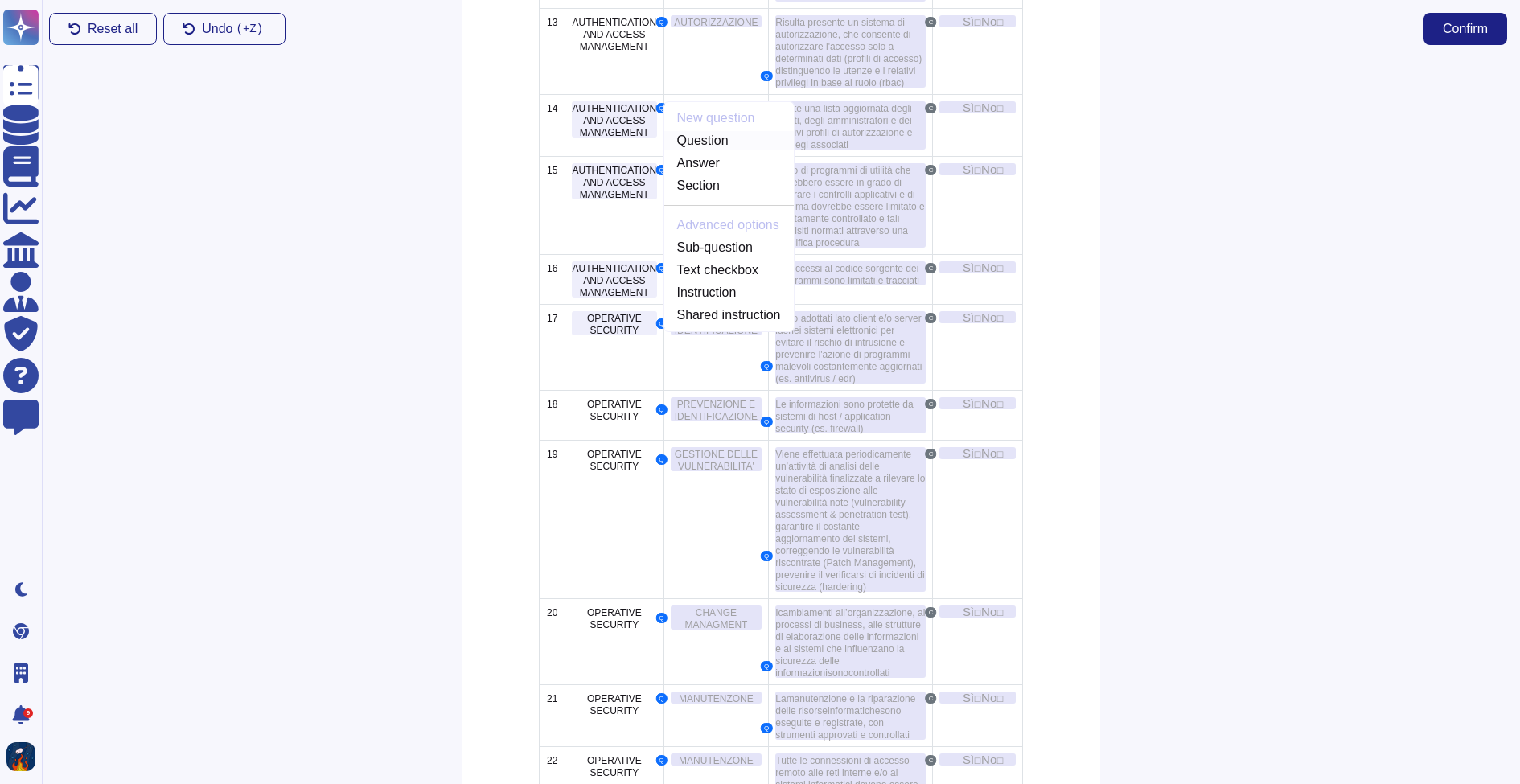click on "Question" at bounding box center (729, 141) 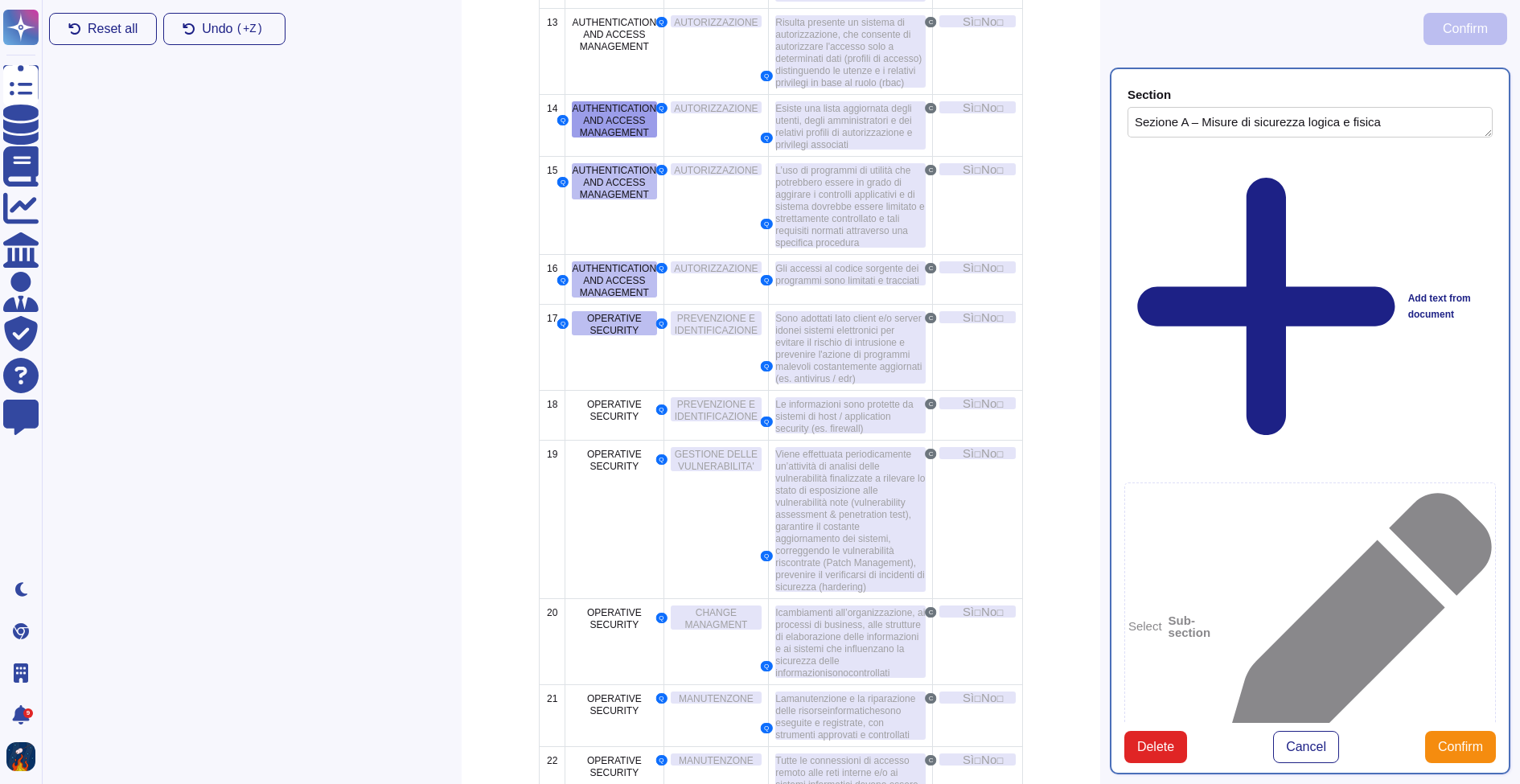 type on "Sezione A – Misure di sicurezza logica e fisica" 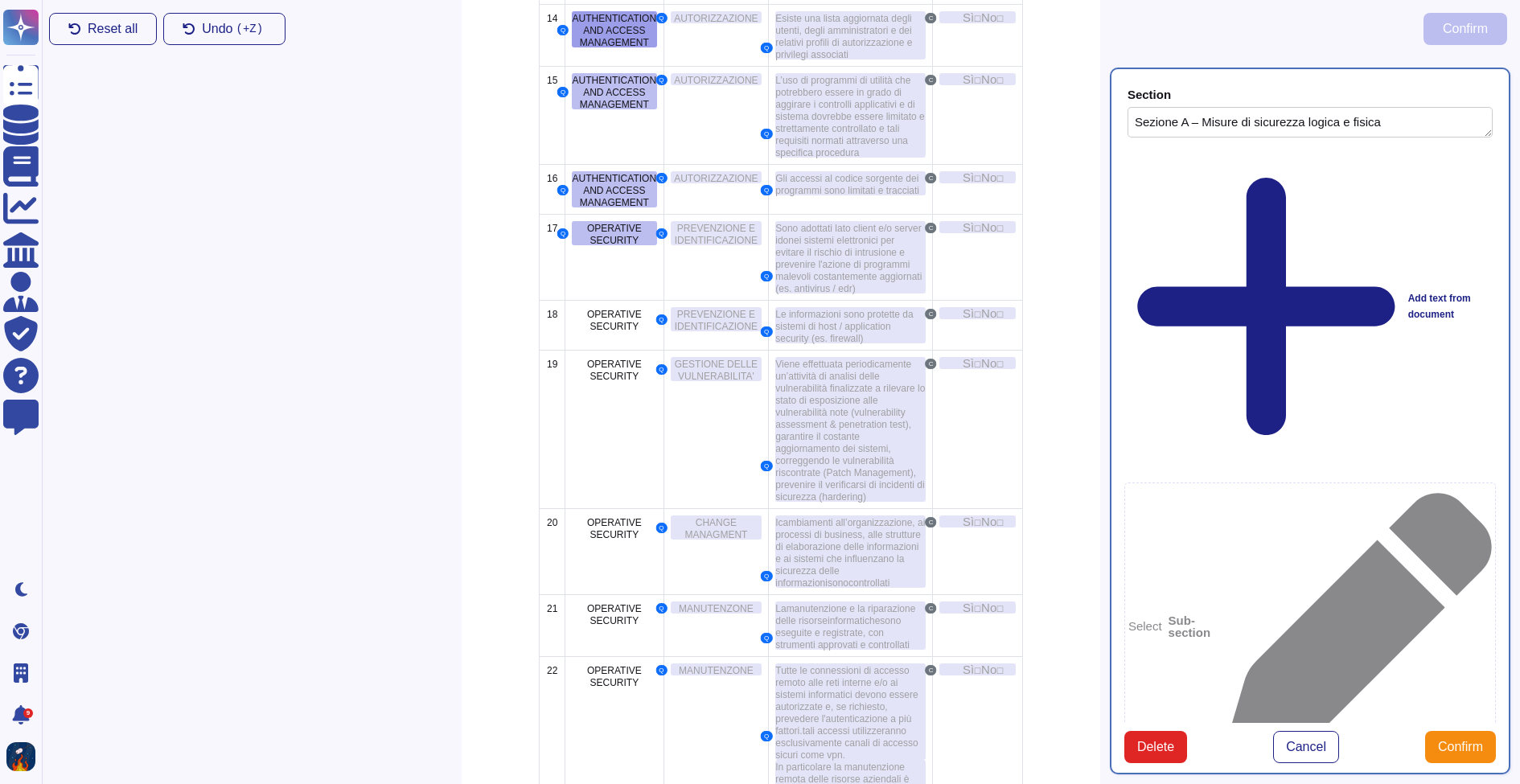 scroll, scrollTop: 1270, scrollLeft: 0, axis: vertical 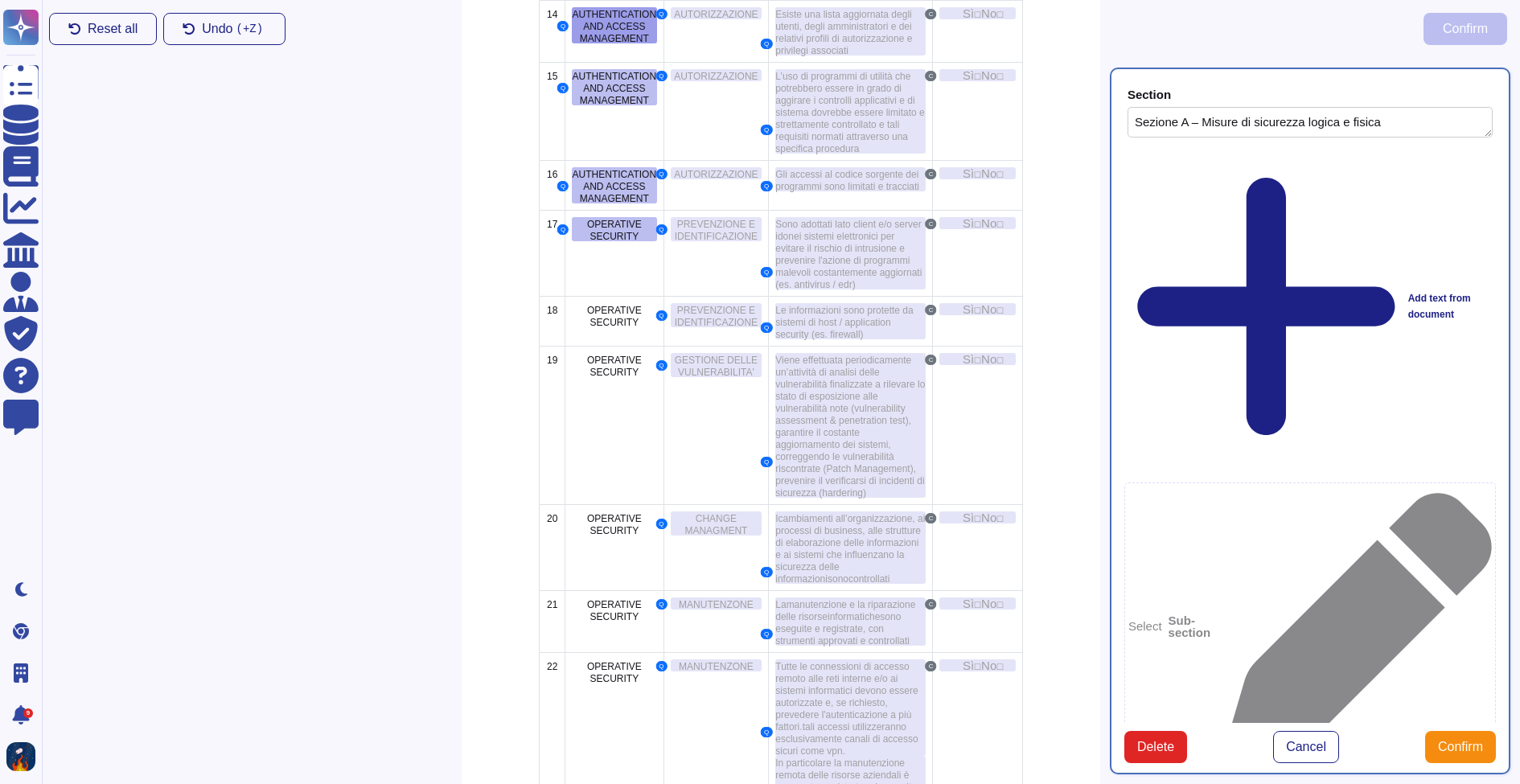 click on "Select Answer" at bounding box center [1310, 2244] 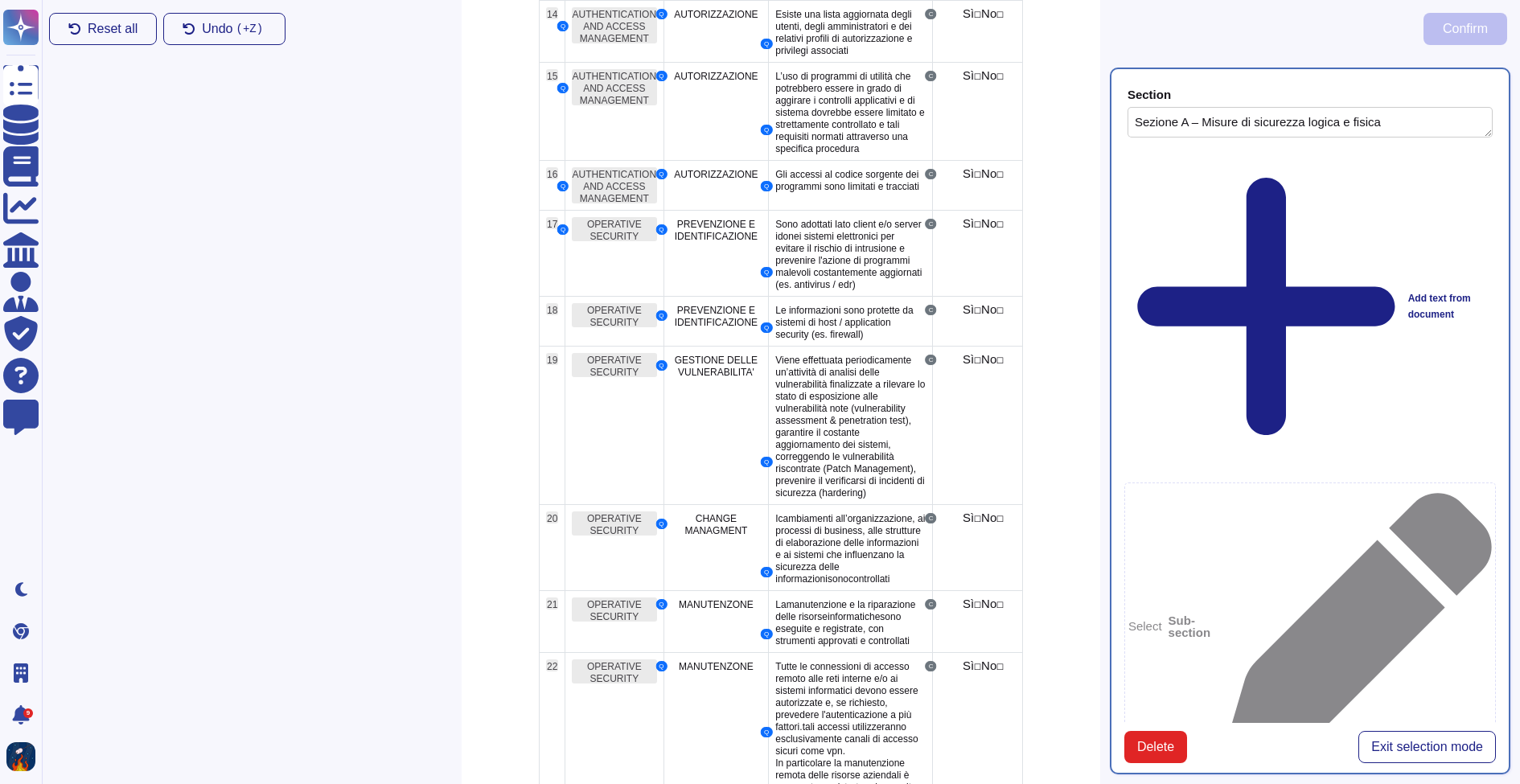 click on "Checkbox(es)" at bounding box center [1208, 2710] 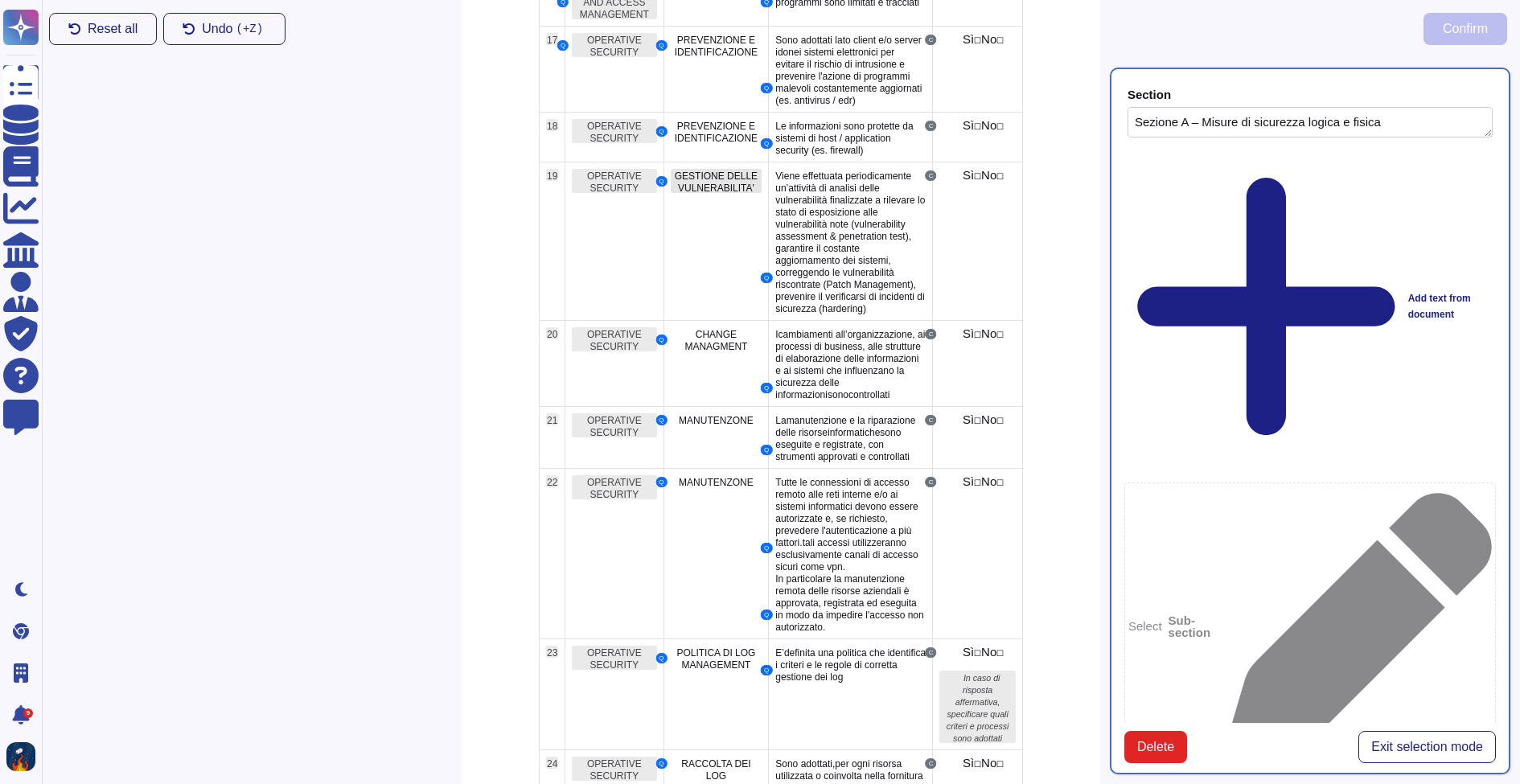 scroll, scrollTop: 1472, scrollLeft: 0, axis: vertical 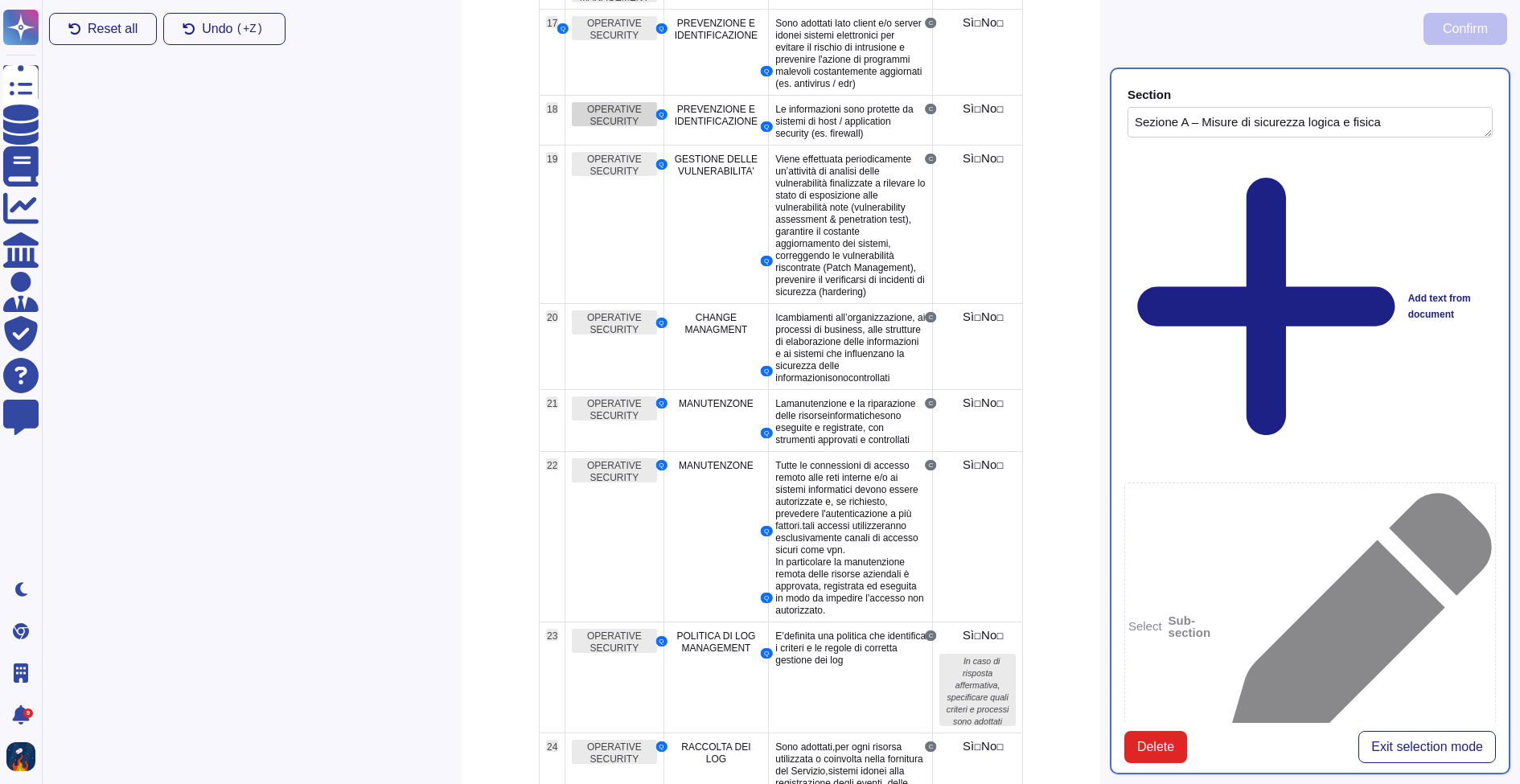 click on "OPERATIVE SECURITY" at bounding box center [614, 115] 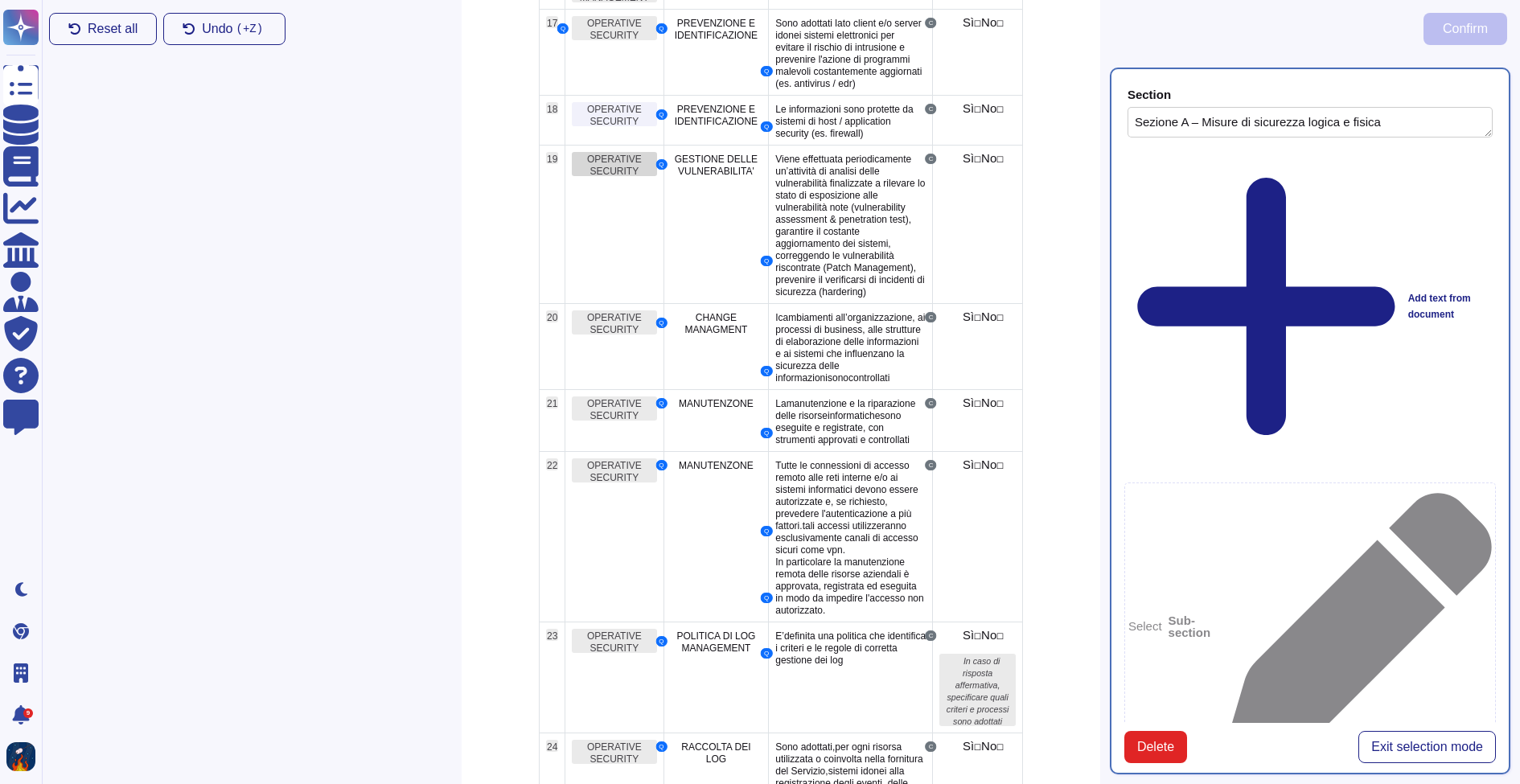 click on "OPERATIVE SECURITY" at bounding box center [614, 165] 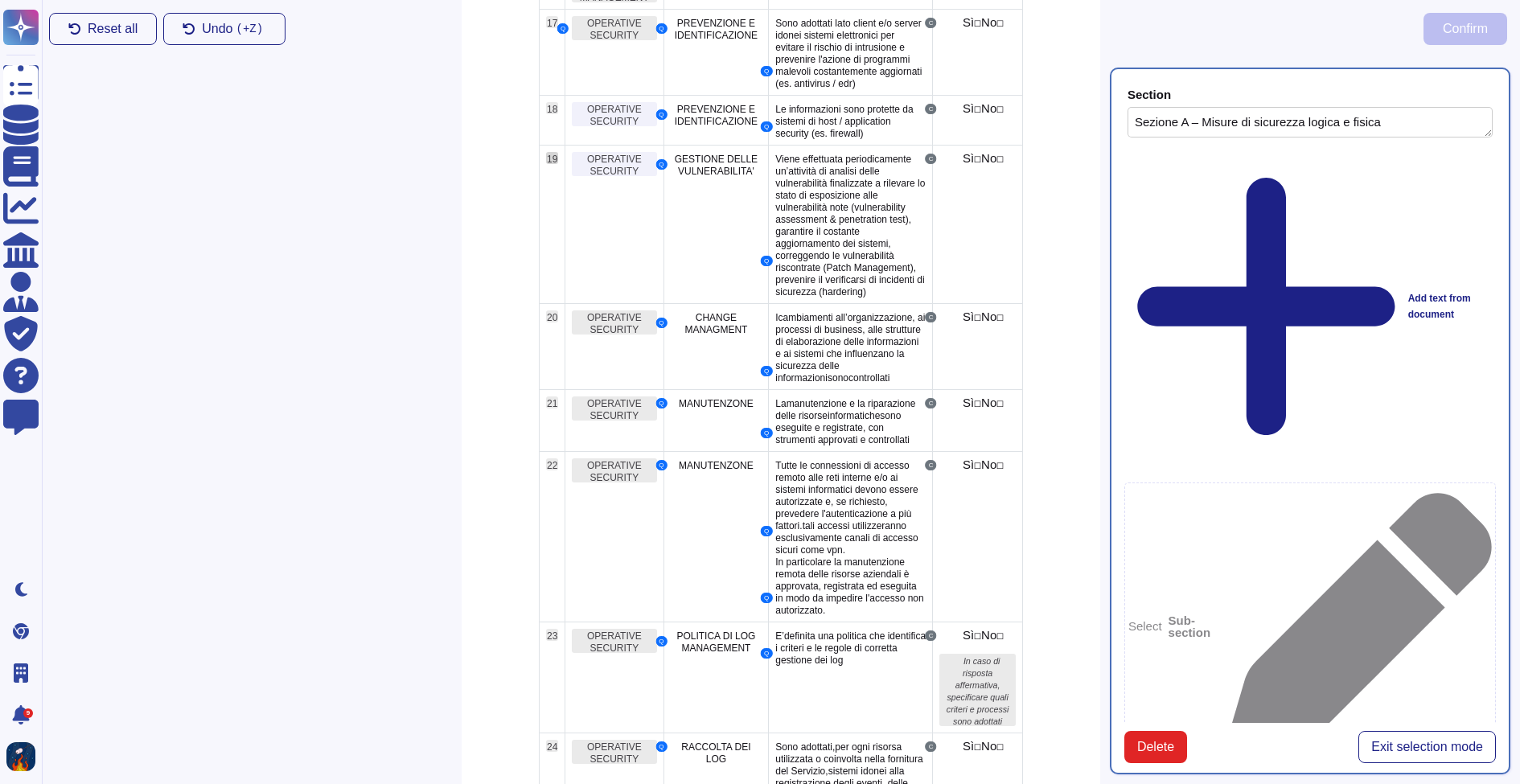 click on "19" at bounding box center (552, 159) 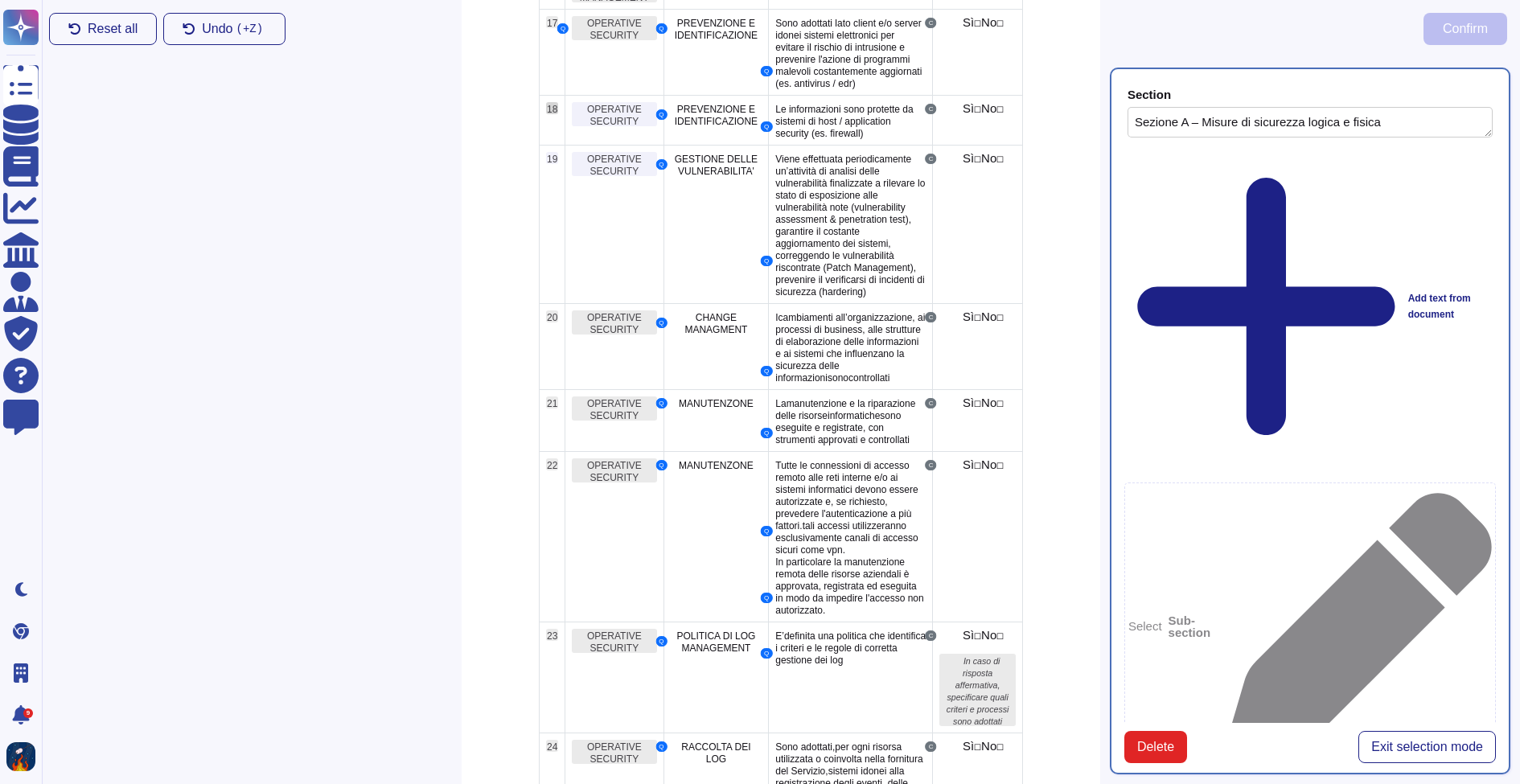 click on "18" at bounding box center [552, 109] 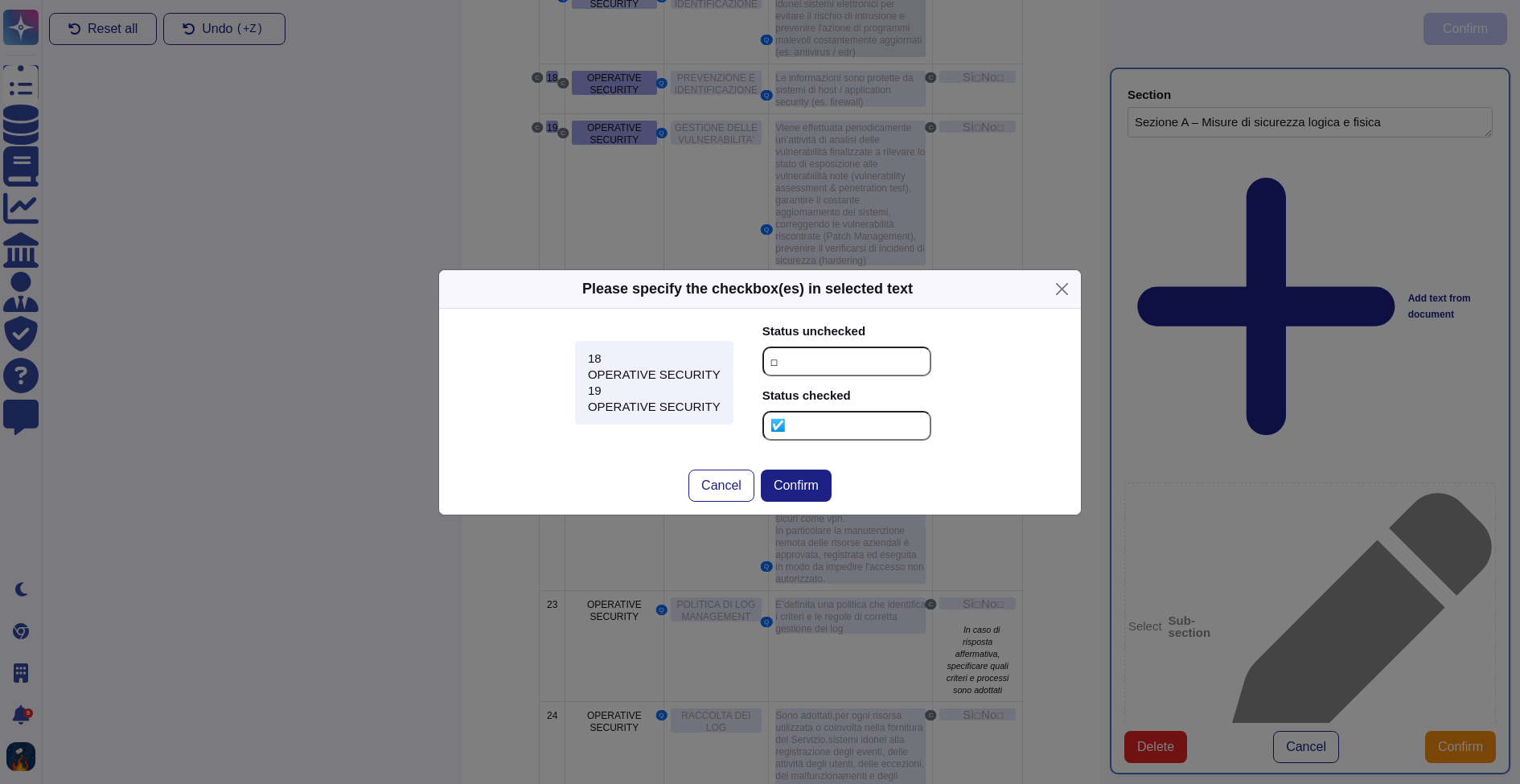 scroll, scrollTop: 1555, scrollLeft: 0, axis: vertical 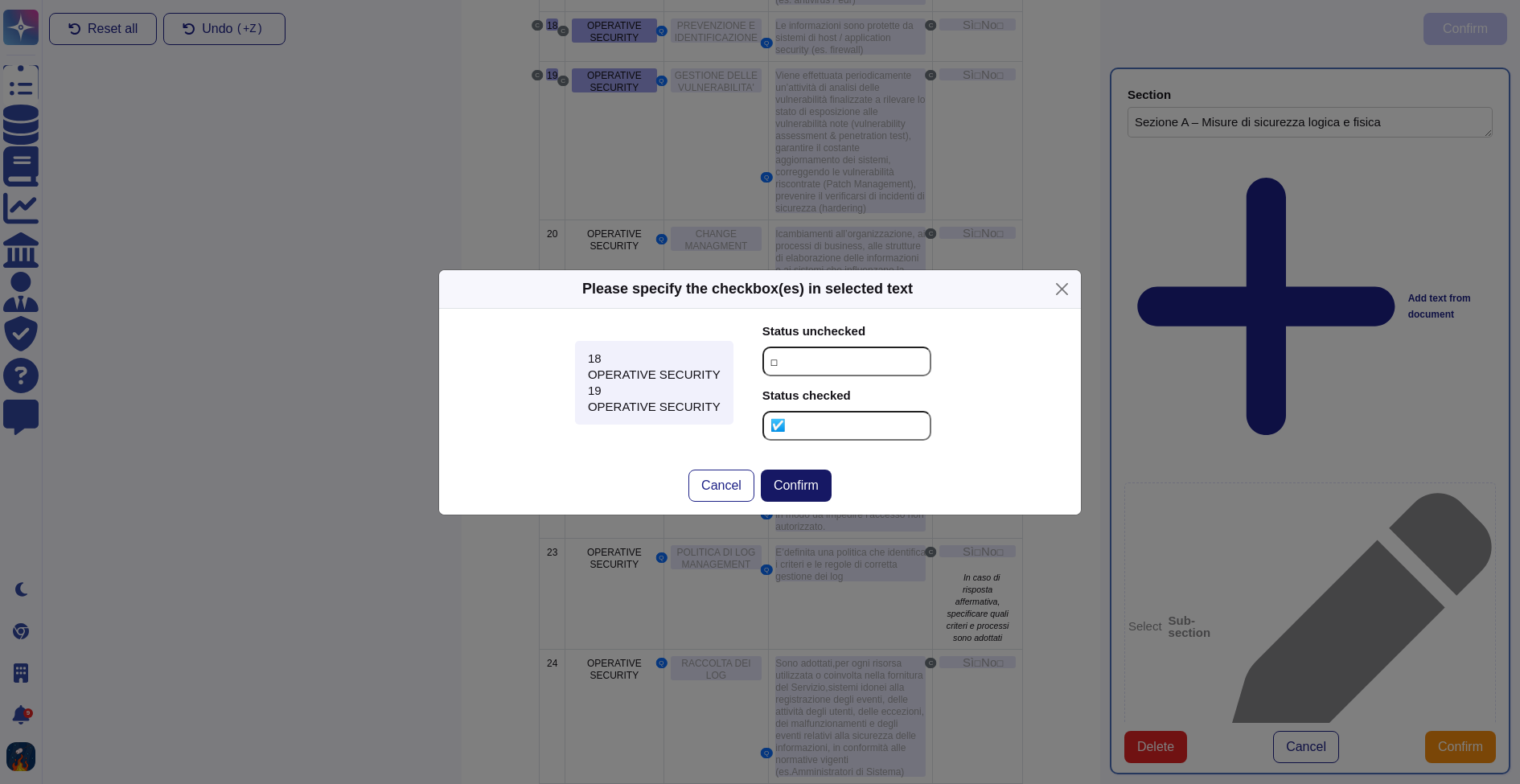click on "Confirm" at bounding box center (796, 486) 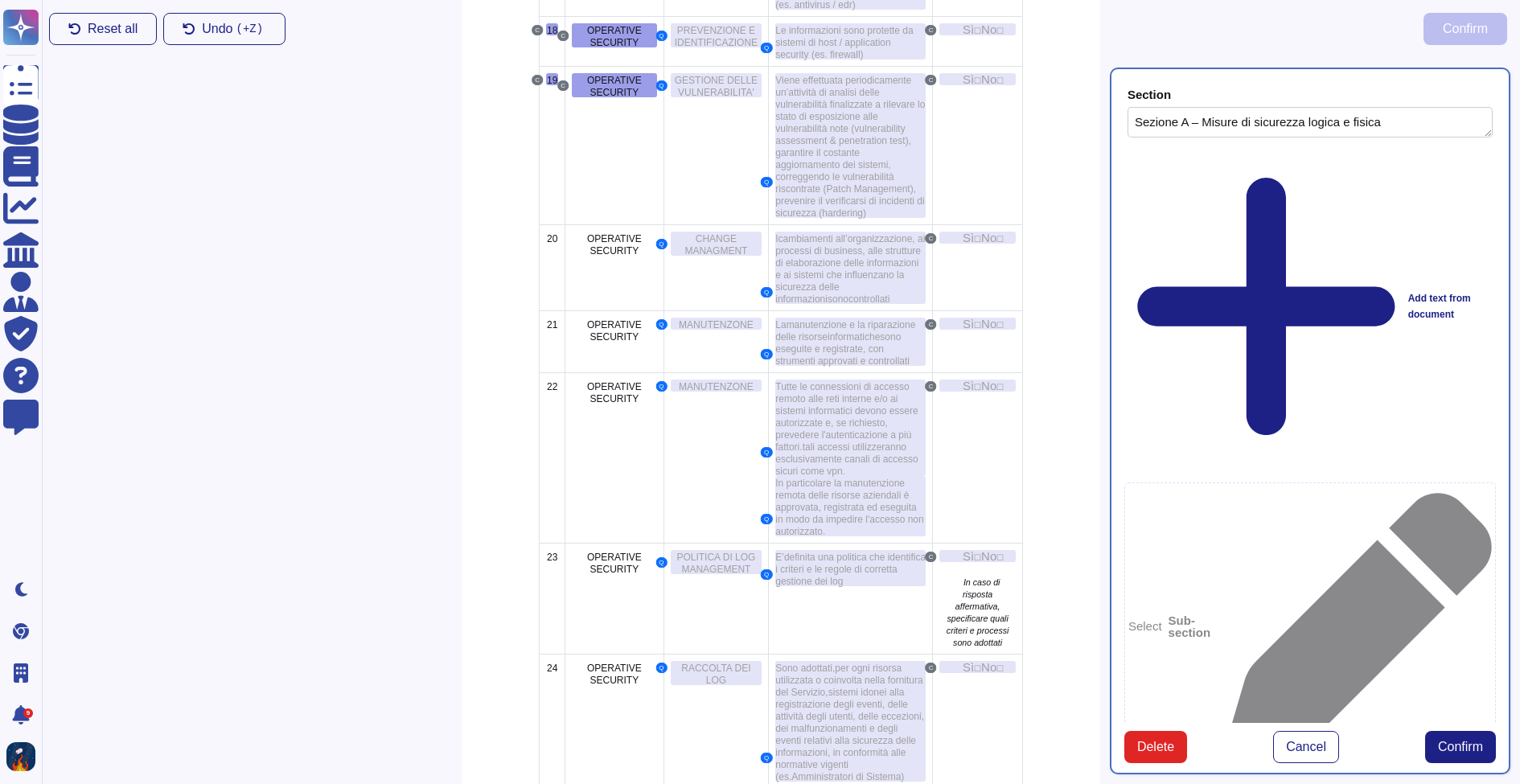 scroll, scrollTop: 1896, scrollLeft: 0, axis: vertical 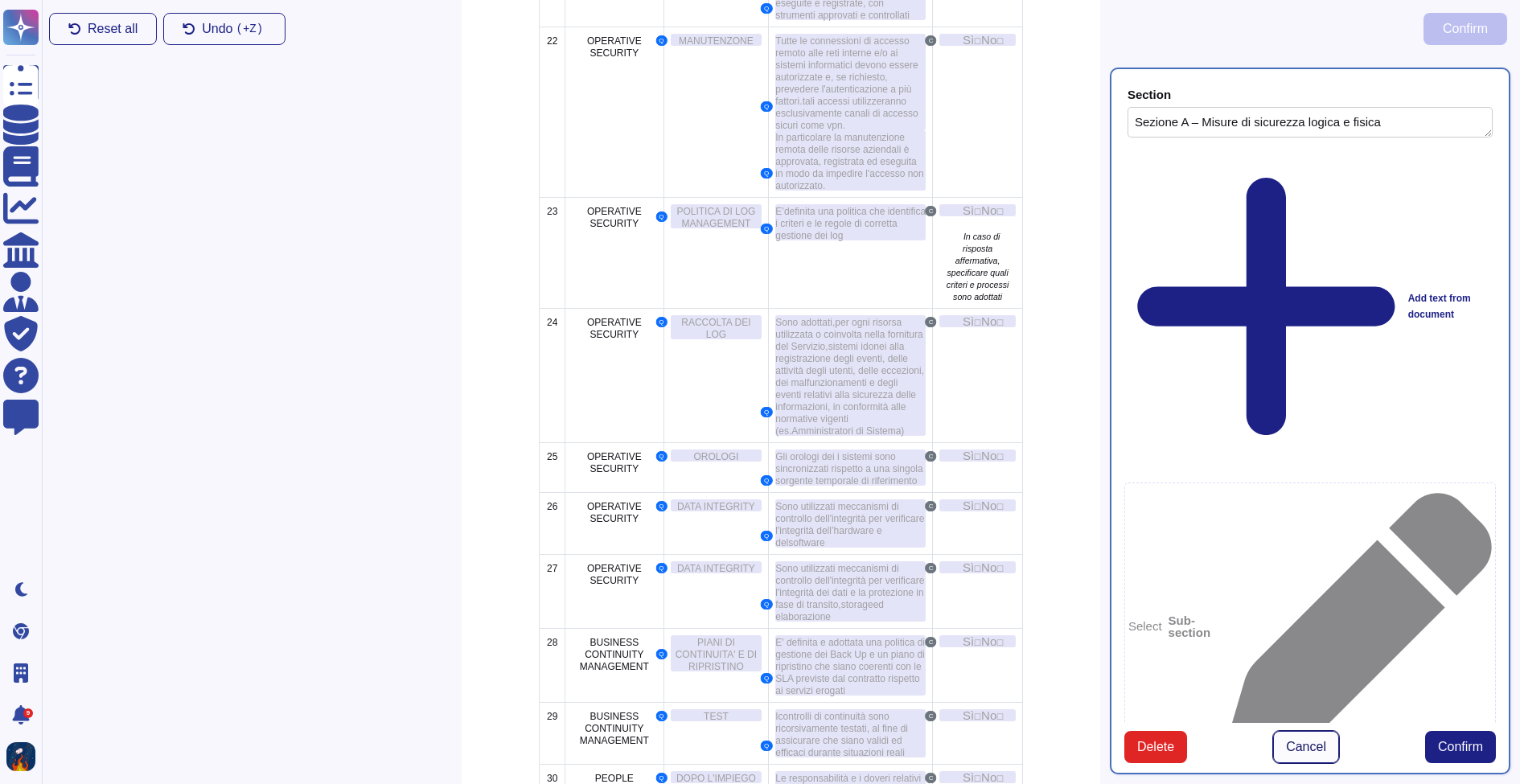click on "Cancel" at bounding box center [1306, 747] 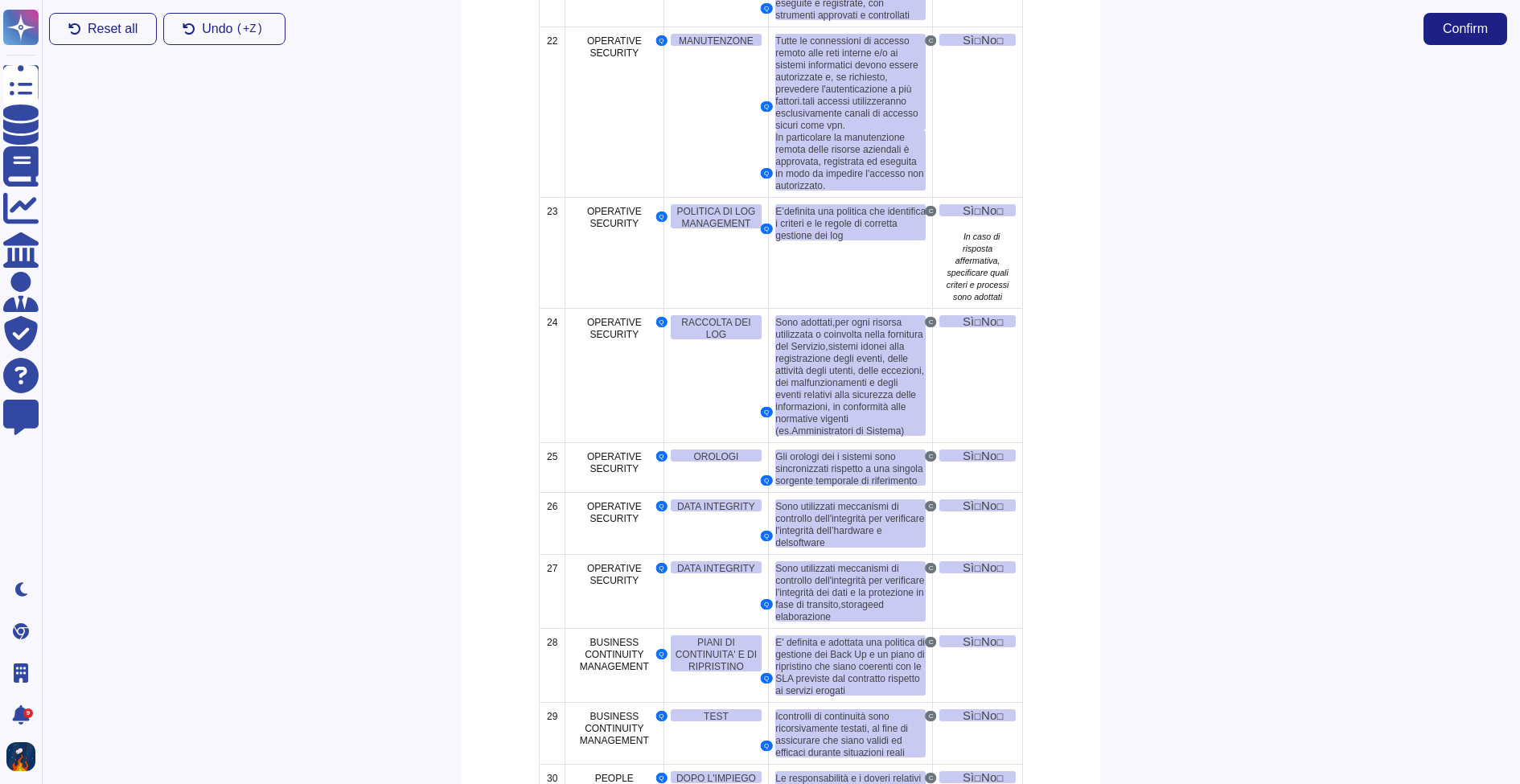 click at bounding box center [1310, 421] 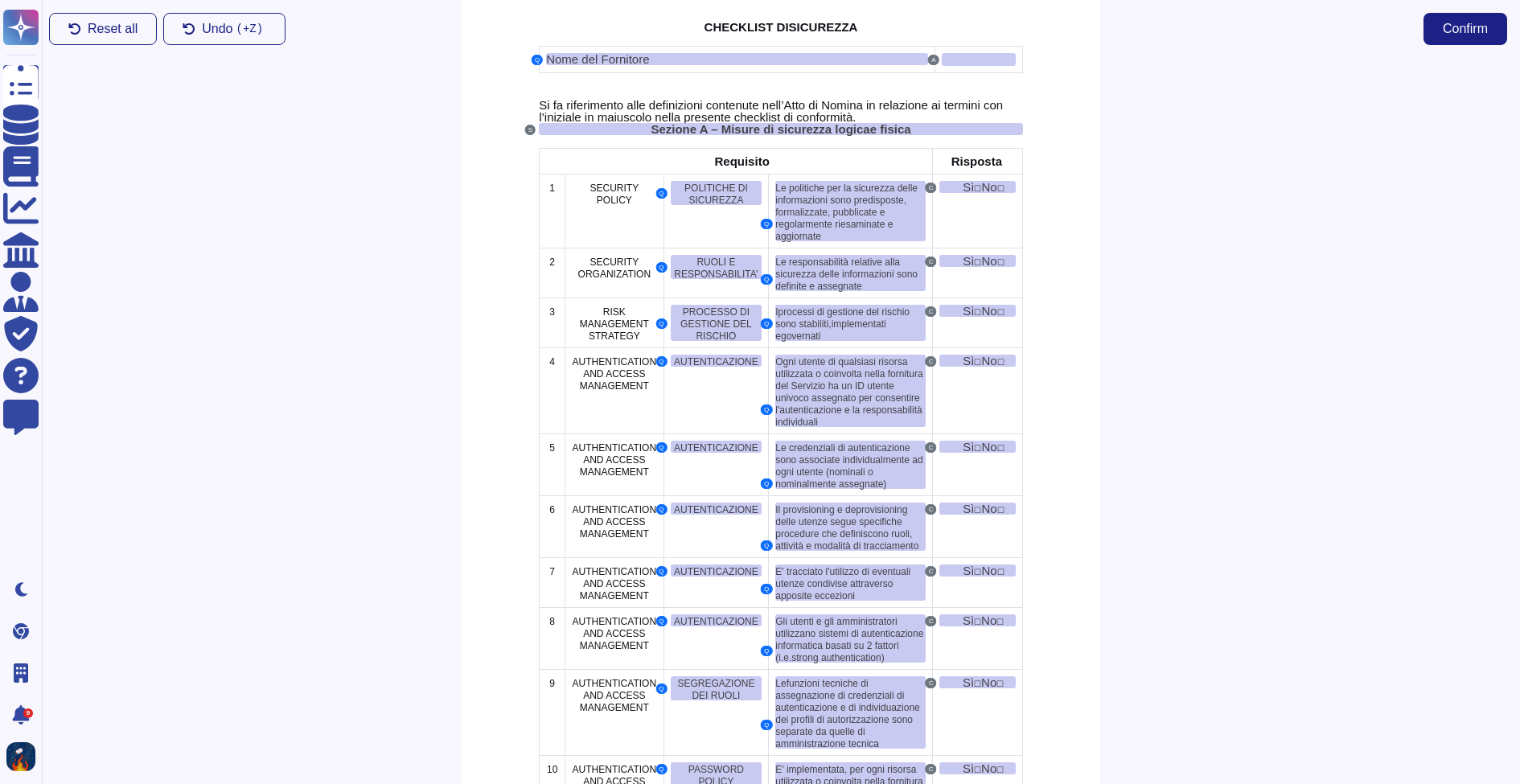 scroll, scrollTop: 0, scrollLeft: 0, axis: both 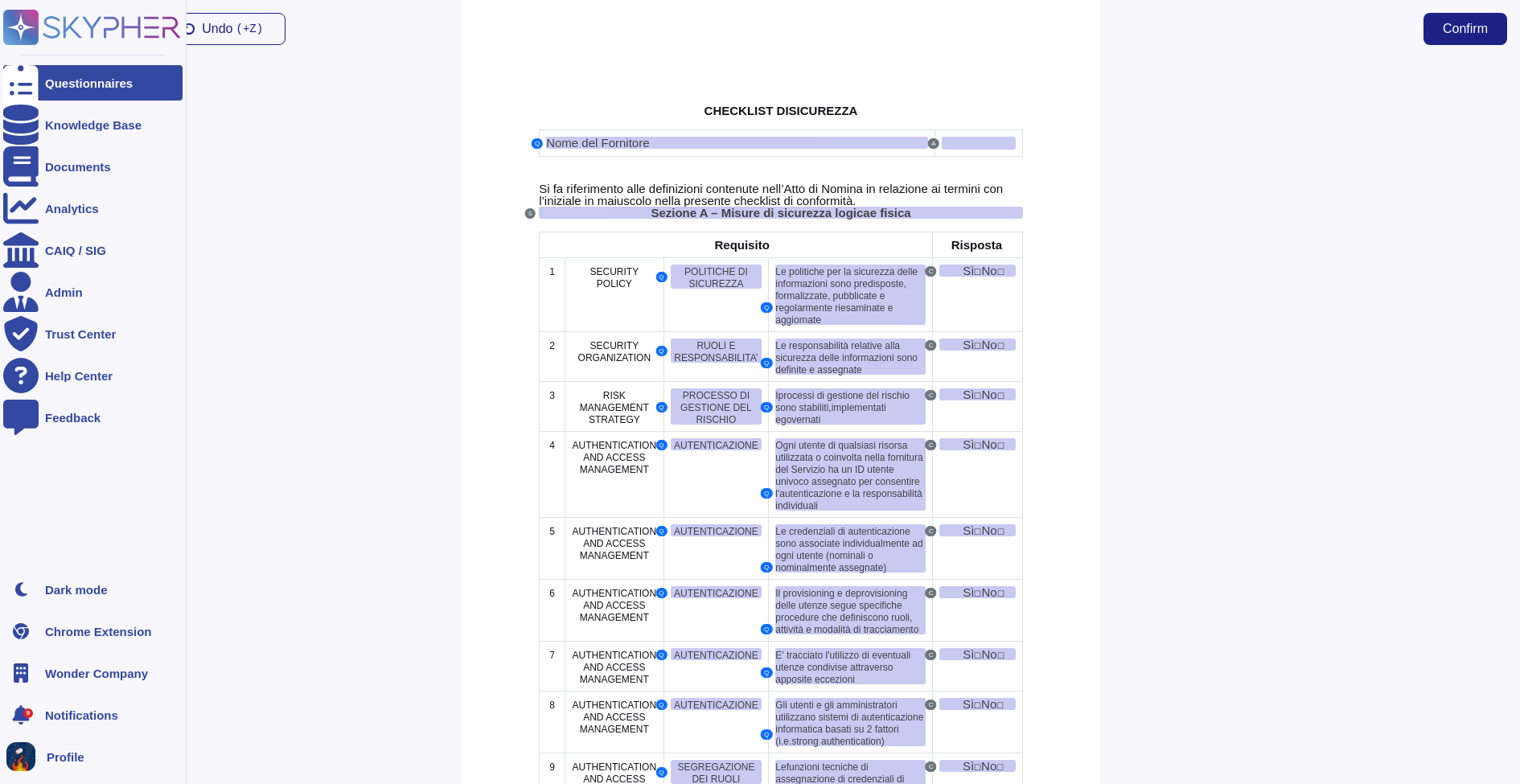 click on "Questionnaires" at bounding box center [92, 83] 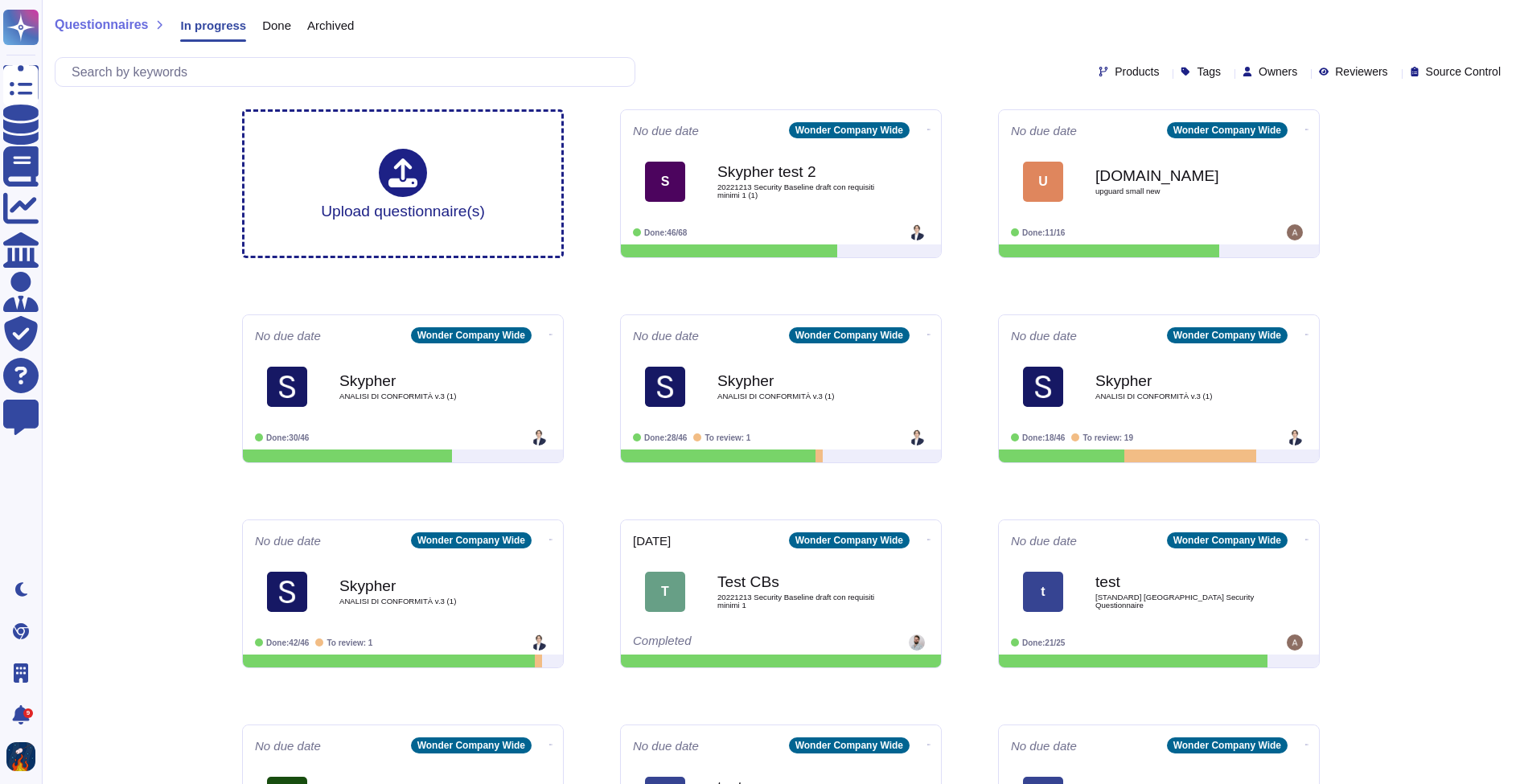 click on "Upload questionnaire(s) No due date Wonder Company Wide S Skypher test 2 20221213 Security Baseline draft con requisiti minimi 1 (1) Done: 46/68 No due date Wonder Company Wide U [DOMAIN_NAME] upguard small new Done: 11/16 No due date Wonder Company Wide Skypher ANALISI DI CONFORMITÀ v.3 (1) Done: 30/46 No due date Wonder Company Wide Skypher ANALISI DI CONFORMITÀ v.3 (1) Done: 28/46 To review: 1 No due date Wonder Company Wide Skypher ANALISI DI CONFORMITÀ v.3 (1) Done: 18/46 To review: 19 No due date Wonder Company Wide Skypher ANALISI DI CONFORMITÀ v.3 (1) Done: 42/46 To review: 1  [DATE] Wonder Company Wide T Test CBs 20221213 Security Baseline draft con requisiti minimi 1 Completed No due date Wonder Company Wide t test [STANDARD] [GEOGRAPHIC_DATA] Security Questionnaire Done: 21/25 No due date Wonder Company Wide S Skypher [PERSON_NAME] 2 ANALISI DI CONFORMITÀ v.3 Action required No due date Wonder Company Wide t test Skypher VSAQ Vendor Security Assessment Questionnaire V2.0.2 empty Done: 0/136 No due date" at bounding box center [781, 2337] 